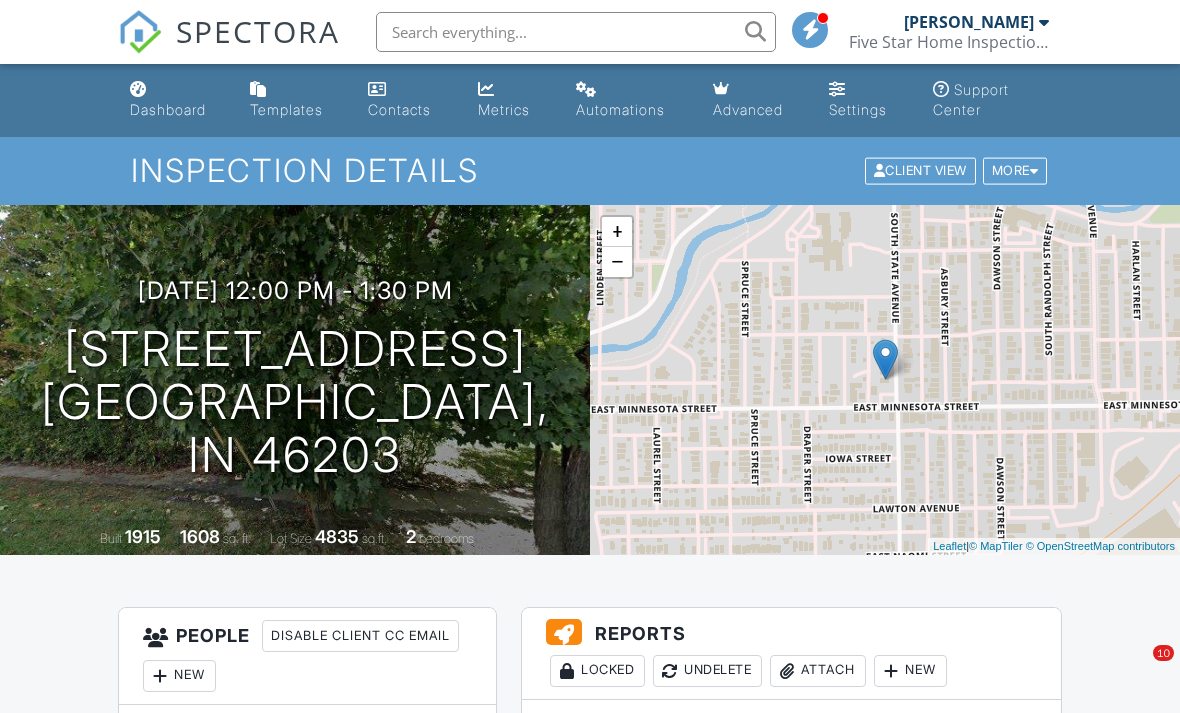 scroll, scrollTop: 822, scrollLeft: 0, axis: vertical 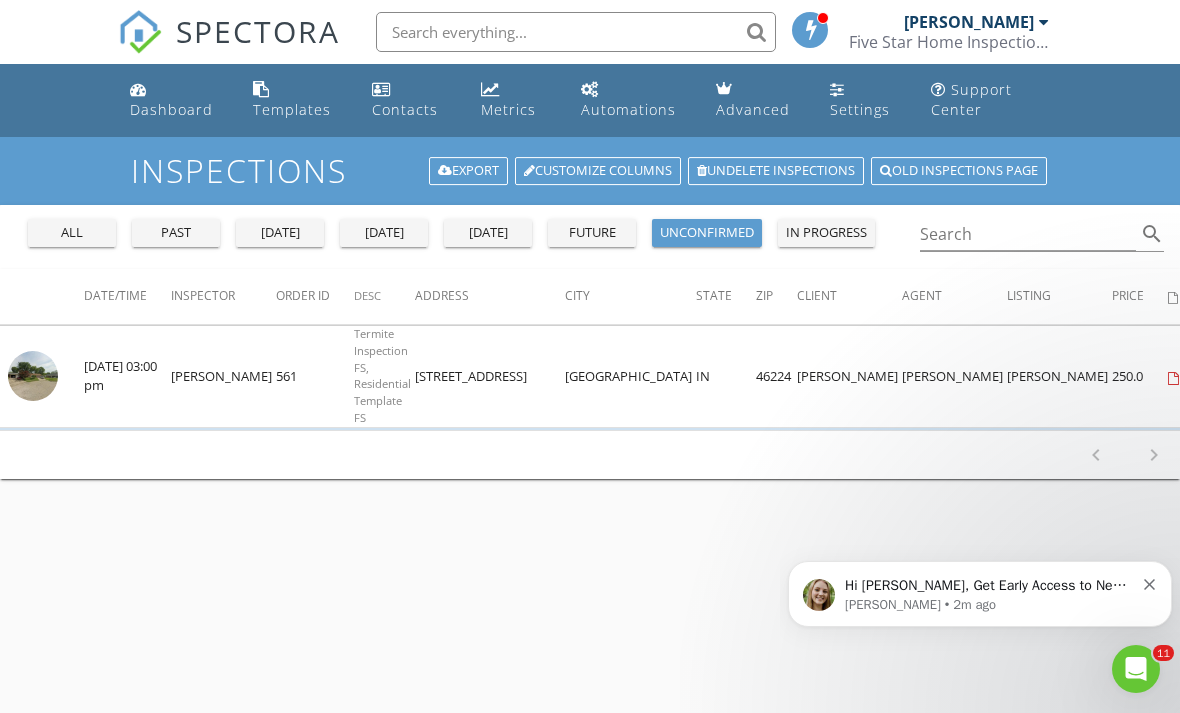 click at bounding box center [33, 376] 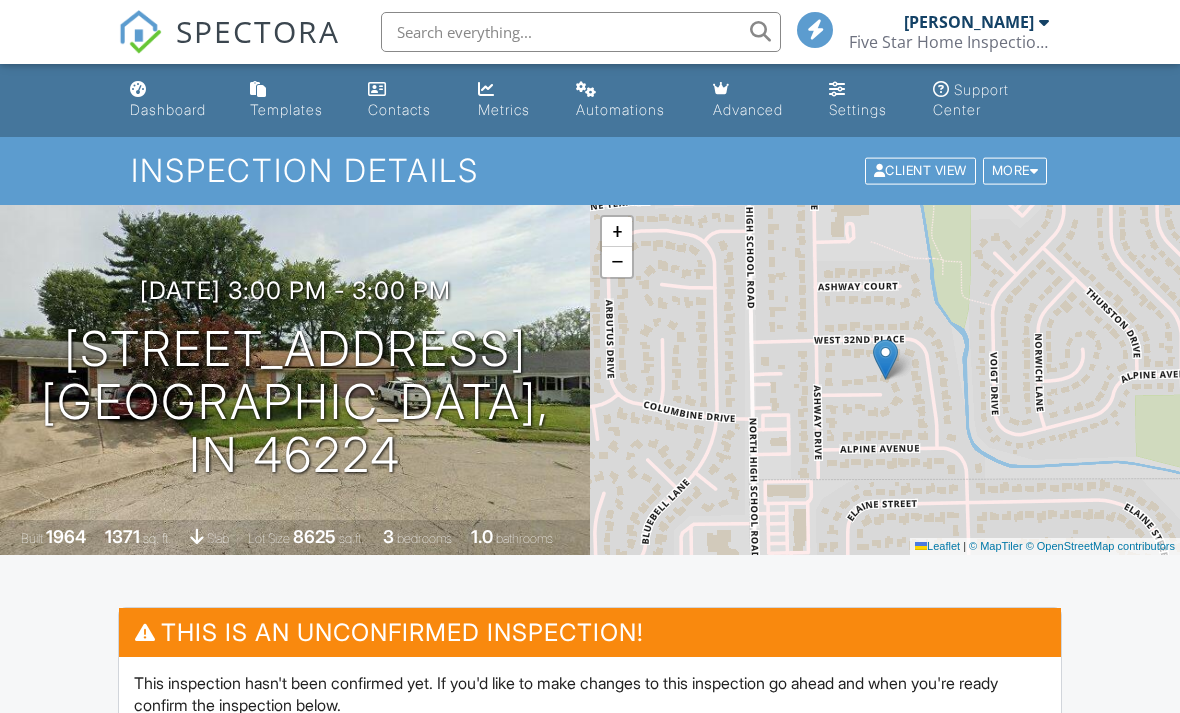scroll, scrollTop: 955, scrollLeft: 0, axis: vertical 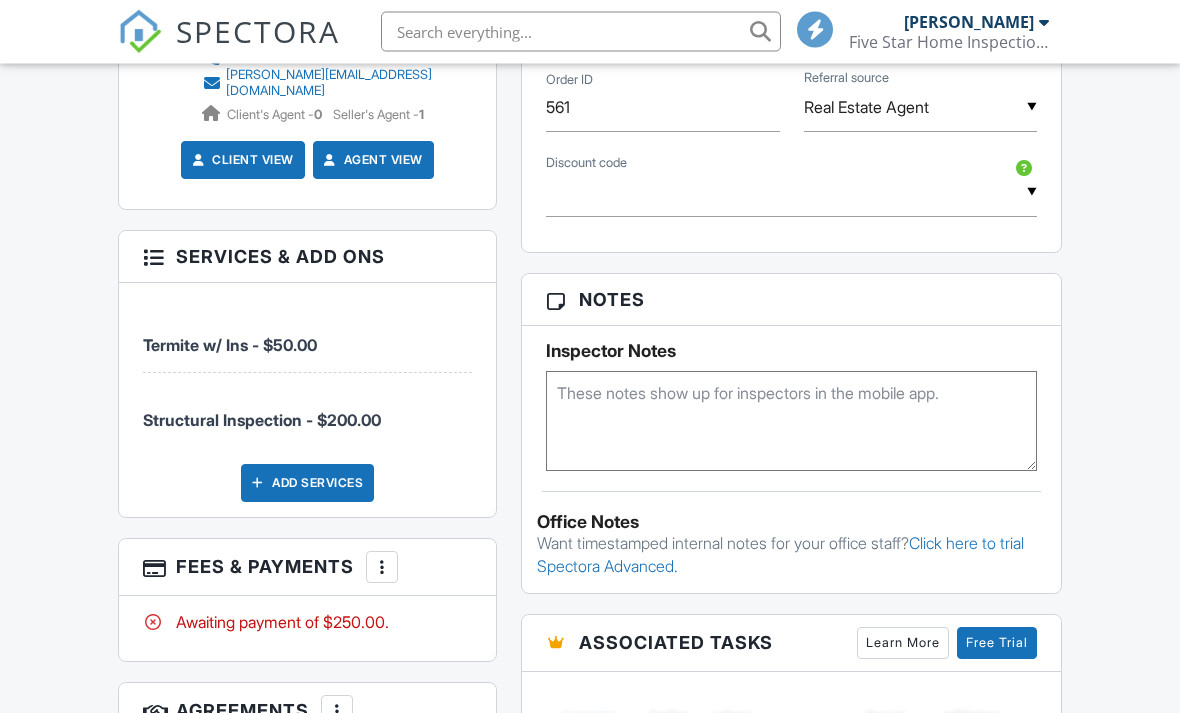 click on "Add Services" at bounding box center (307, 484) 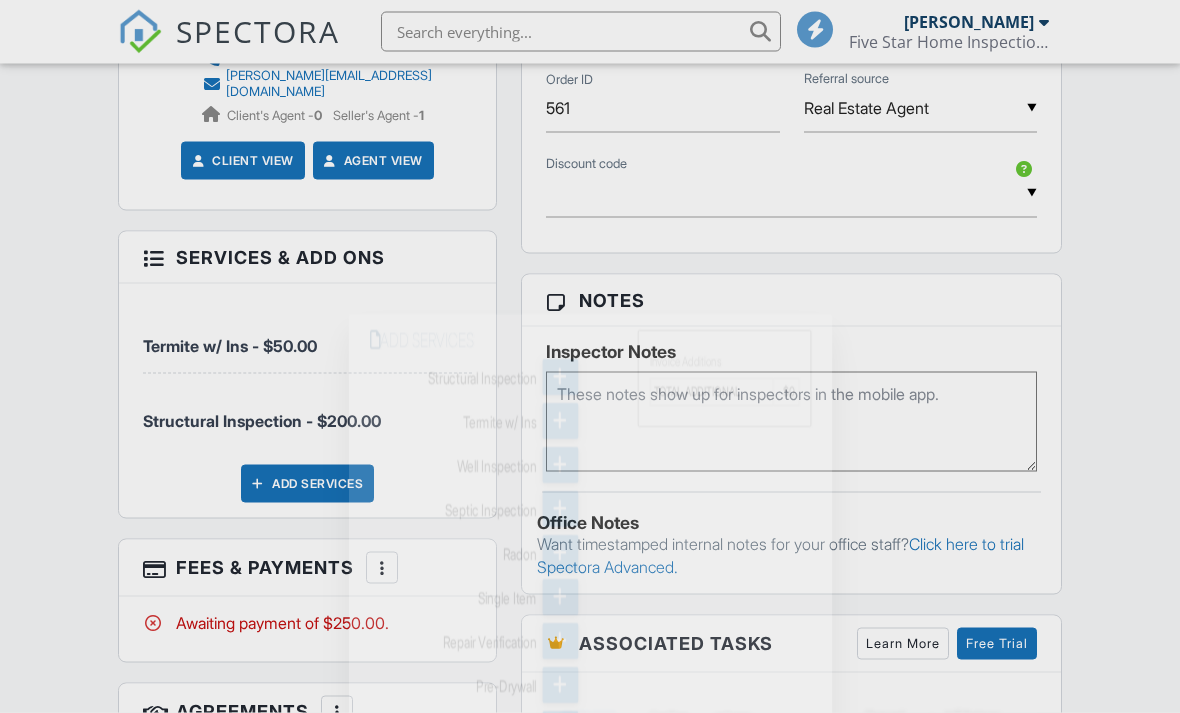 scroll, scrollTop: 1335, scrollLeft: 0, axis: vertical 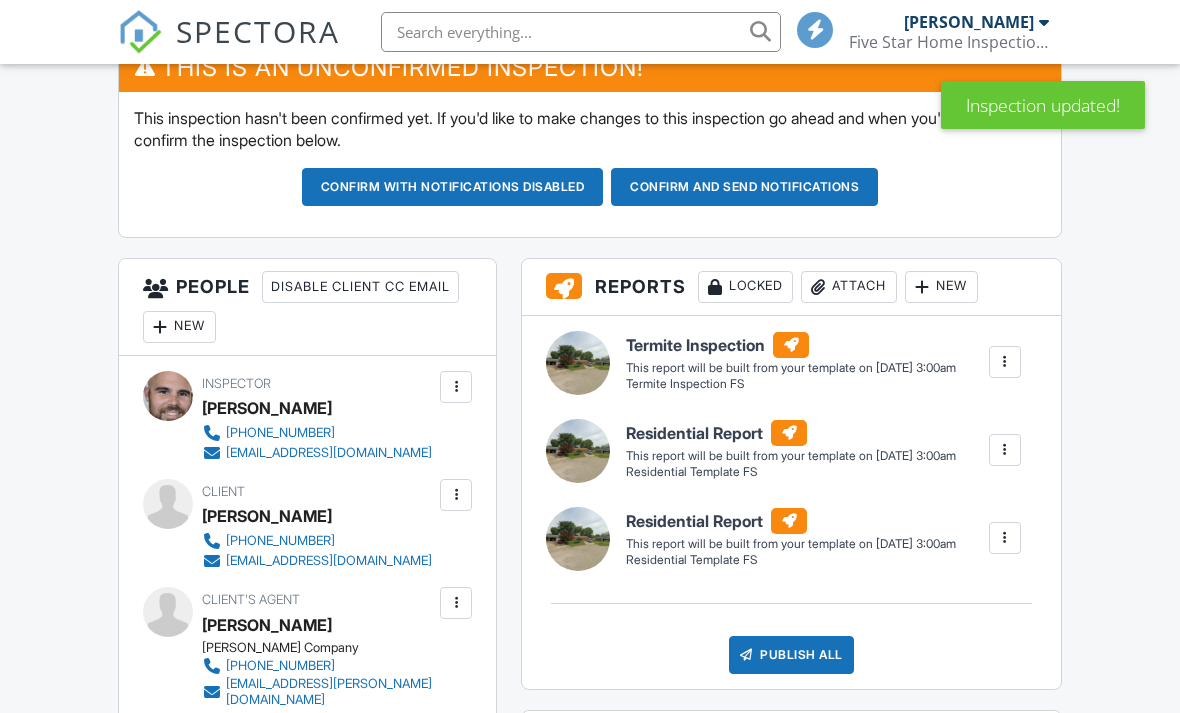 click at bounding box center [1005, 450] 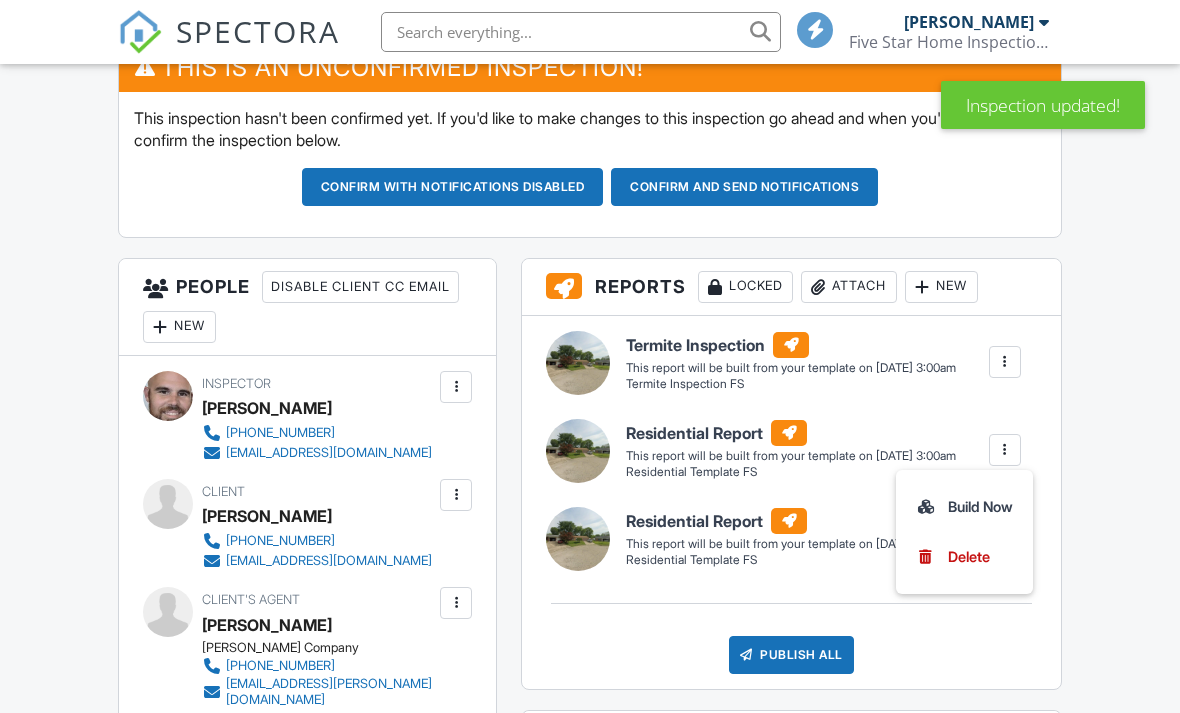 click on "Delete" at bounding box center (969, 557) 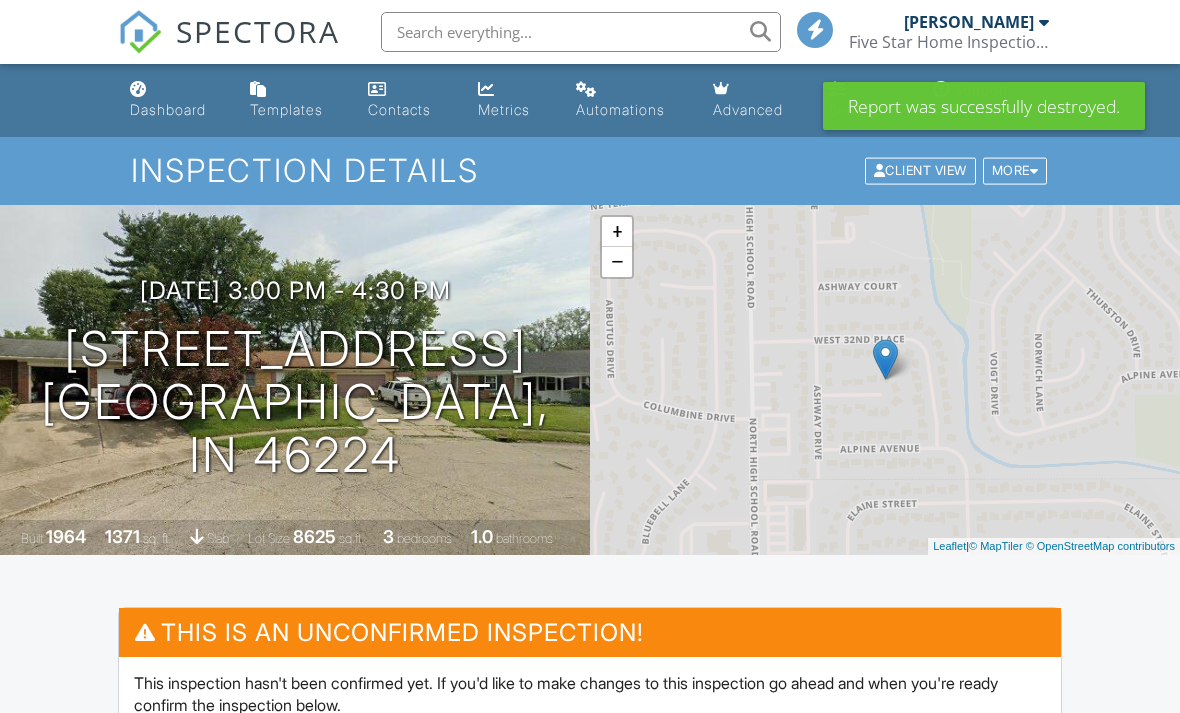 scroll, scrollTop: 7, scrollLeft: 0, axis: vertical 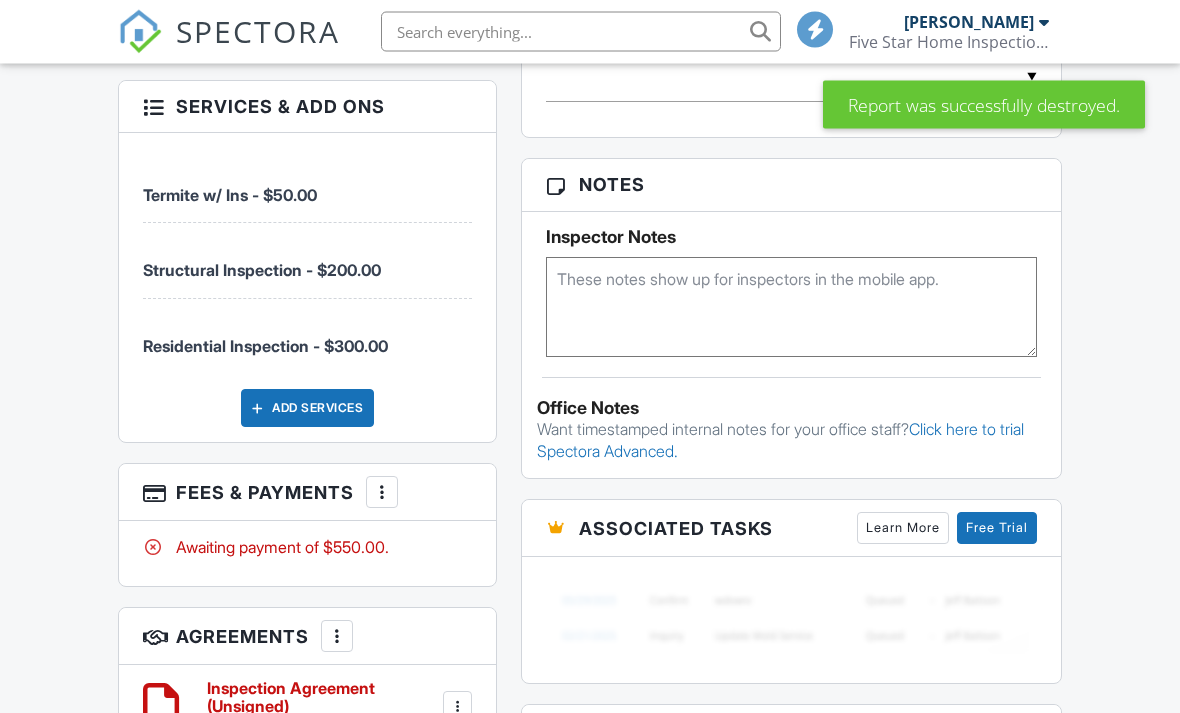 click on "Fees & Payments
More
Edit Fees & Payments
Add Services
View Invoice
Paid In Full" at bounding box center [307, 493] 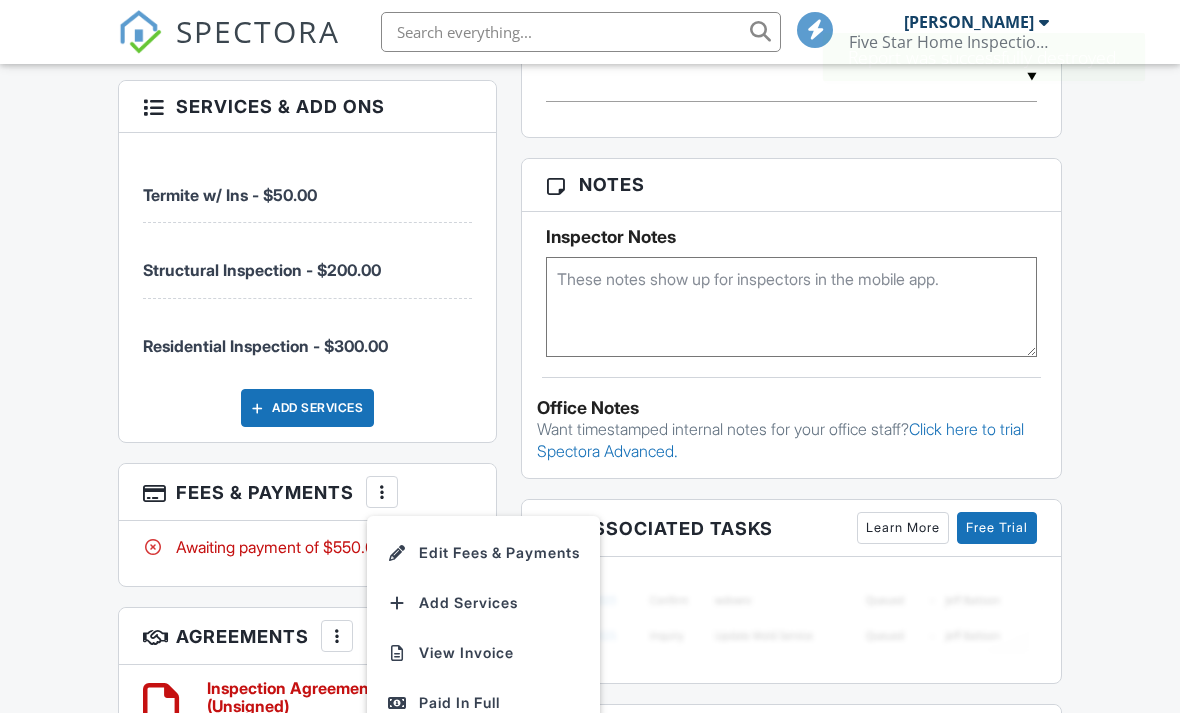 click on "Edit Fees & Payments" at bounding box center [483, 553] 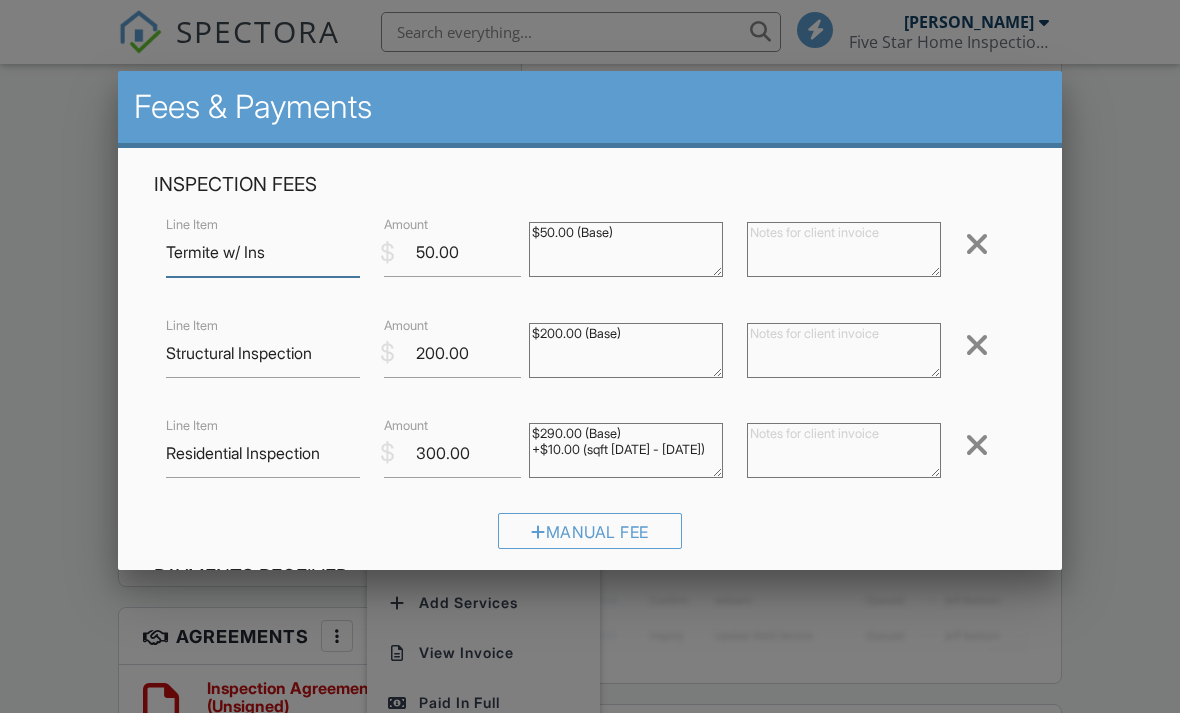 scroll, scrollTop: 1484, scrollLeft: 0, axis: vertical 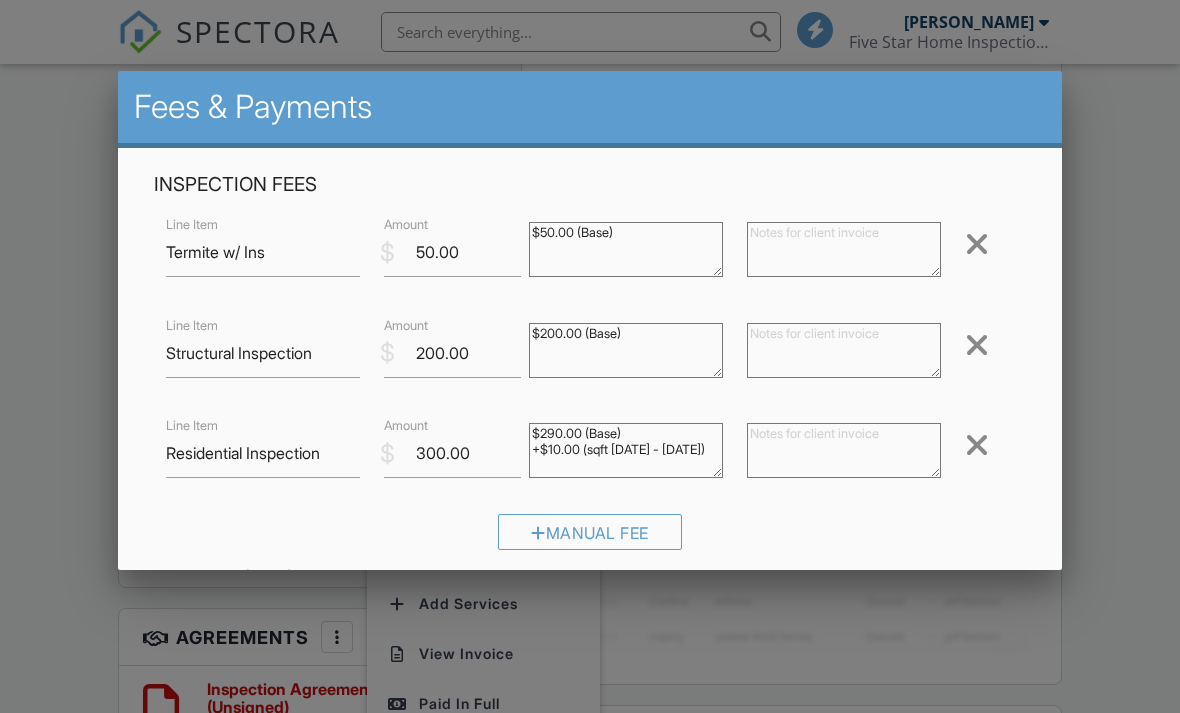 click at bounding box center [977, 345] 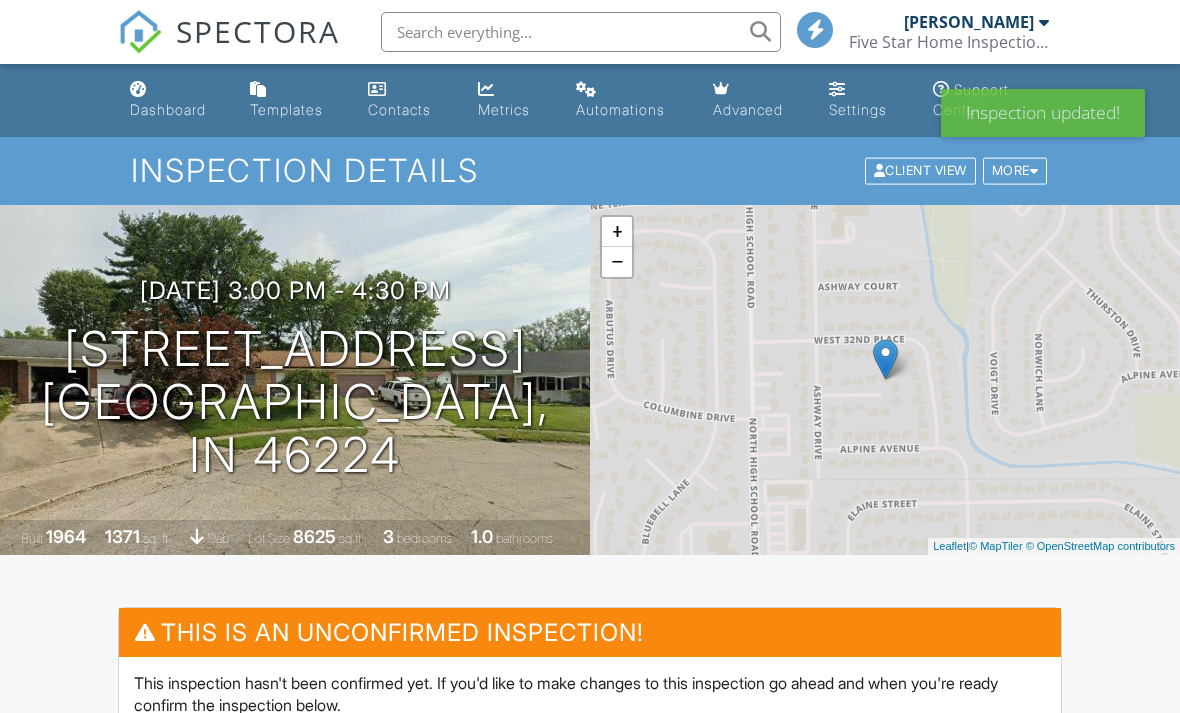scroll, scrollTop: 210, scrollLeft: 0, axis: vertical 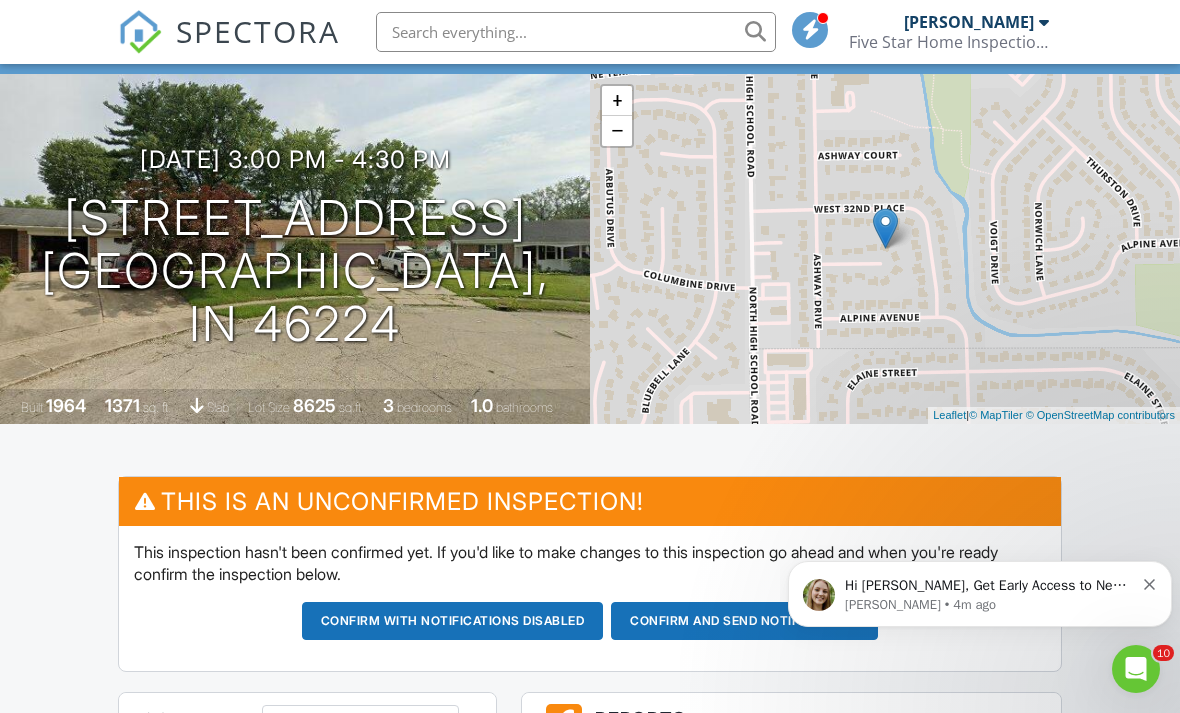 click on "Five Star Home Inspections" at bounding box center [949, 42] 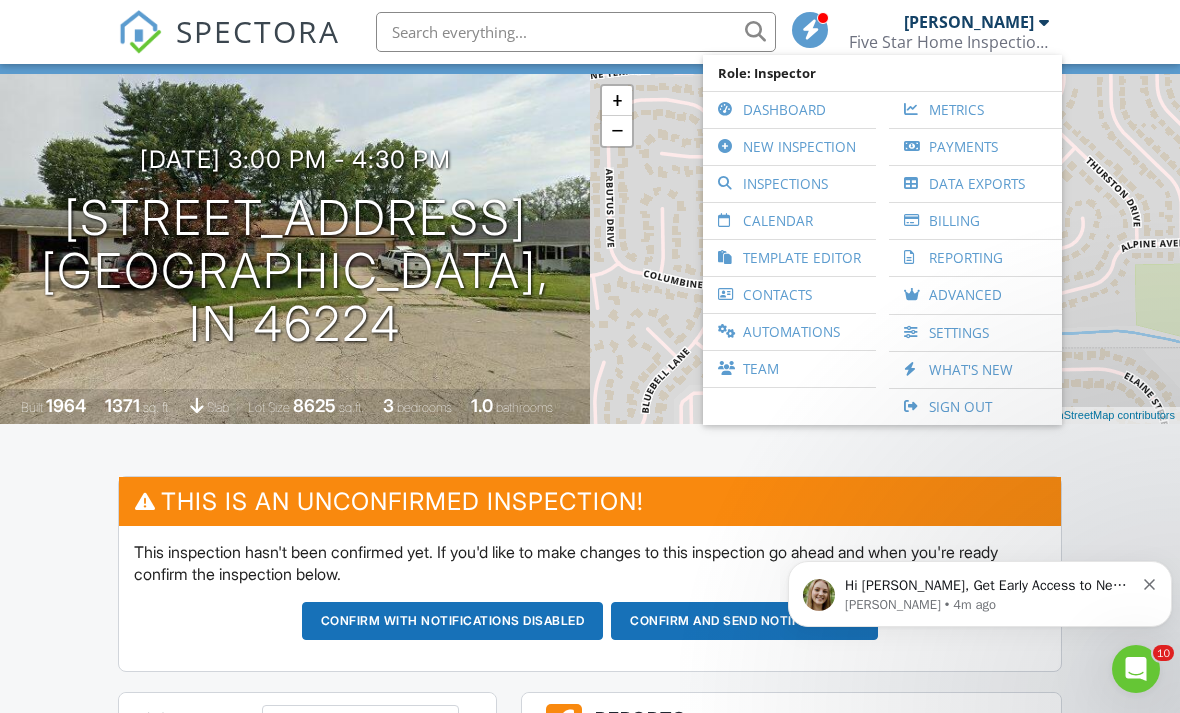 click on "Calendar" at bounding box center [789, 221] 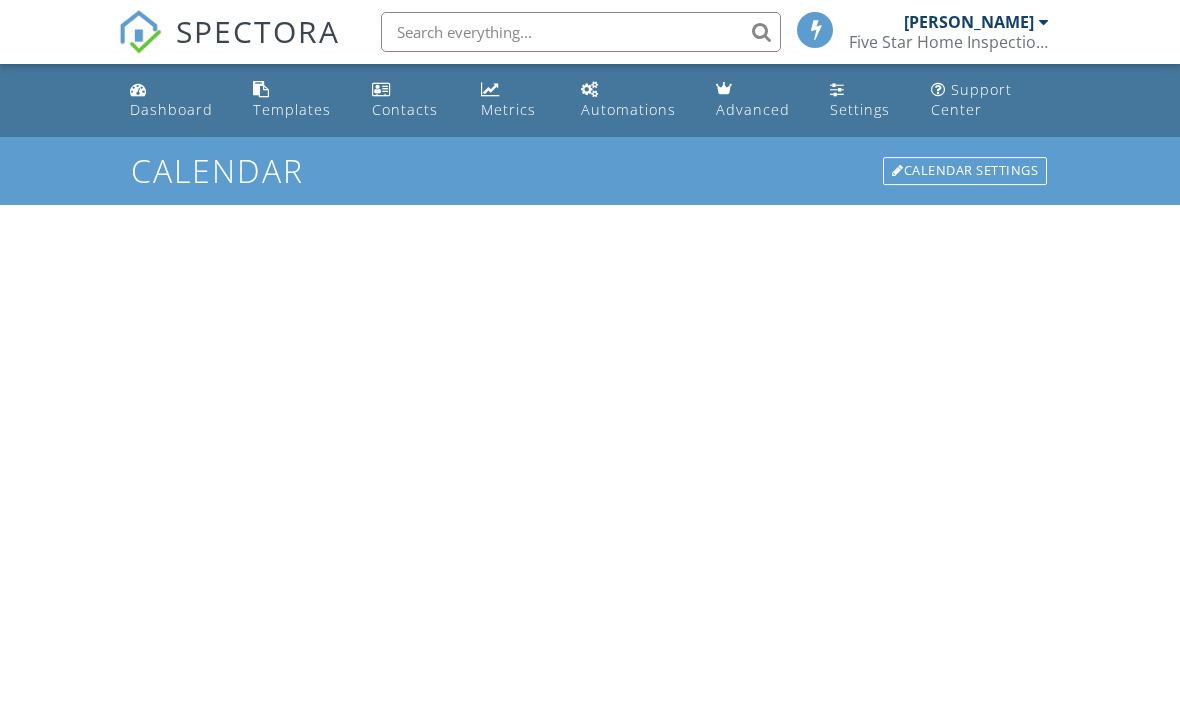 scroll, scrollTop: 0, scrollLeft: 0, axis: both 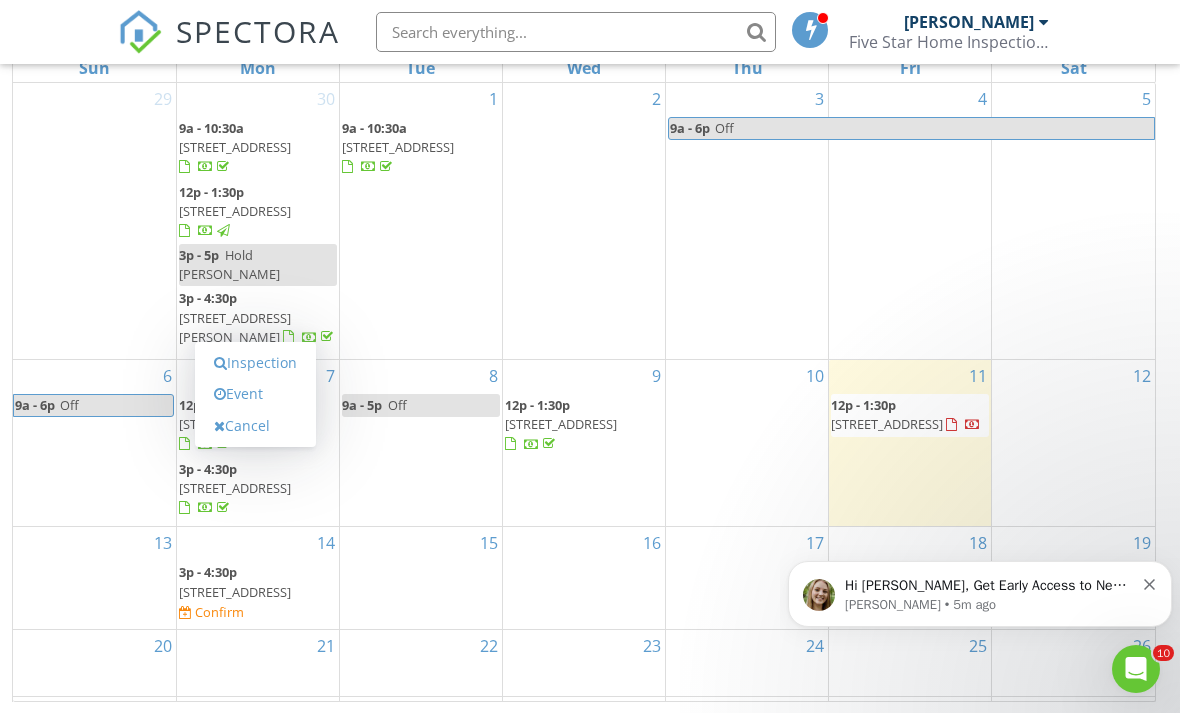 click on "Event" at bounding box center (255, 394) 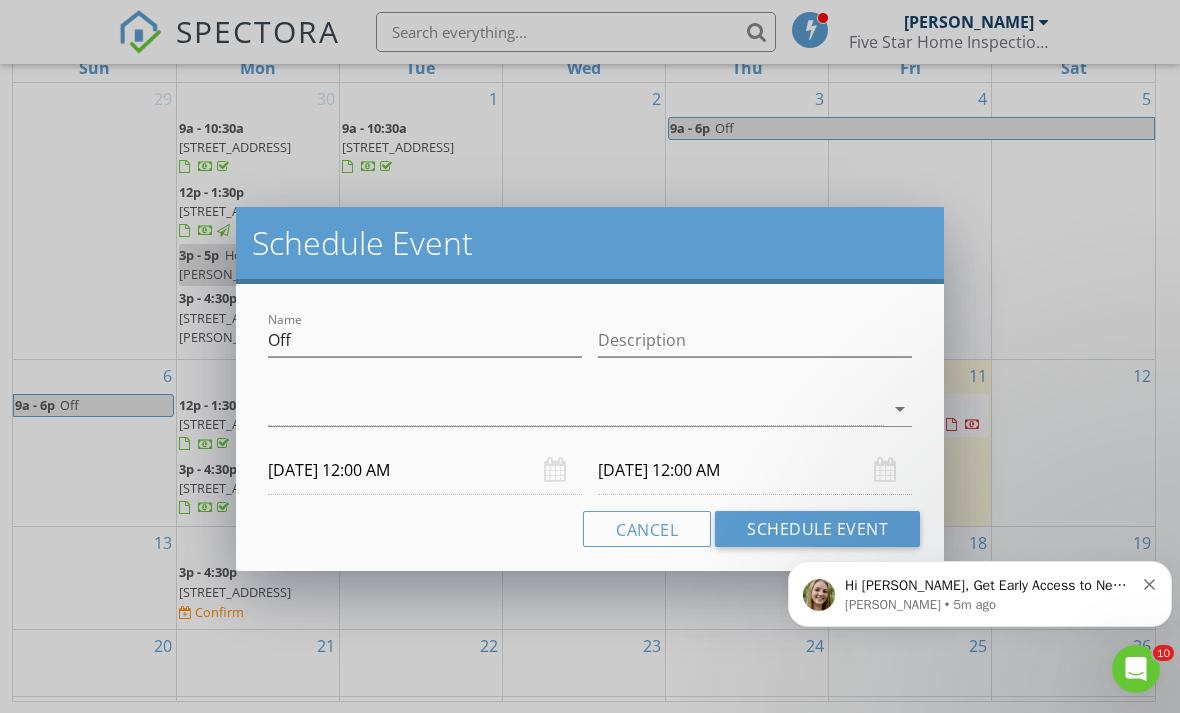 click at bounding box center (576, 409) 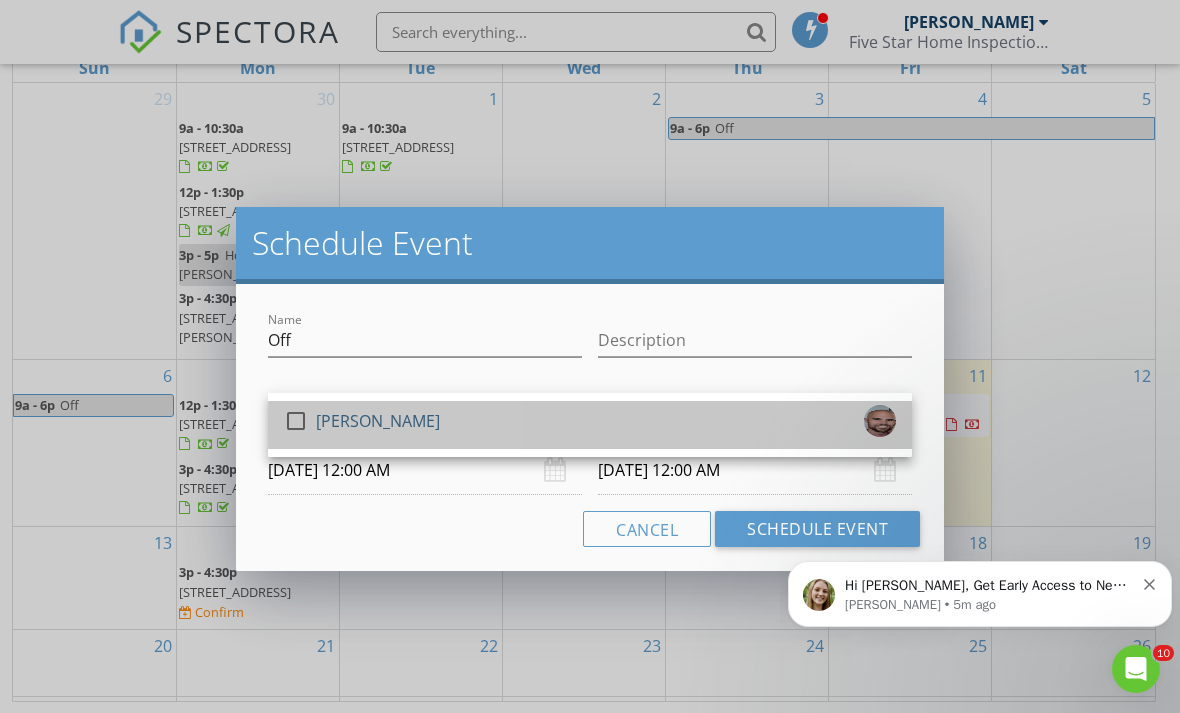 click on "[PERSON_NAME]" at bounding box center (378, 421) 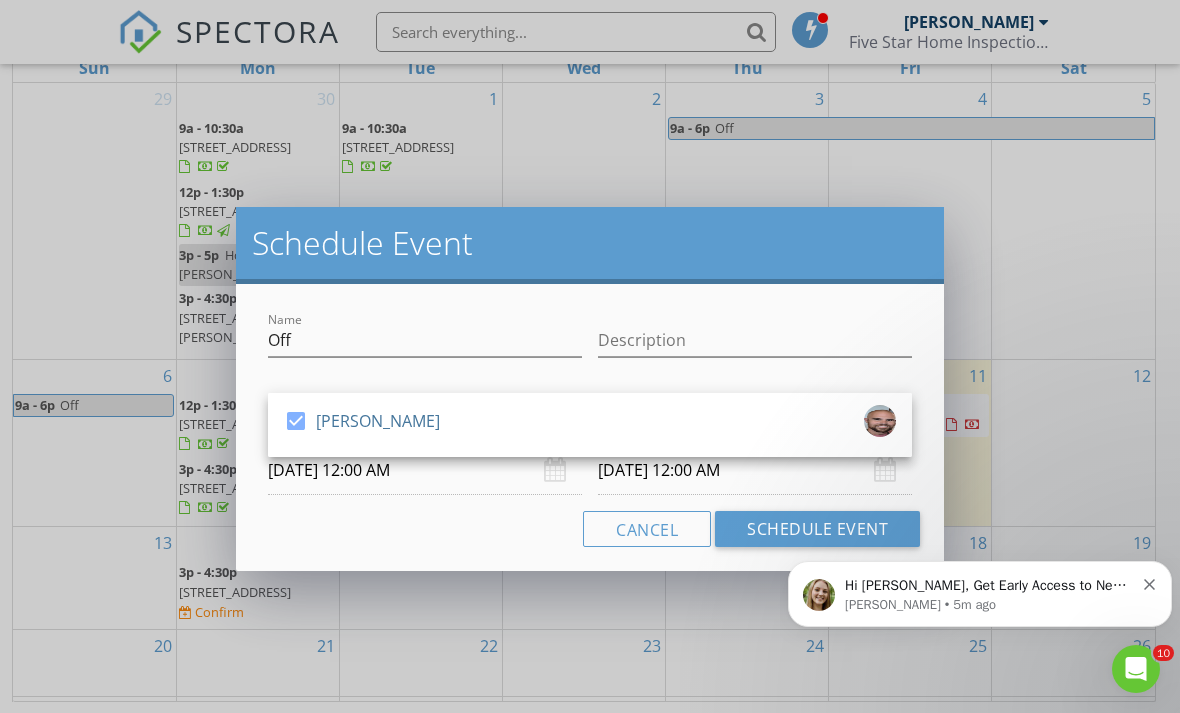 click on "Cancel   Schedule Event" at bounding box center [590, 529] 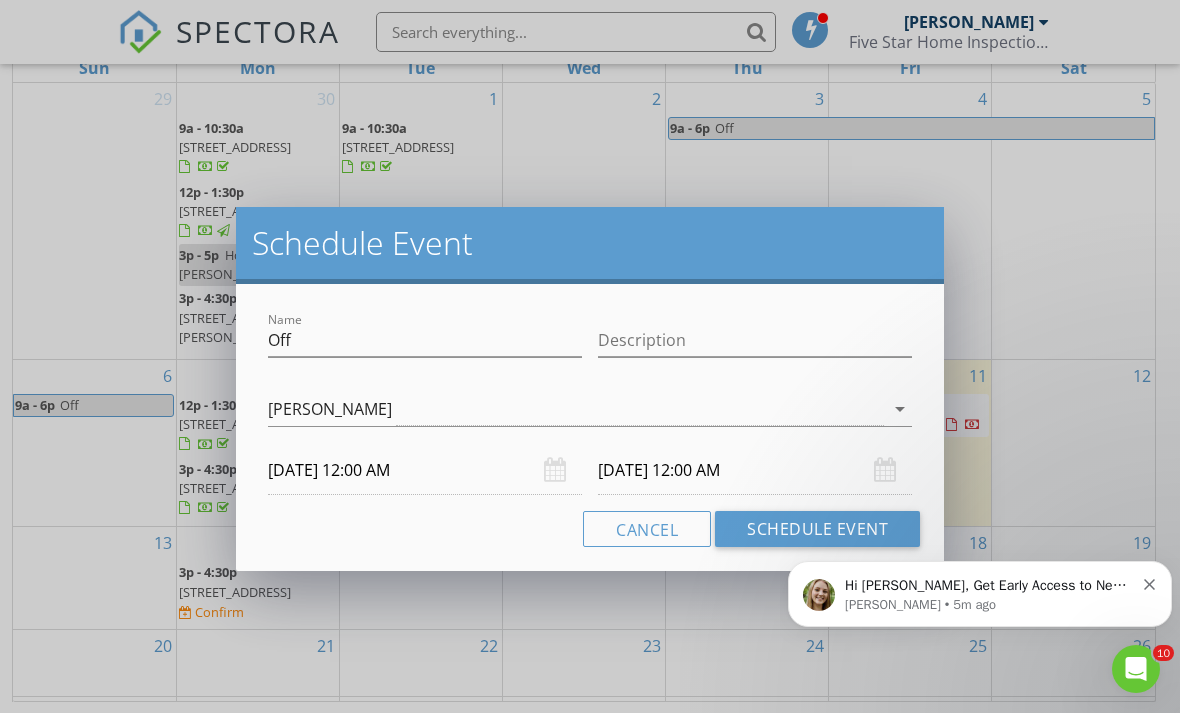 click on "07/14/2025 12:00 AM" at bounding box center [425, 470] 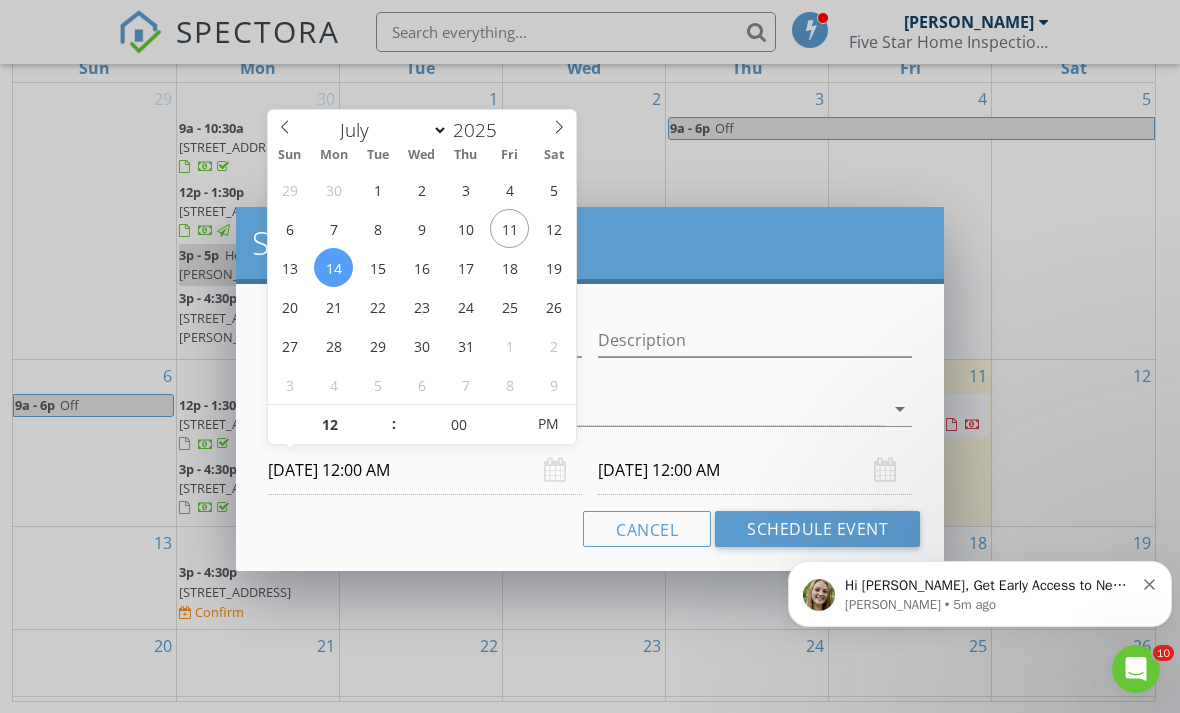 type on "07/14/2025 12:00 PM" 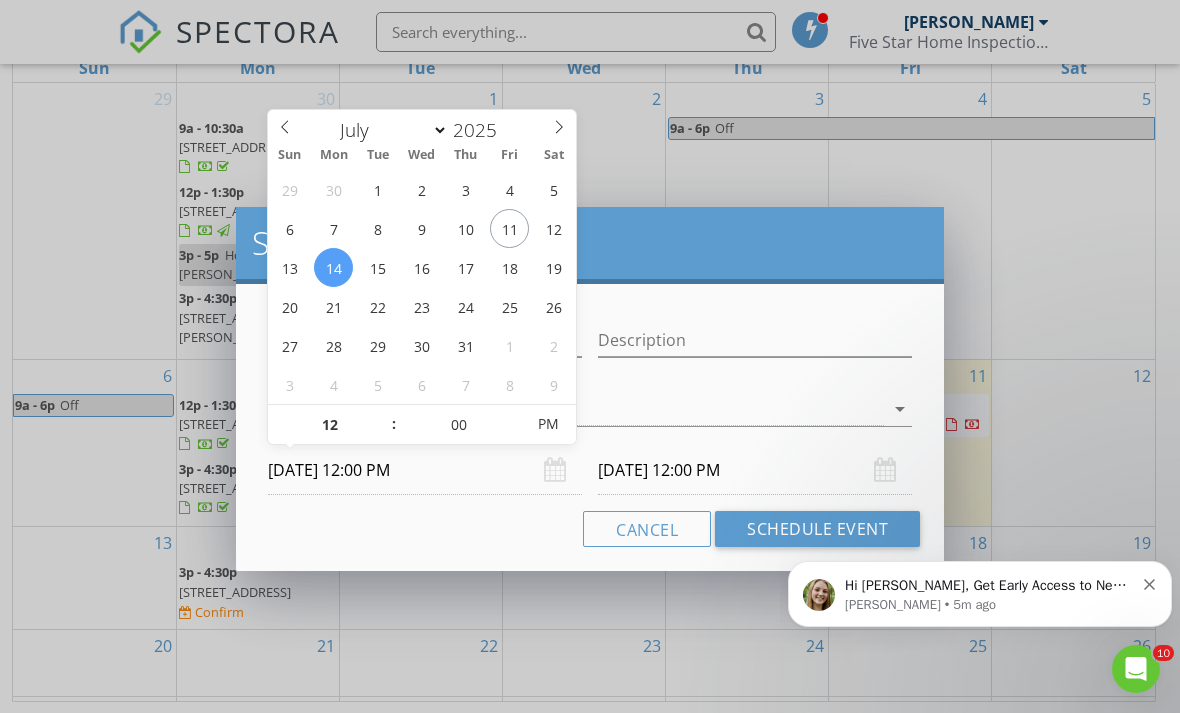 click on "07/15/2025 12:00 PM" at bounding box center [755, 470] 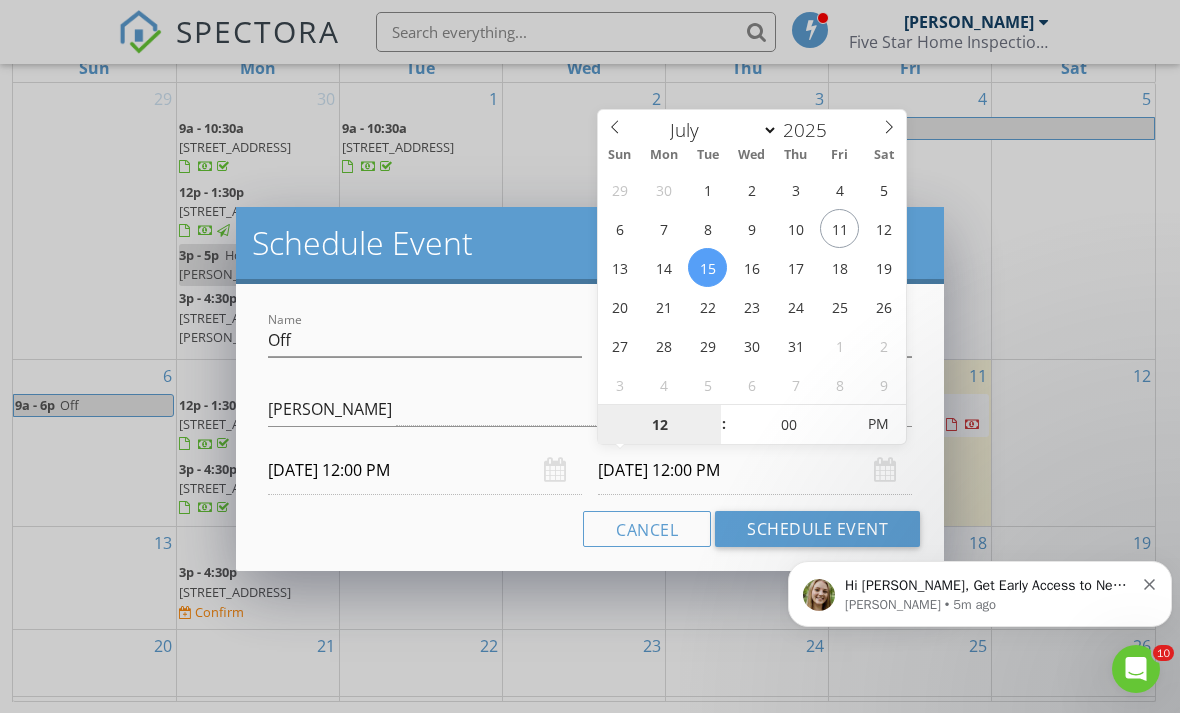 type on "07/14/2025 12:00 PM" 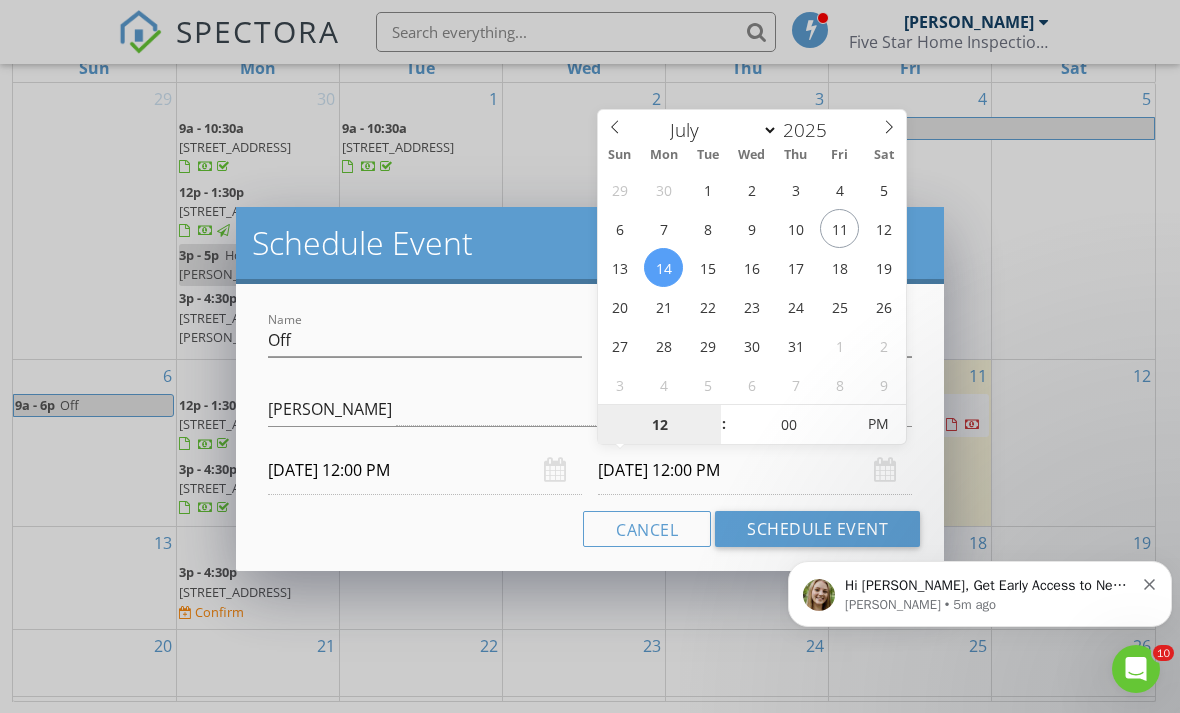 type on "01" 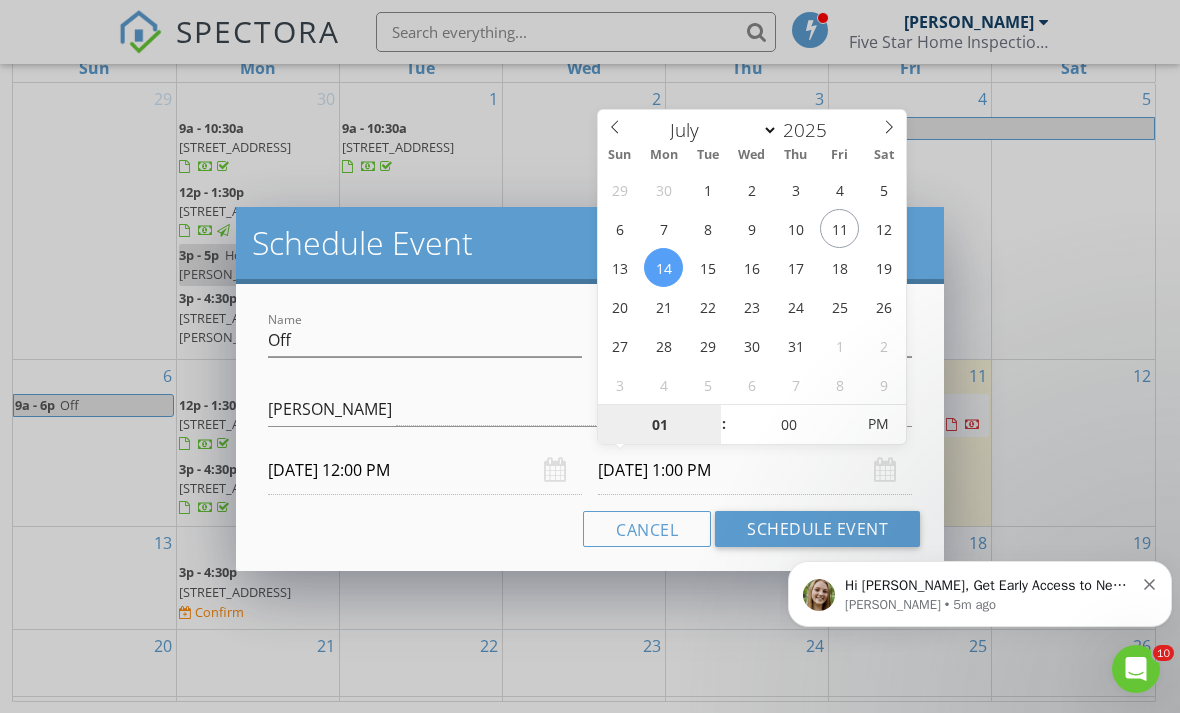 type on "02" 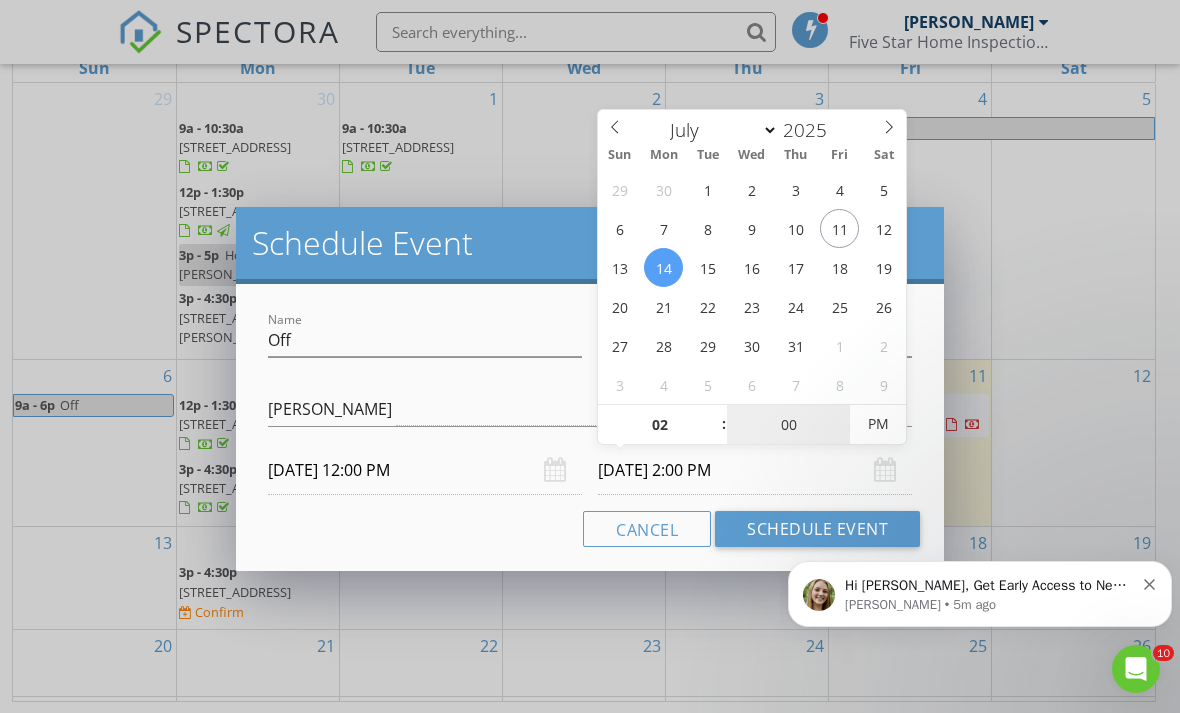 click on "00" at bounding box center [788, 425] 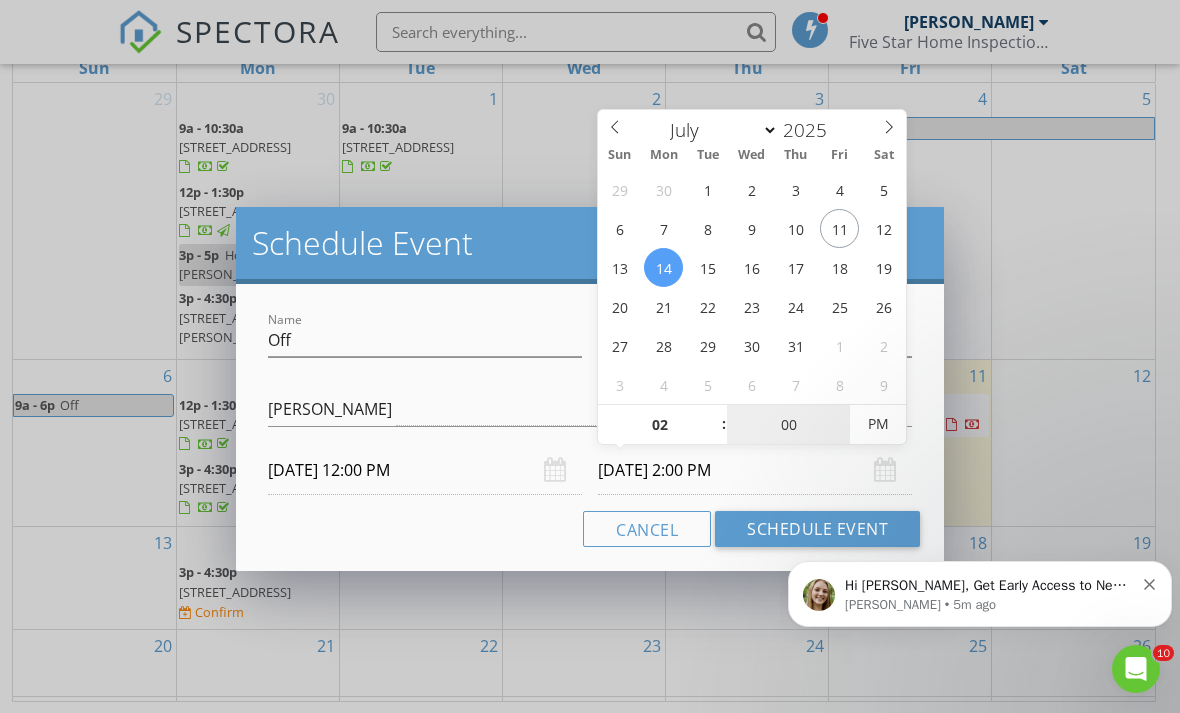 type on "05" 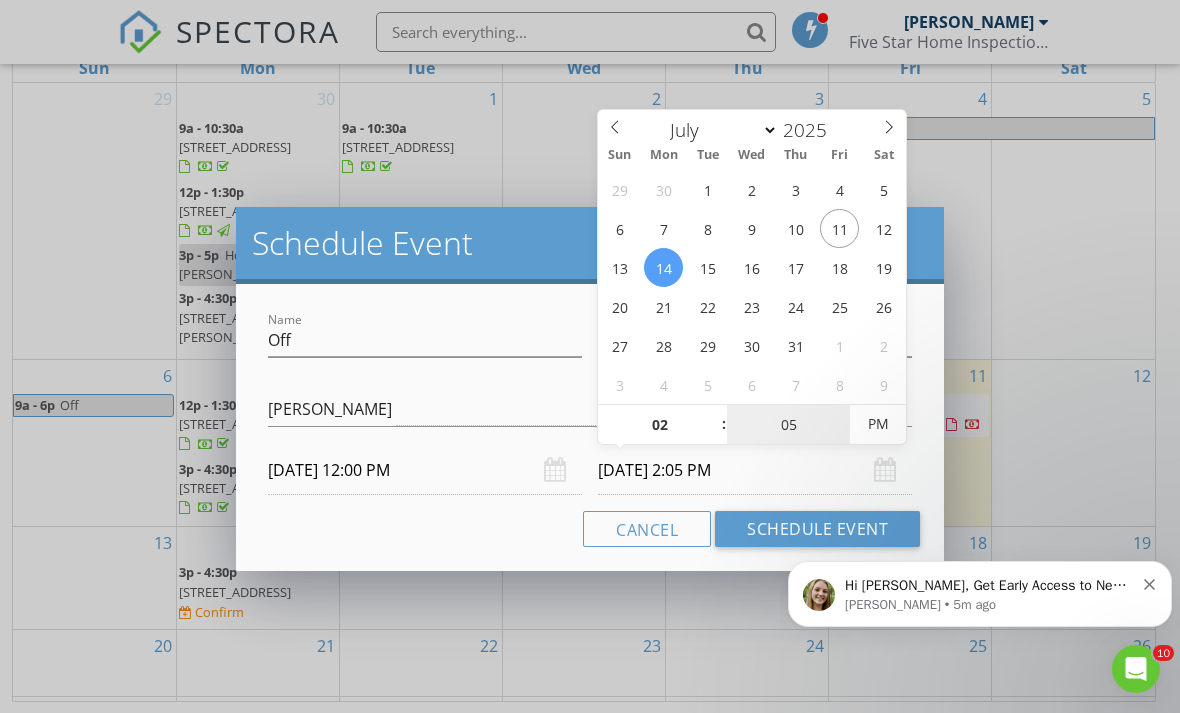 type on "10" 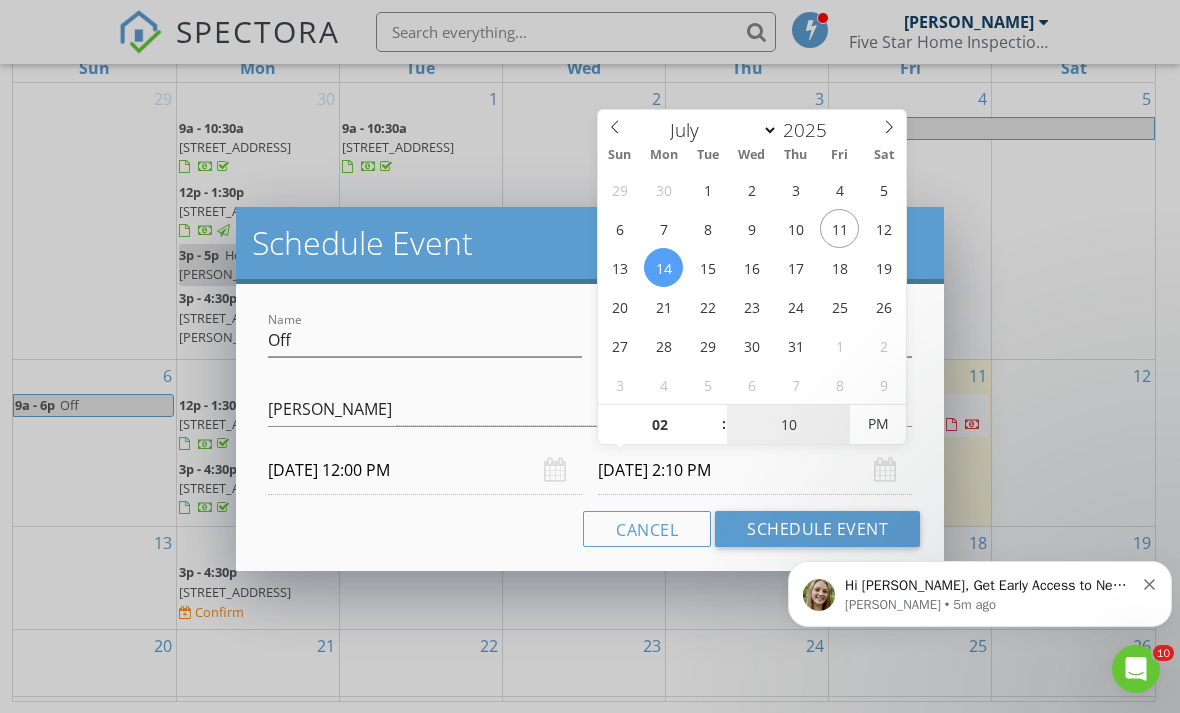 type on "15" 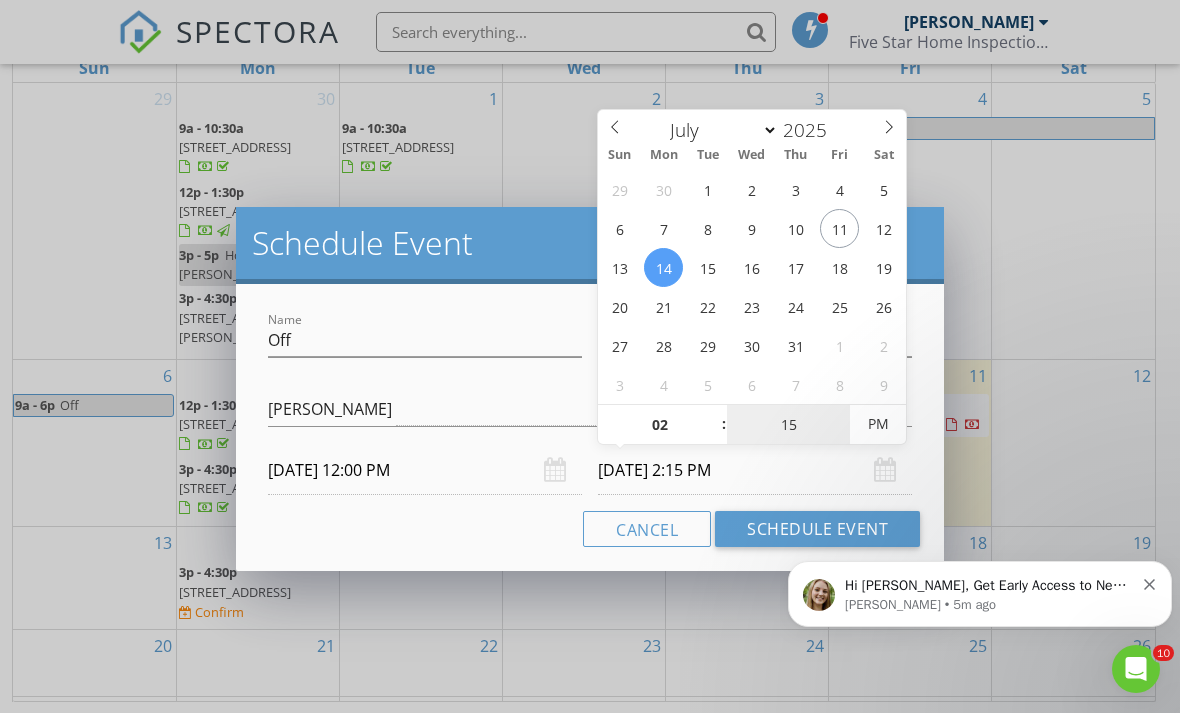 type on "20" 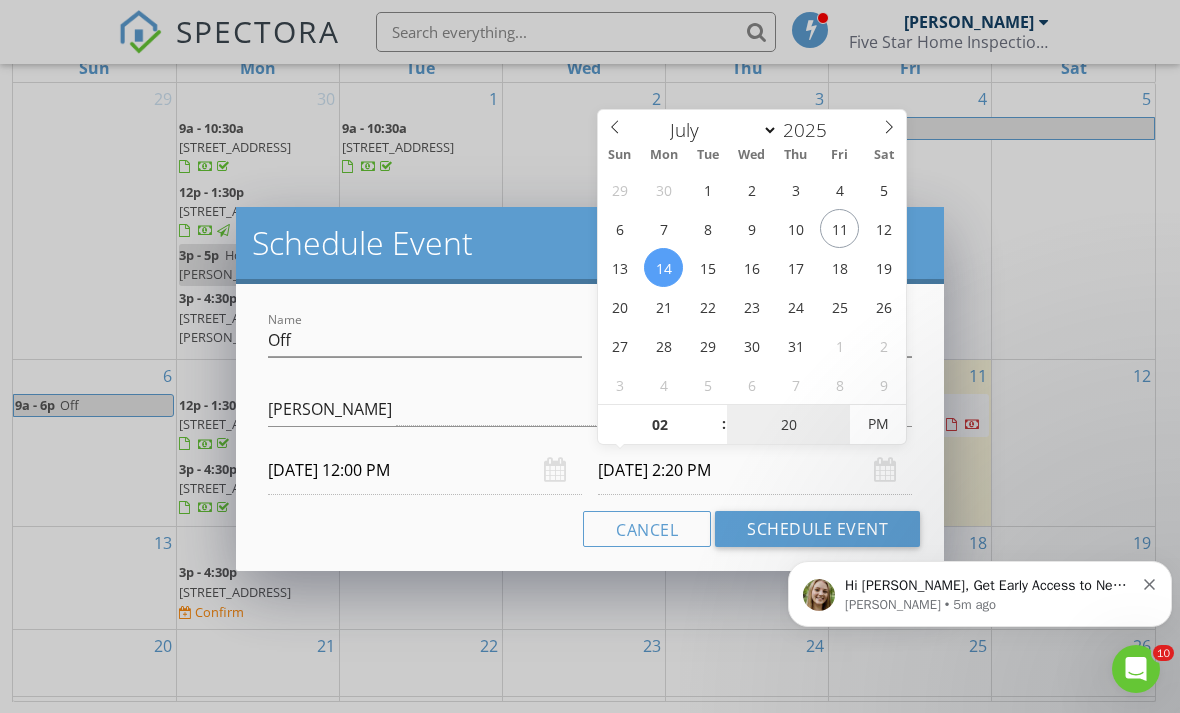 type on "25" 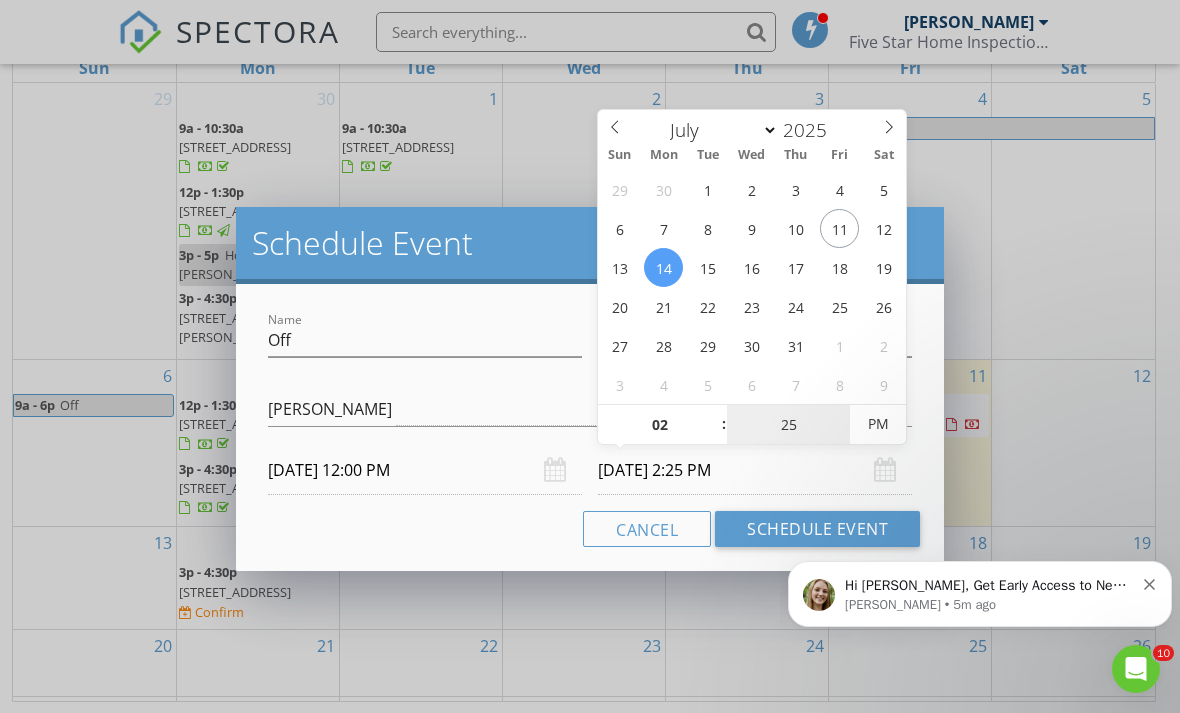 type on "30" 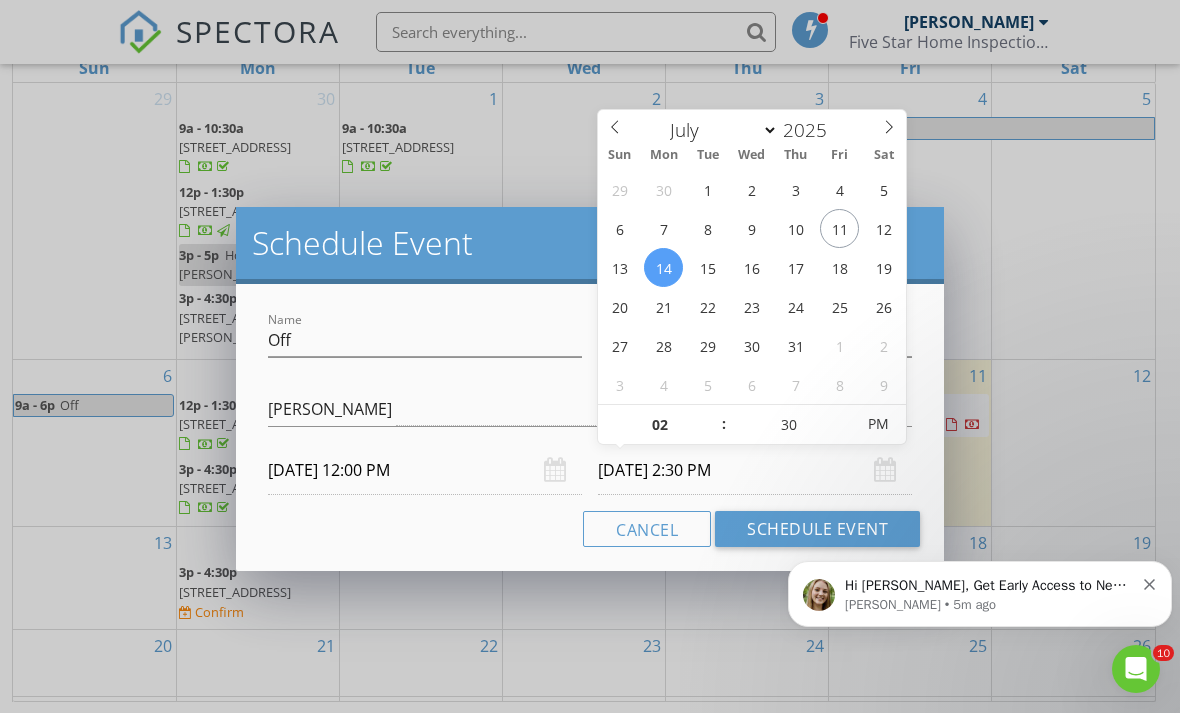 click on "Cancel   Schedule Event" at bounding box center [590, 529] 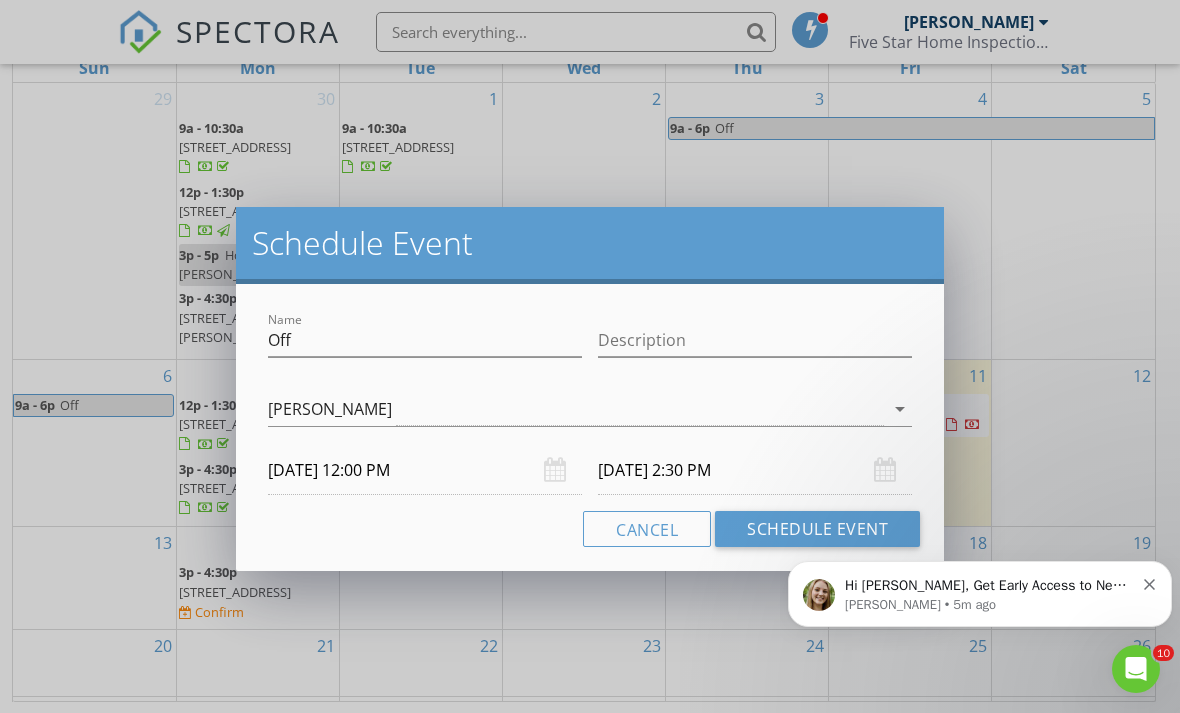 click on "Schedule Event" at bounding box center [817, 529] 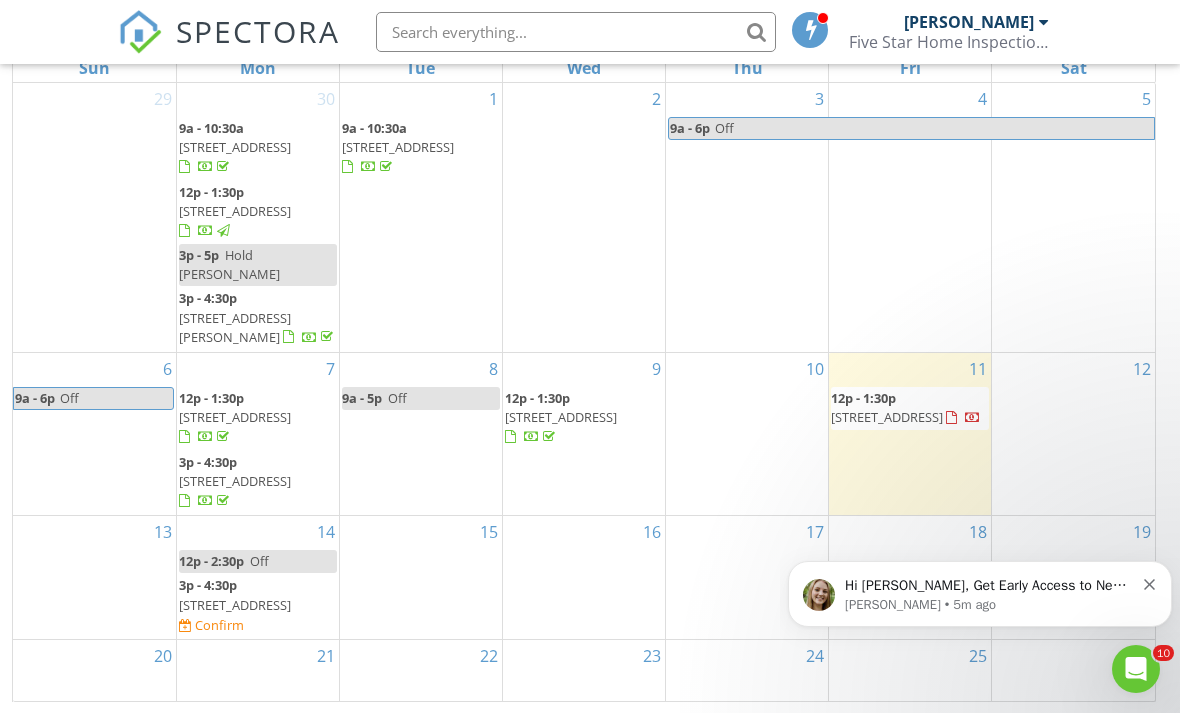 click at bounding box center (421, 565) 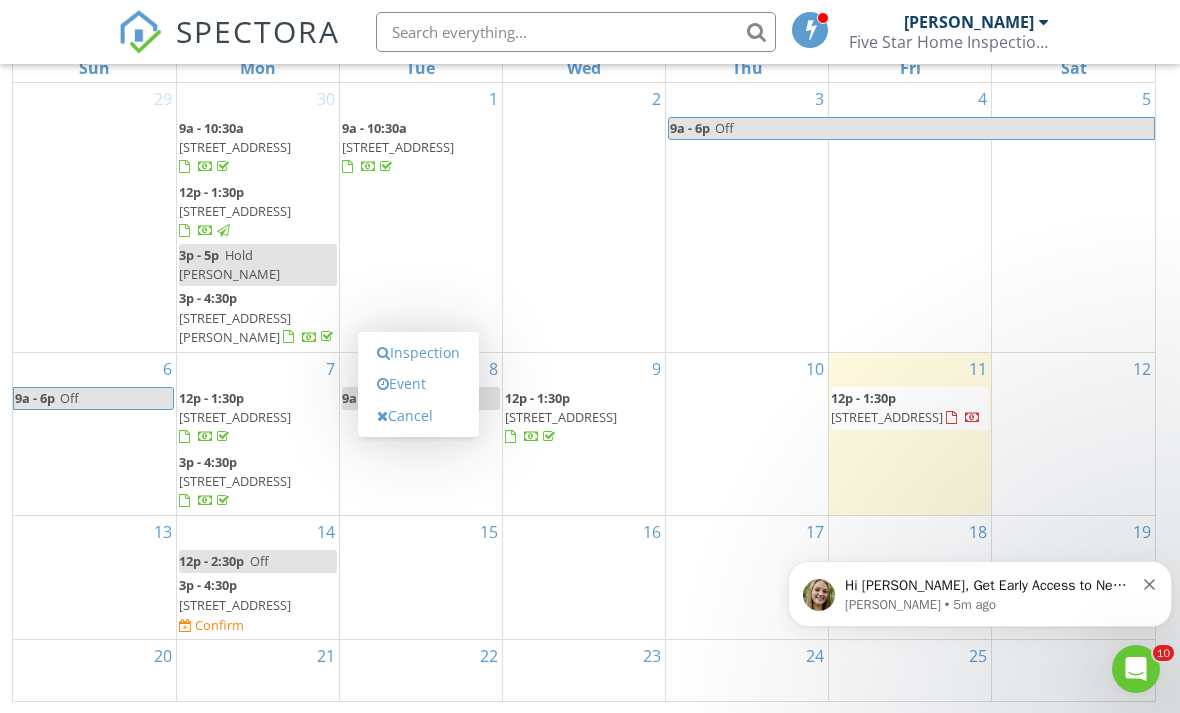 click on "Event" at bounding box center [418, 384] 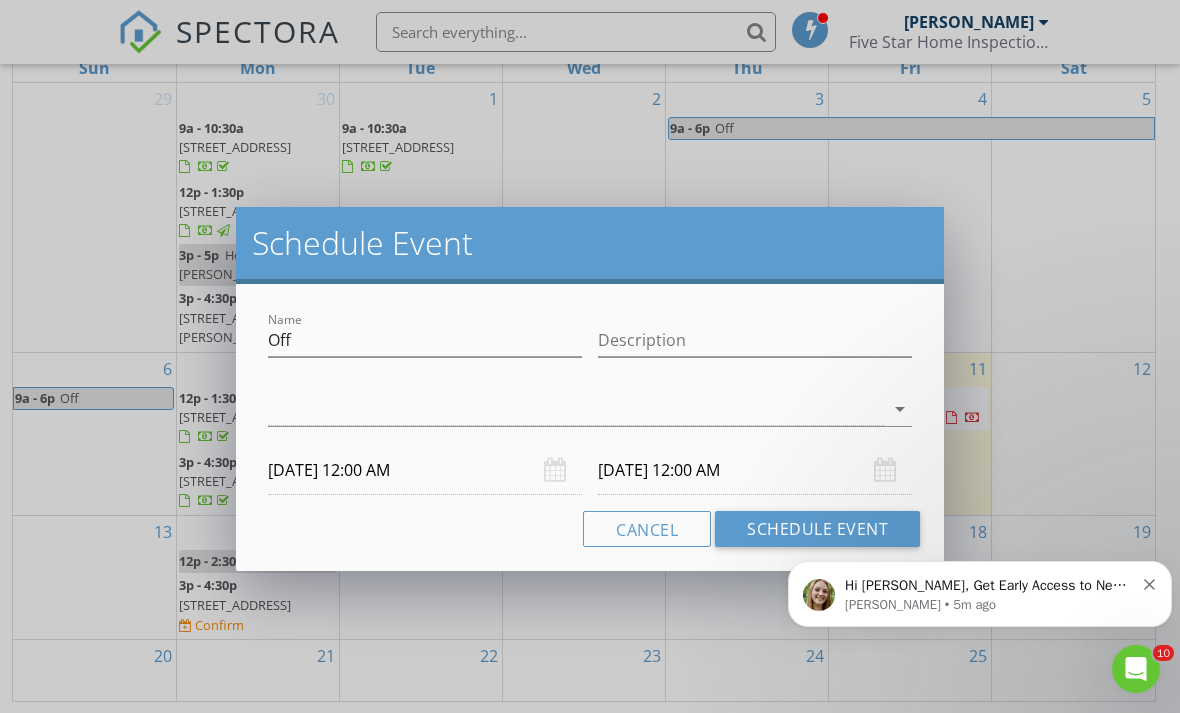 click at bounding box center [576, 409] 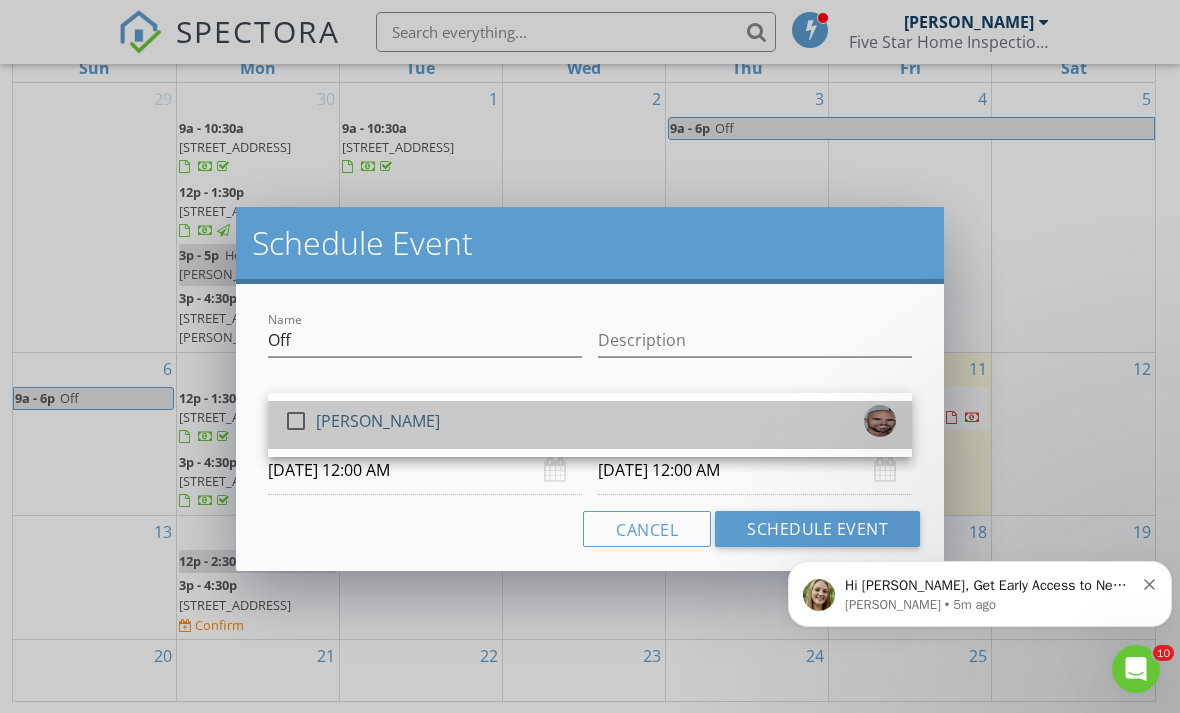 click on "check_box_outline_blank   AJ Harris" at bounding box center (590, 425) 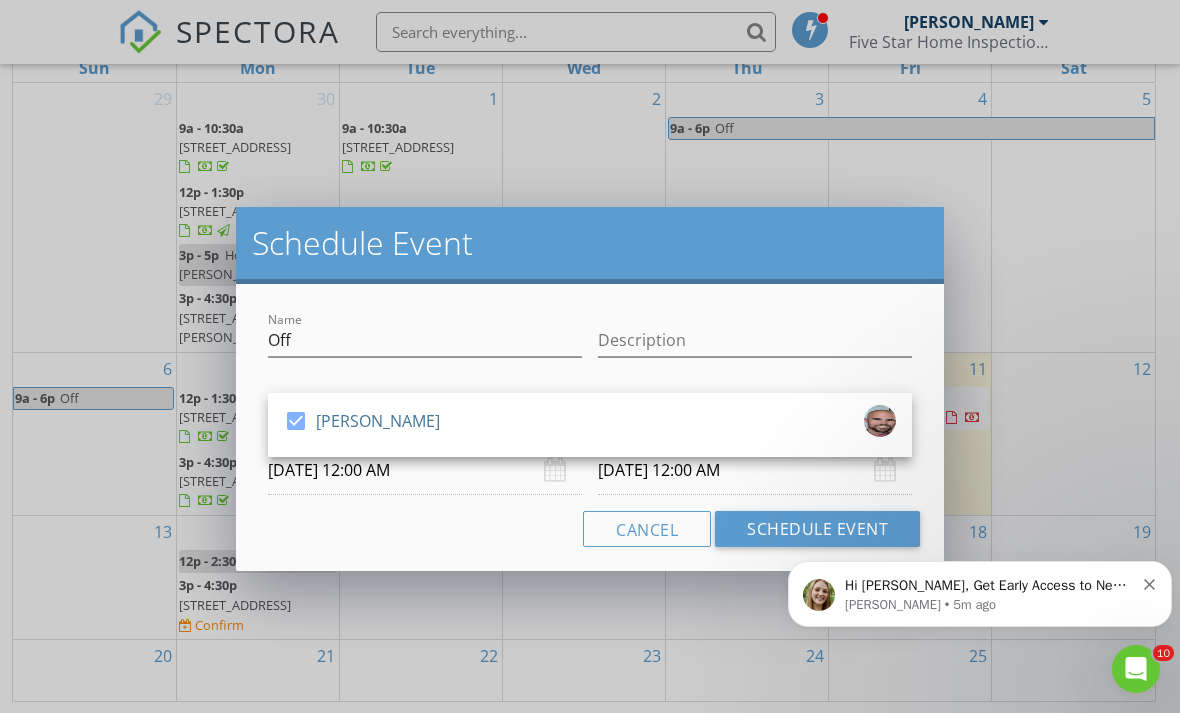 click on "07/15/2025 12:00 AM" at bounding box center [425, 470] 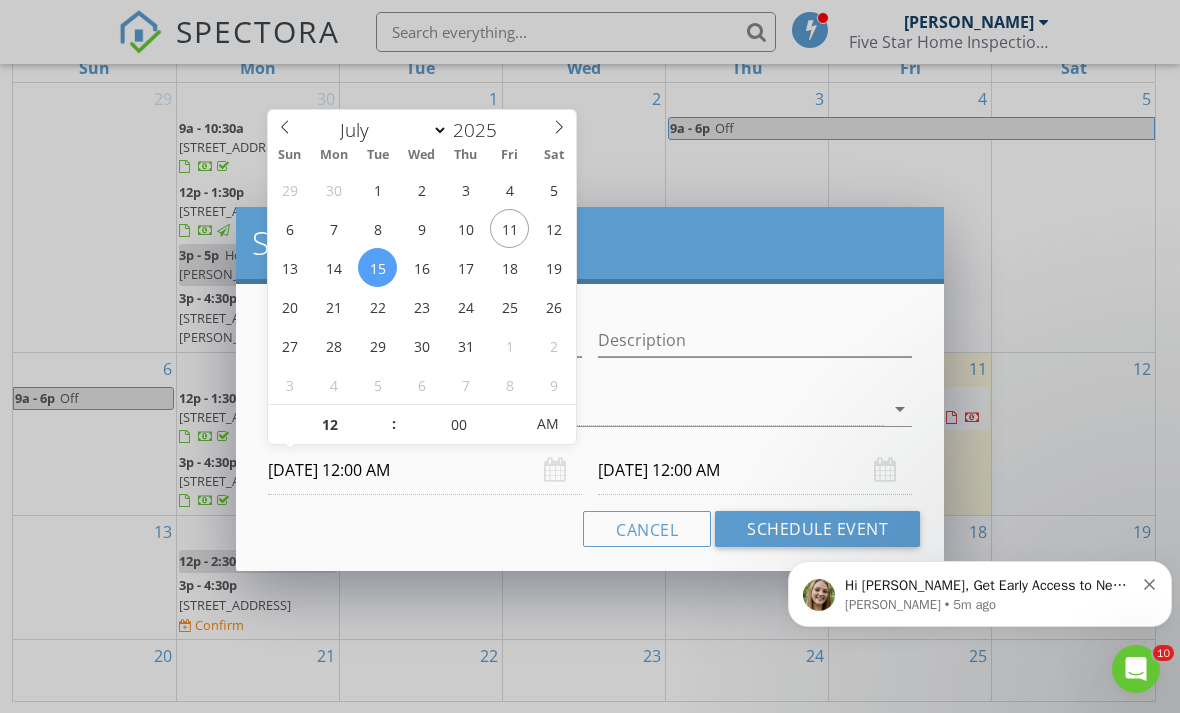 click on "AM" at bounding box center (547, 424) 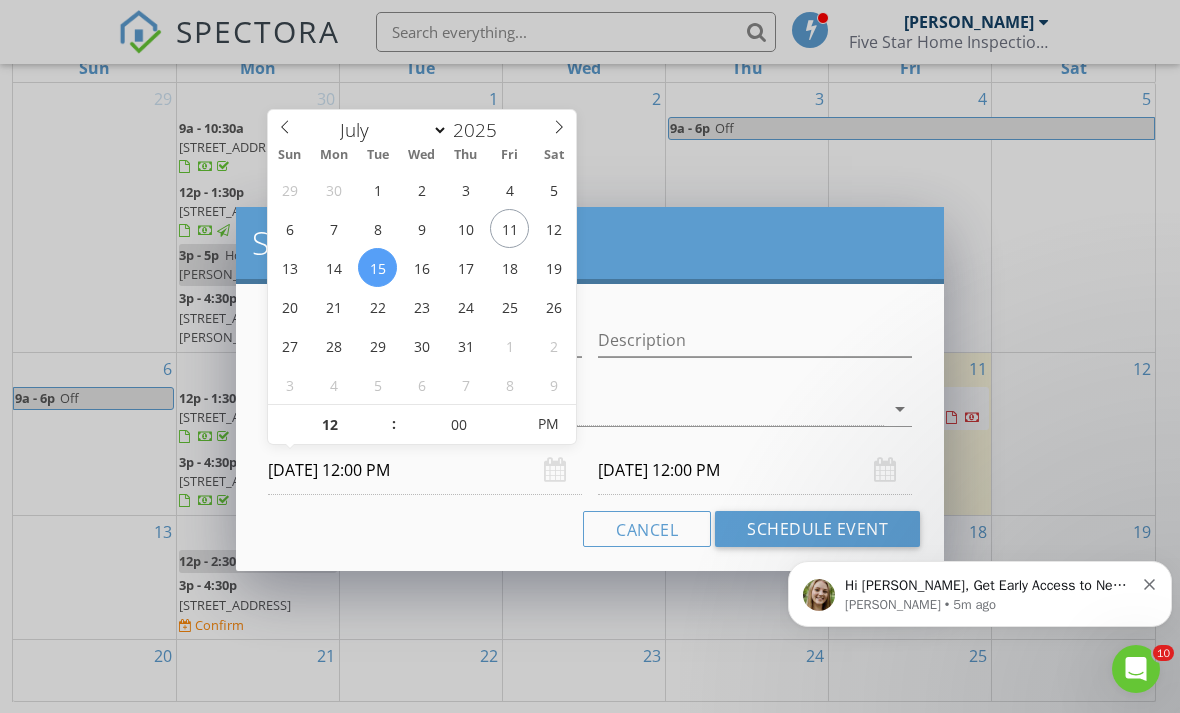 click on "07/16/2025 12:00 PM" at bounding box center [755, 470] 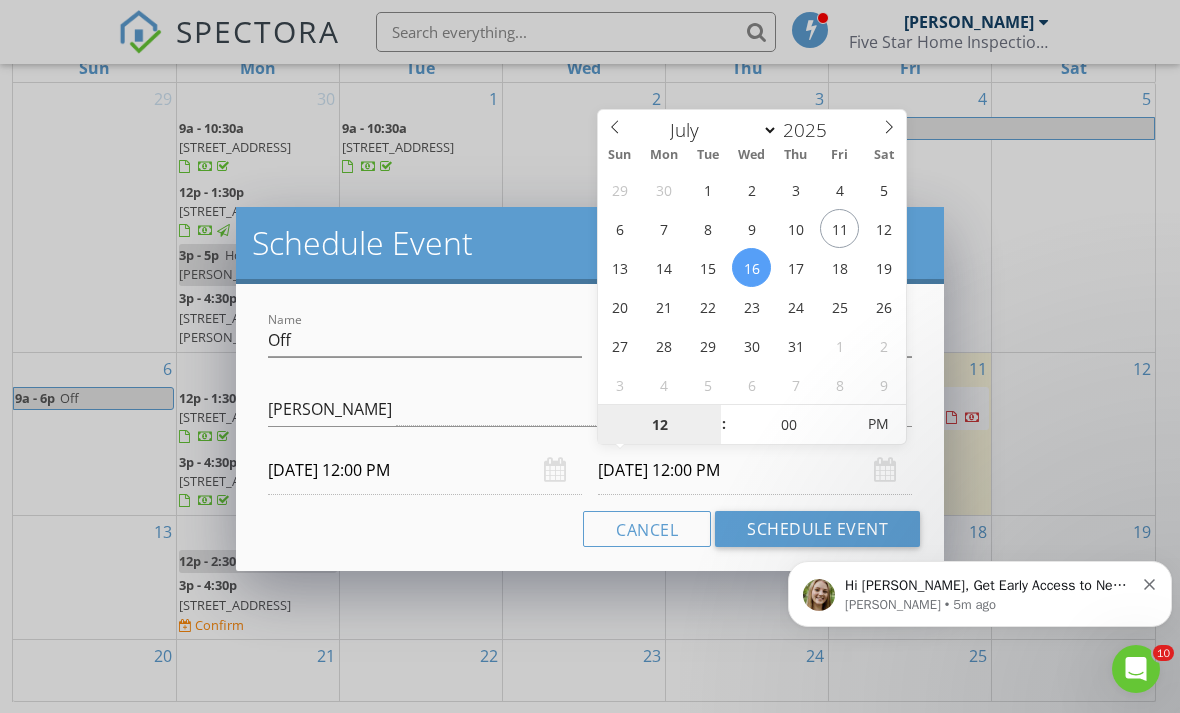 type on "07/15/2025 12:00 PM" 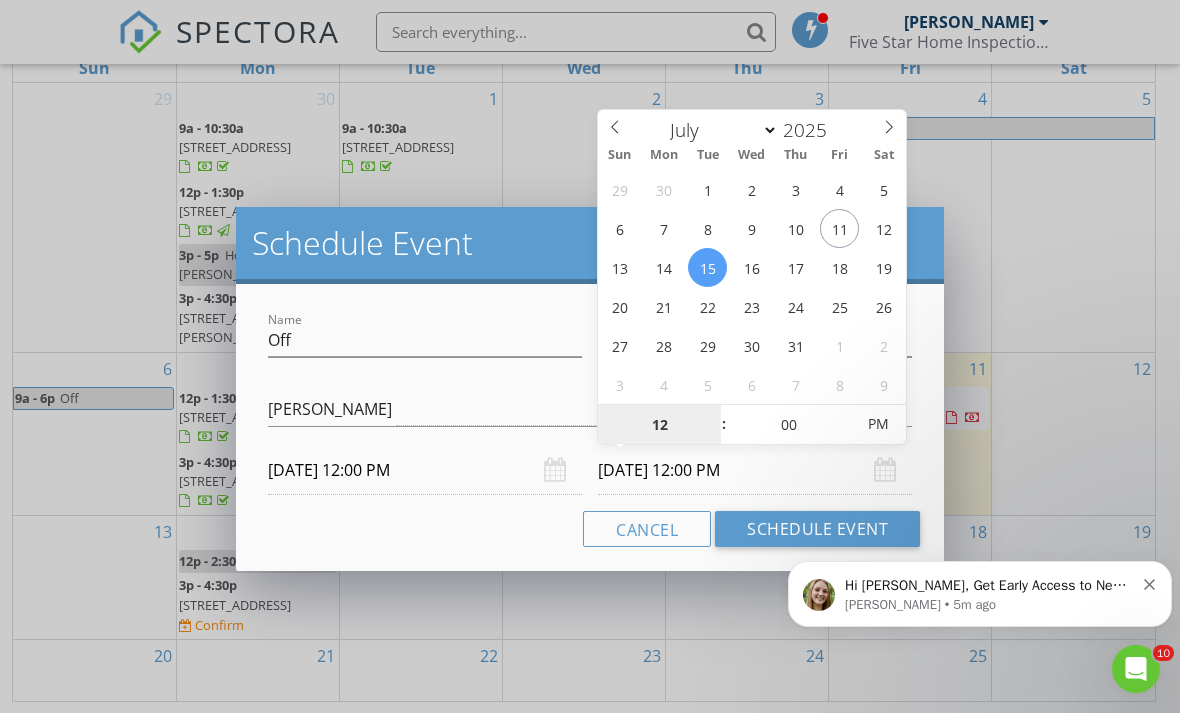 type on "01" 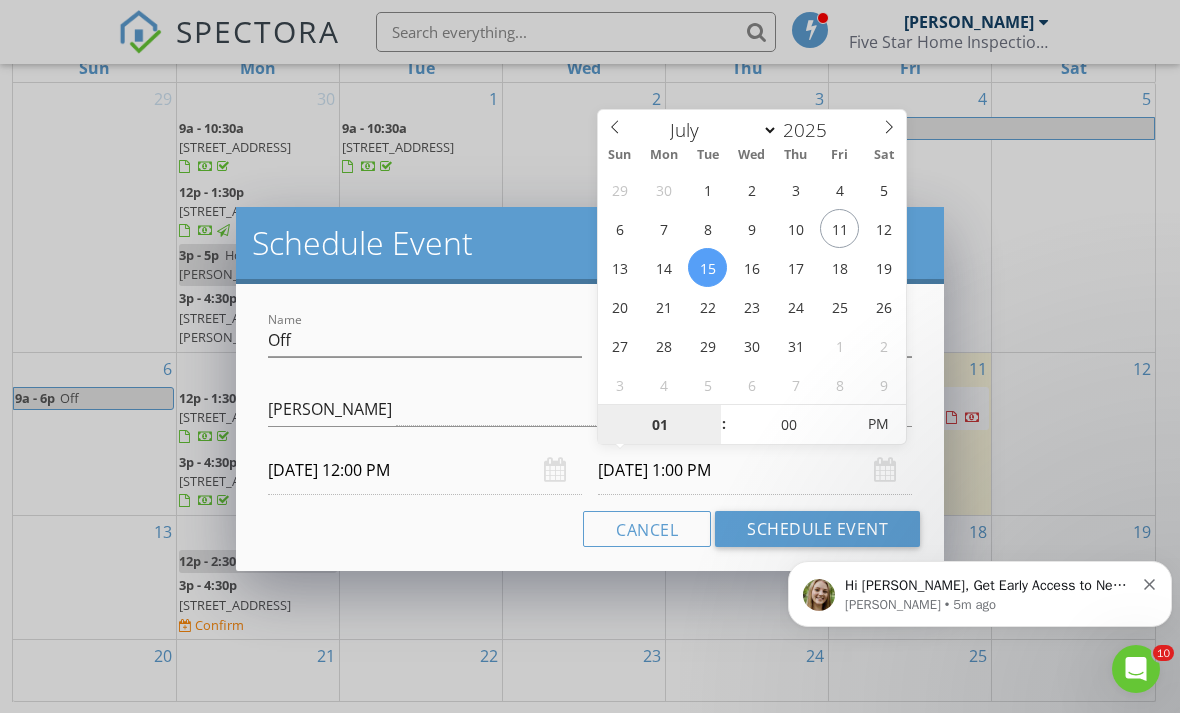 type on "02" 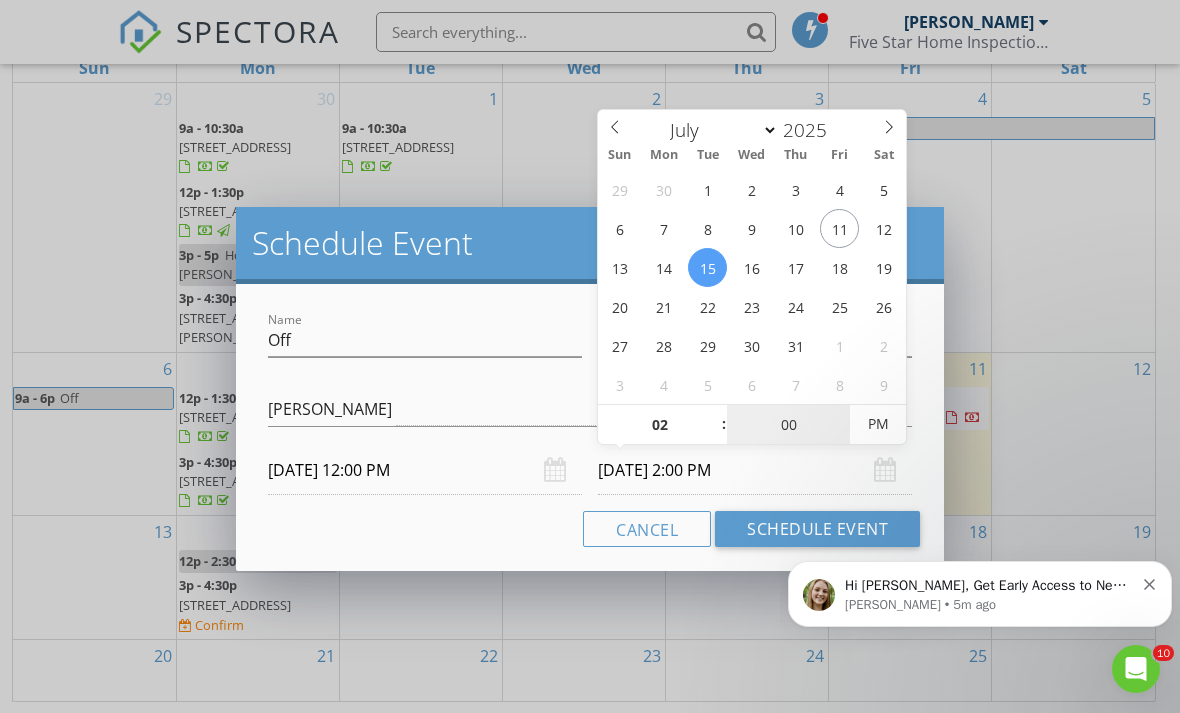 click on "00" at bounding box center (788, 425) 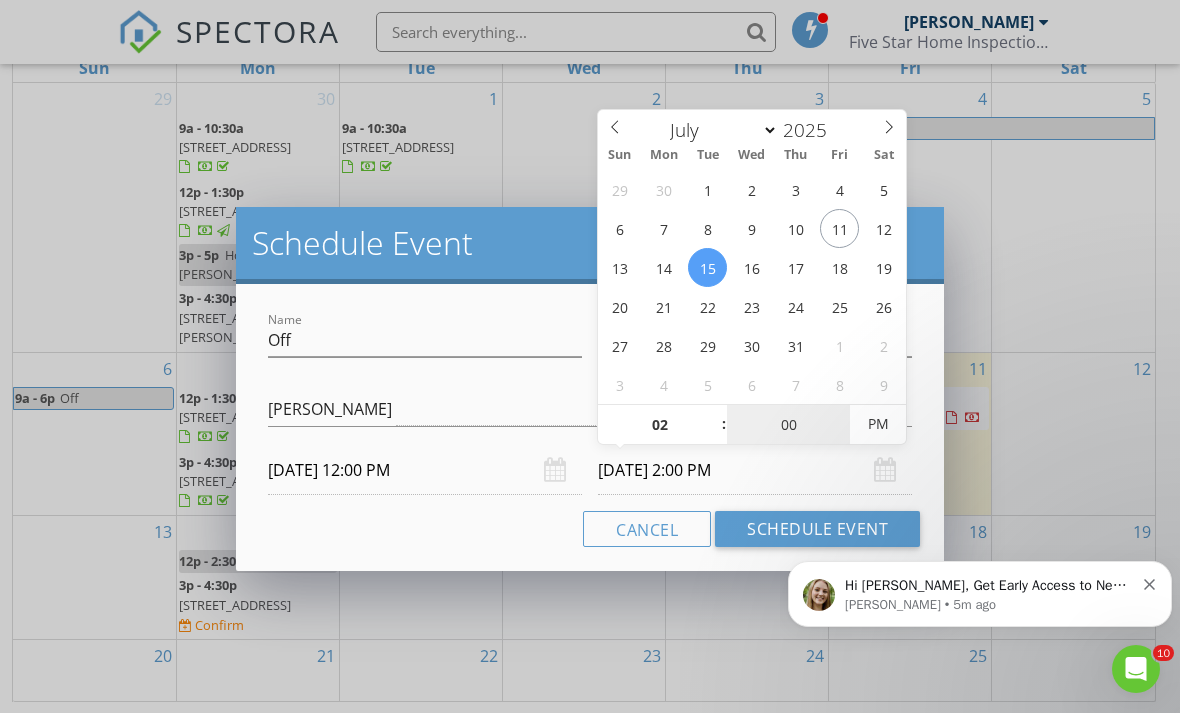 type on "05" 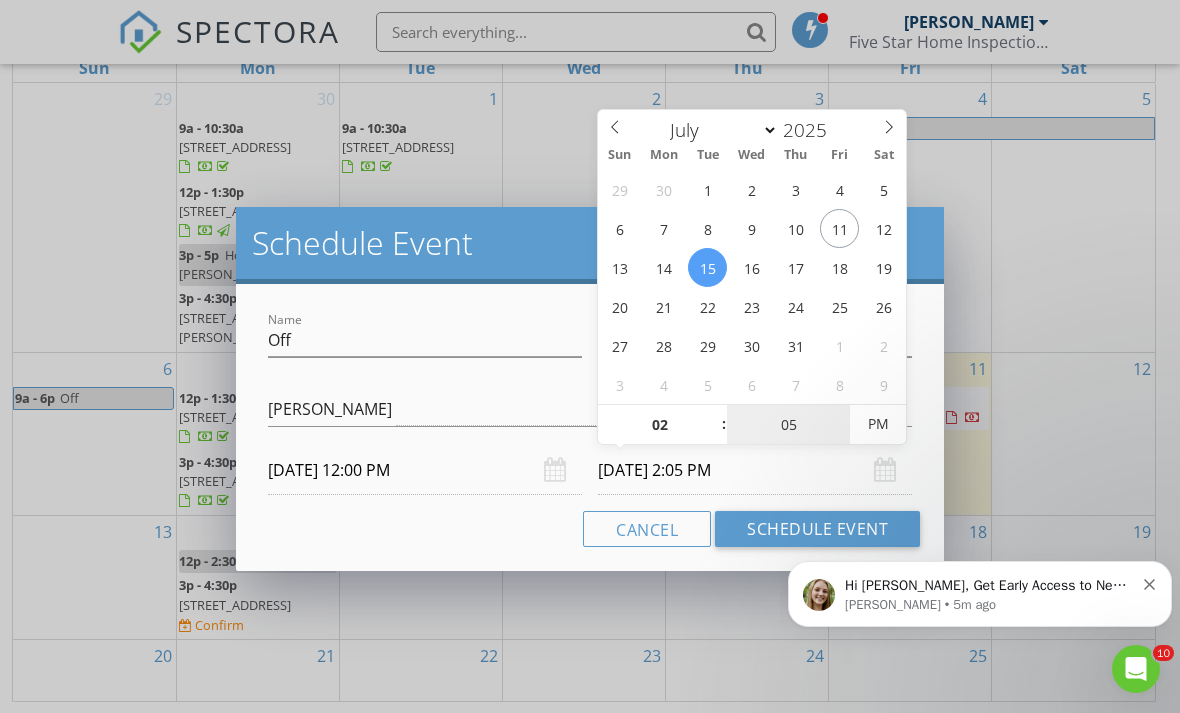 type on "10" 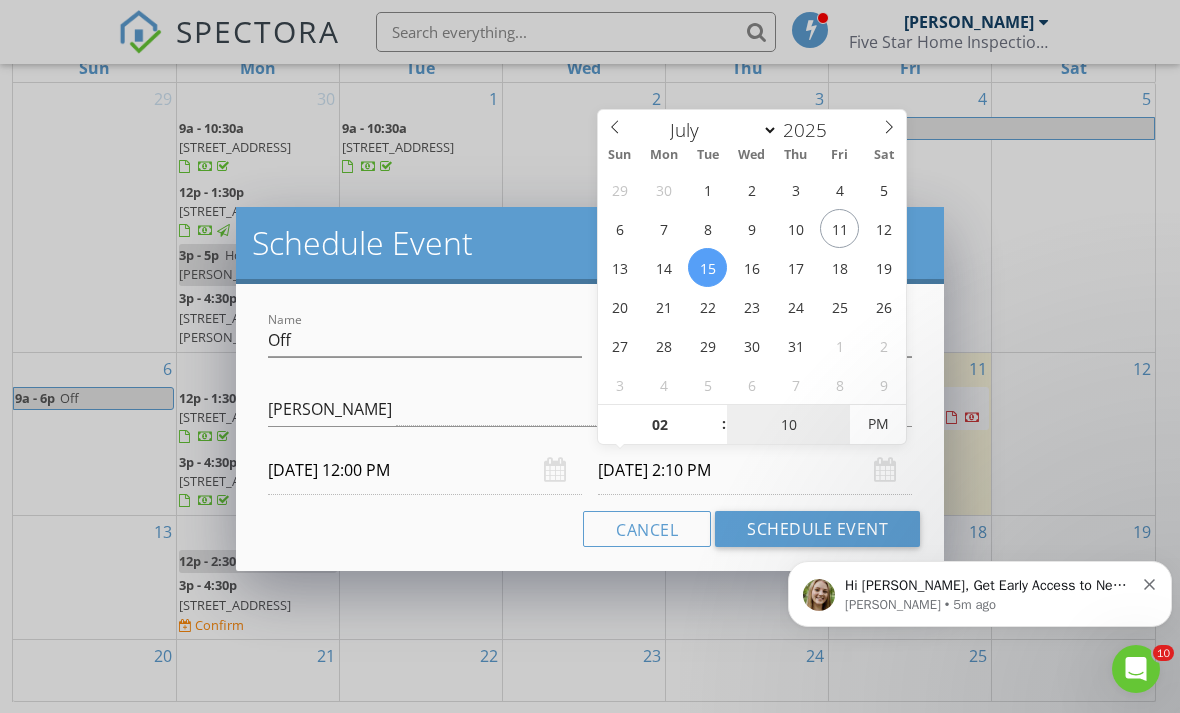 type on "15" 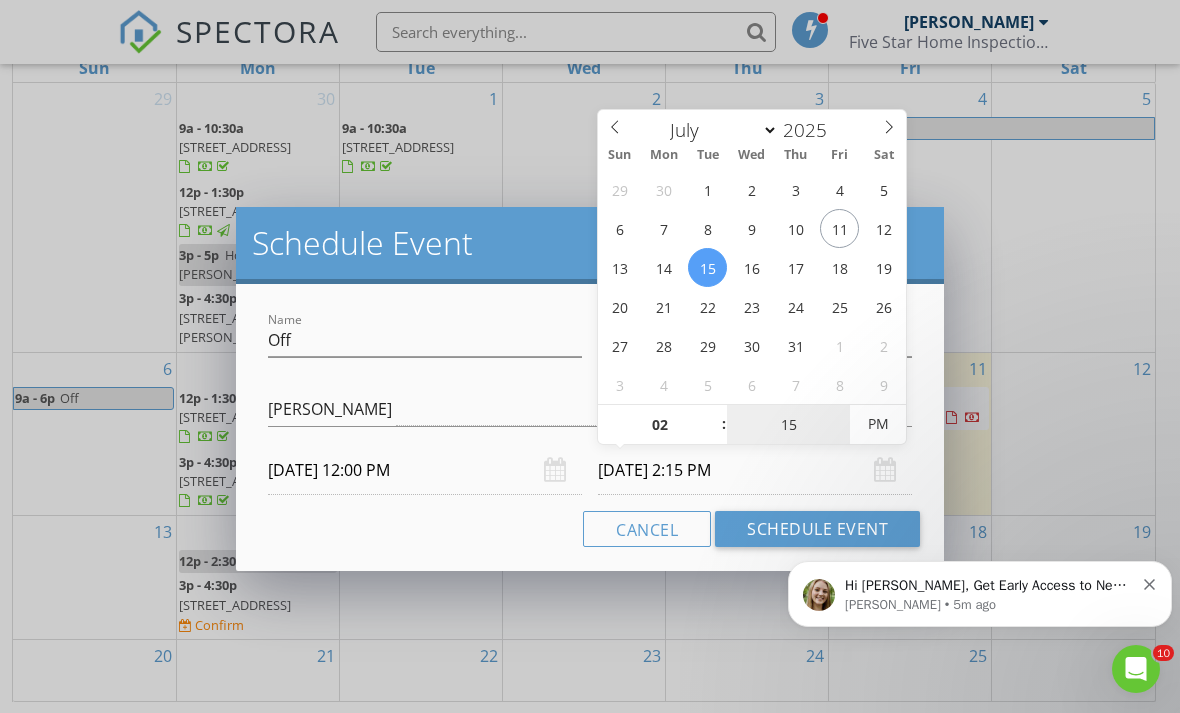 type on "20" 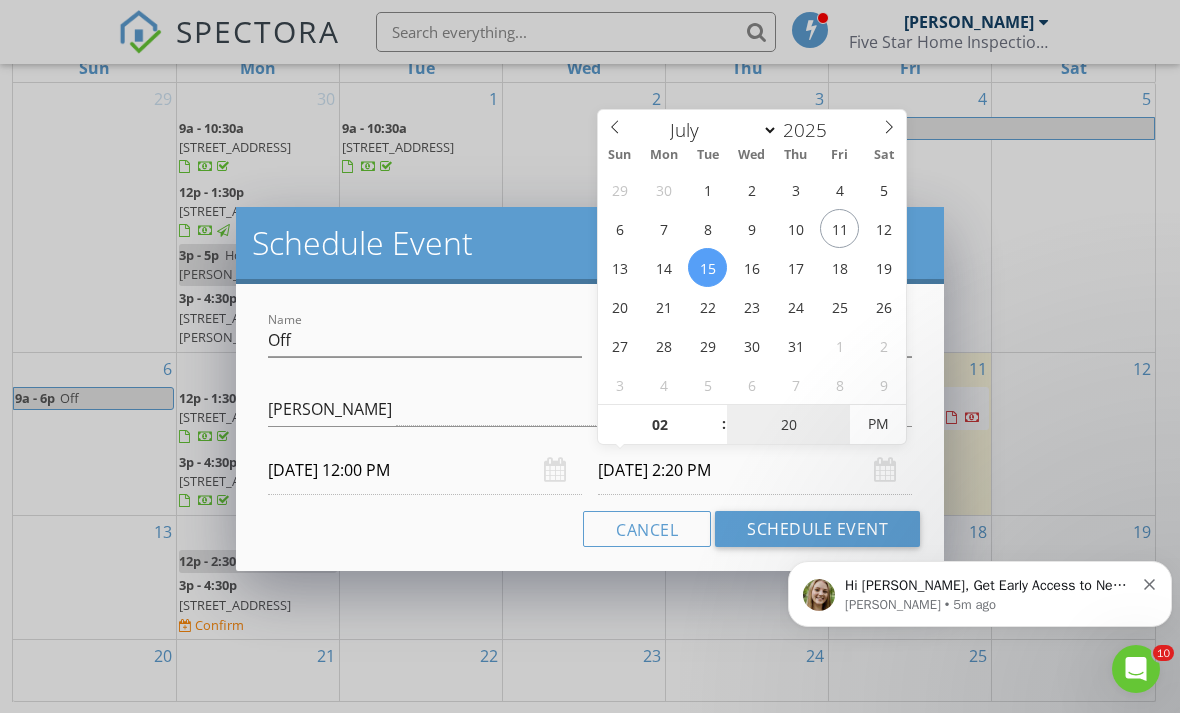 type on "25" 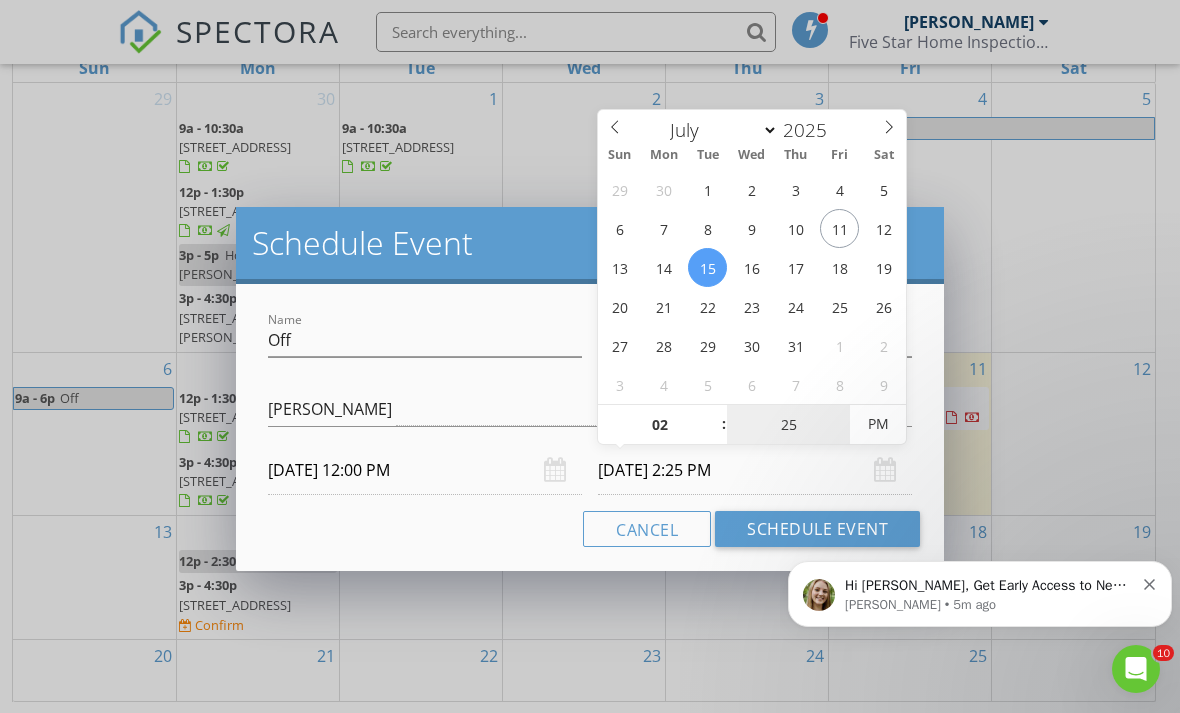 type on "30" 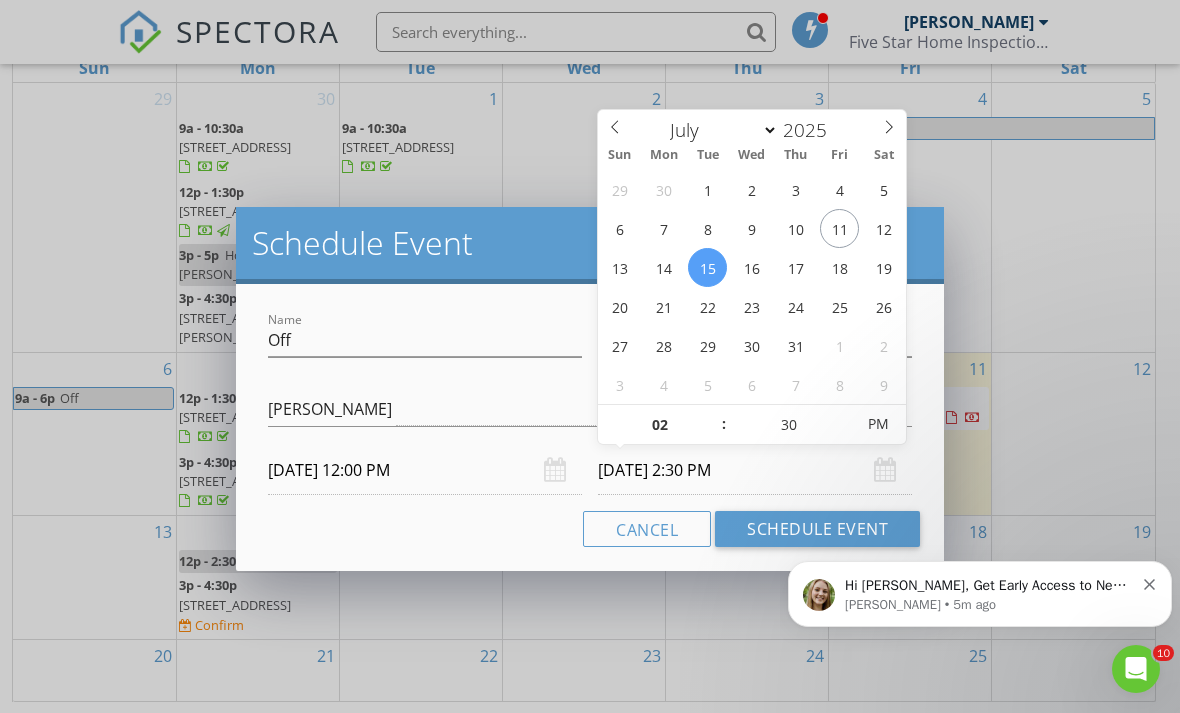 click on "Cancel   Schedule Event" at bounding box center [590, 529] 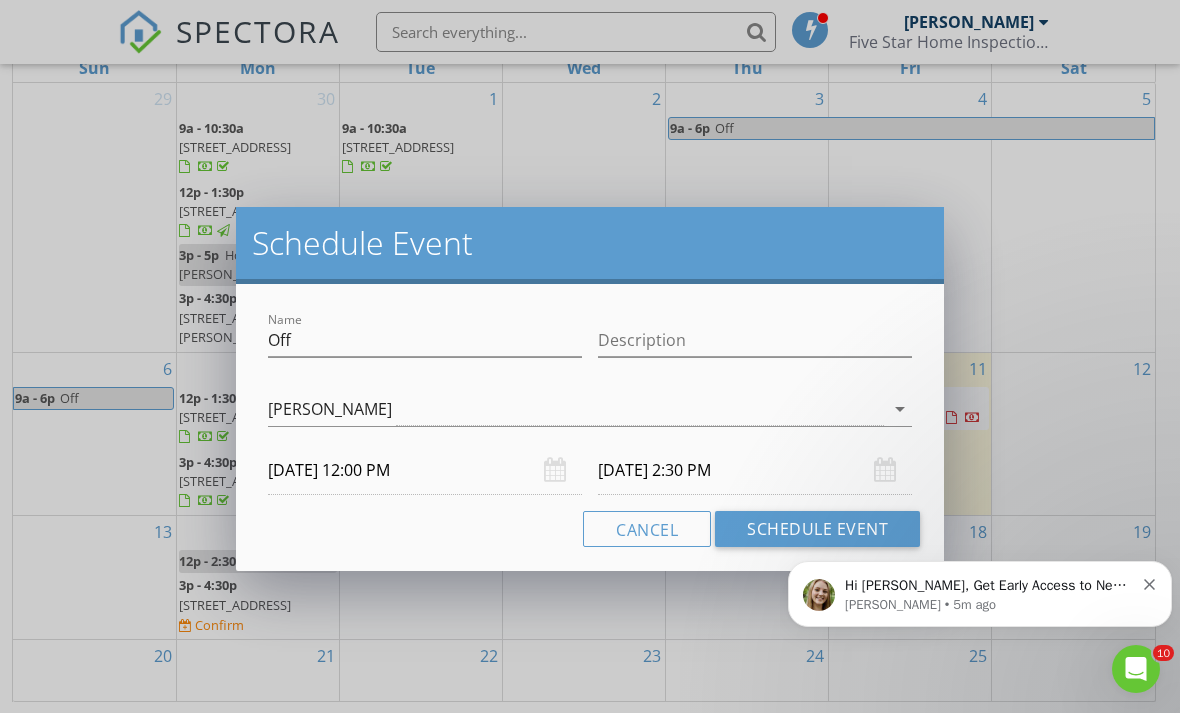 click on "Schedule Event" at bounding box center [817, 529] 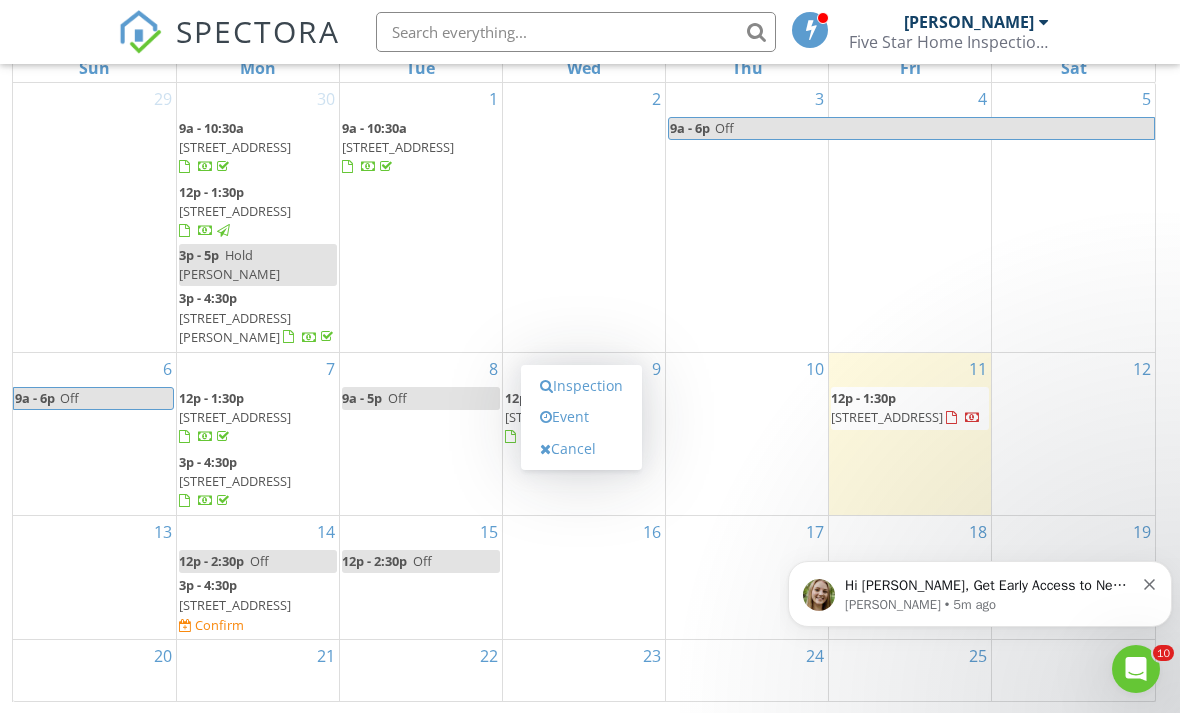 click on "Event" at bounding box center [581, 417] 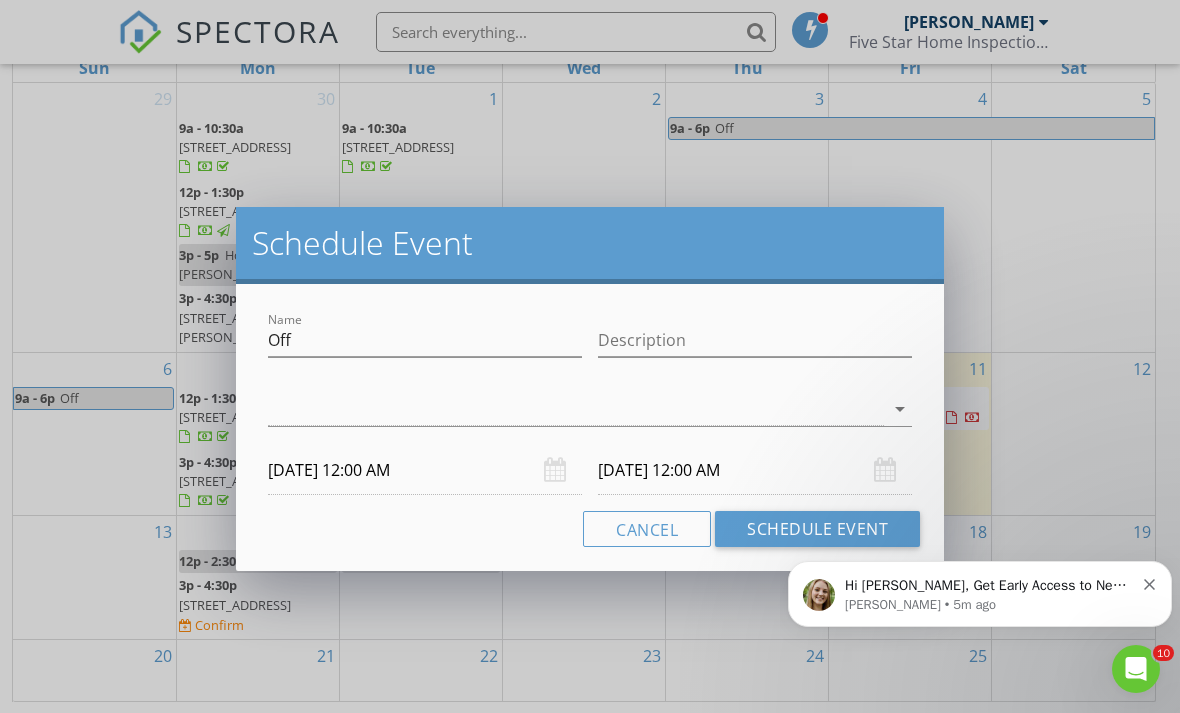 click at bounding box center (576, 409) 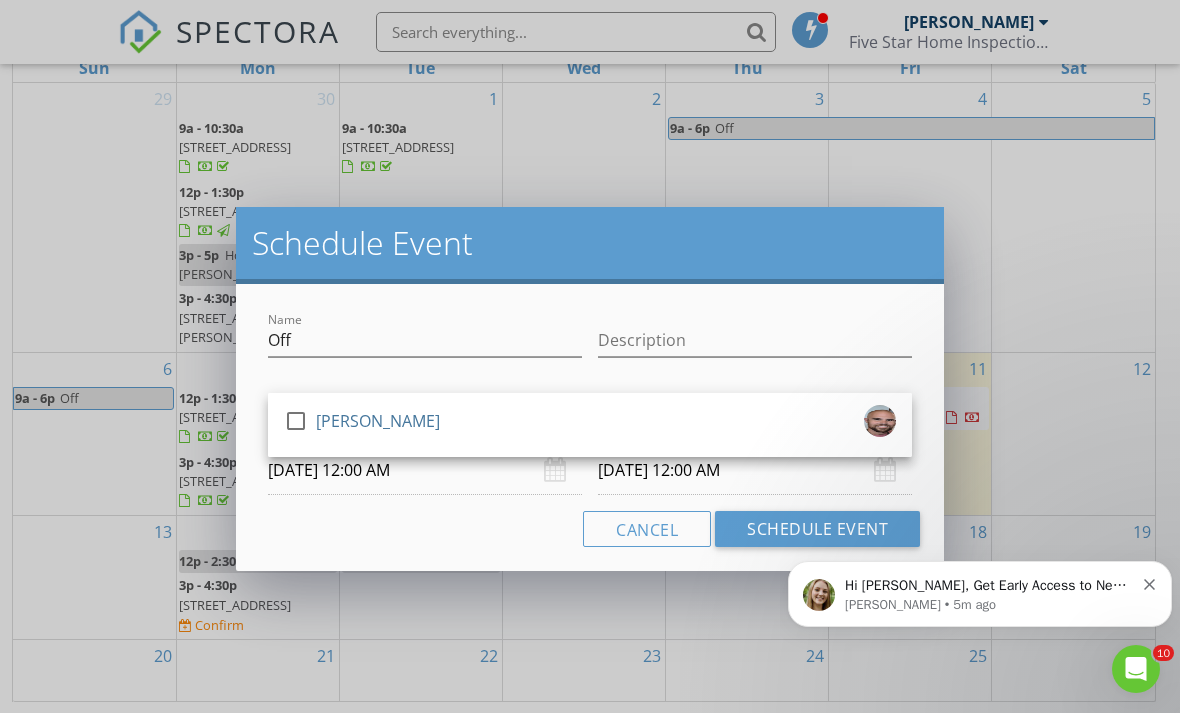 click on "[PERSON_NAME]" at bounding box center [378, 421] 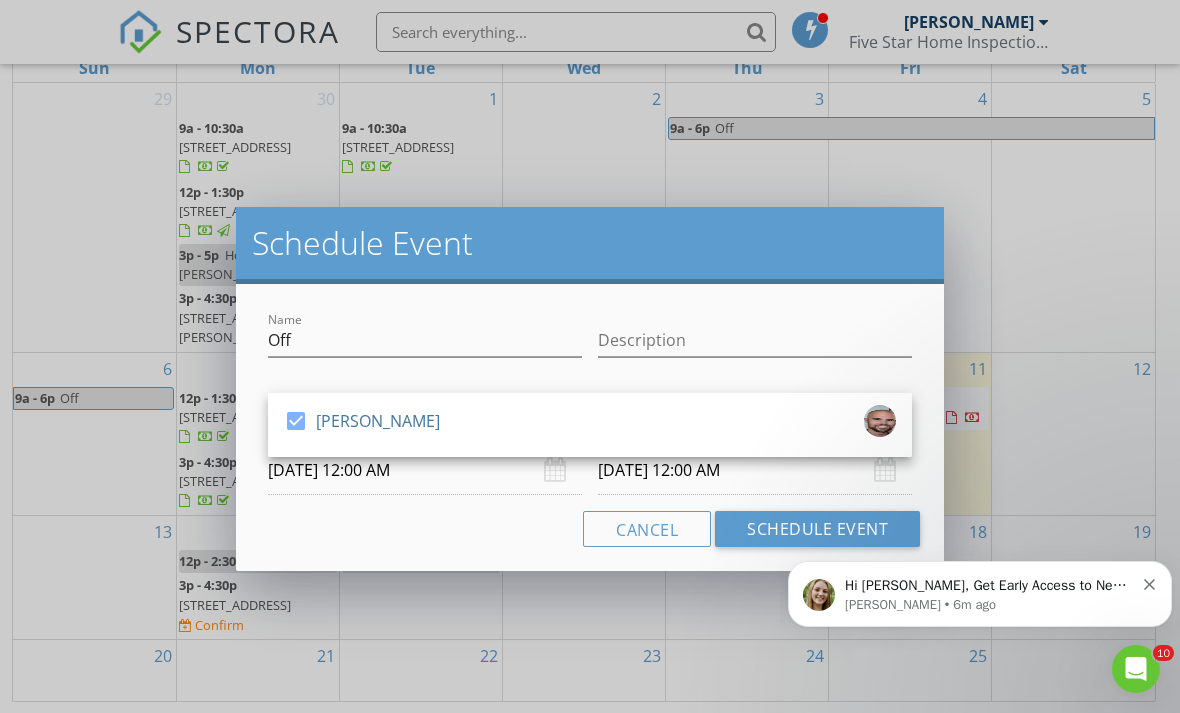 click on "Cancel   Schedule Event" at bounding box center [590, 529] 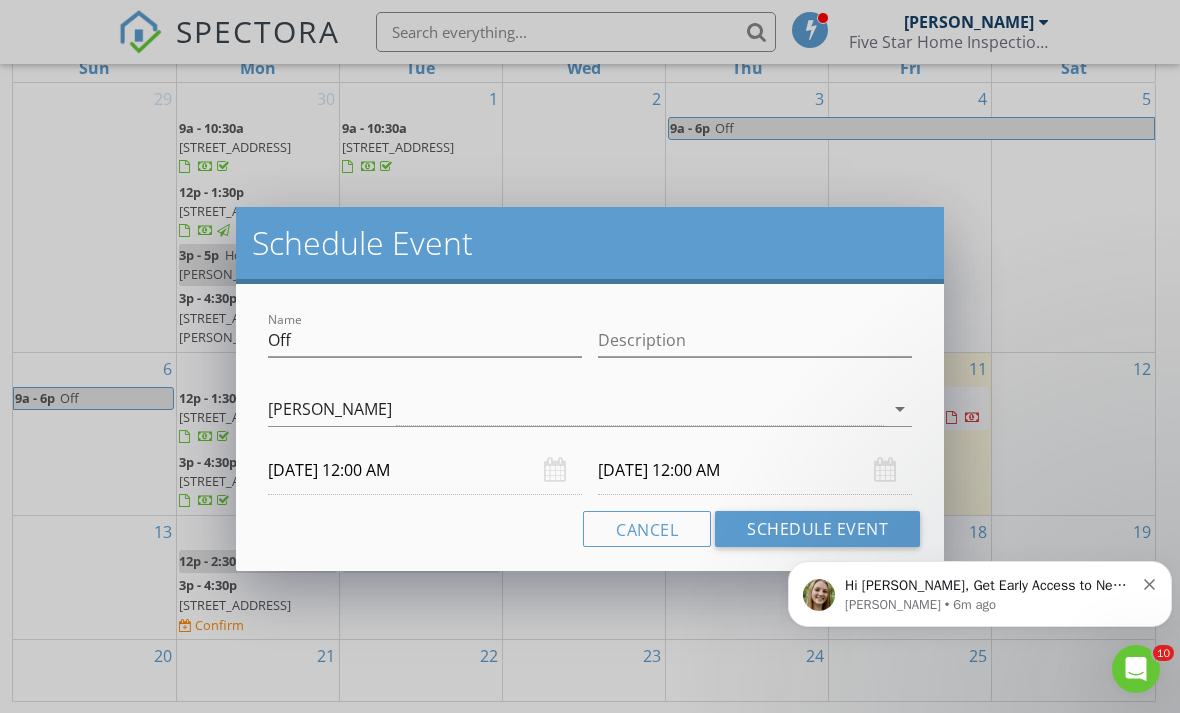click on "07/16/2025 12:00 AM" at bounding box center (425, 470) 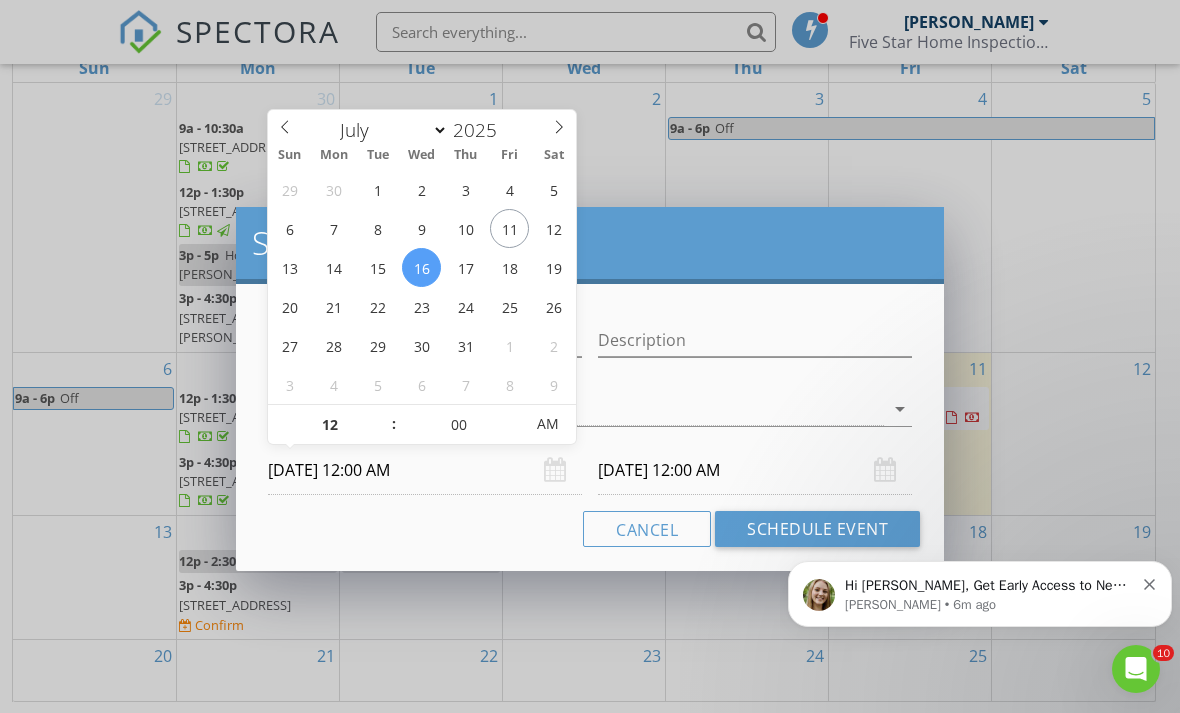 type on "07/16/2025 12:00 PM" 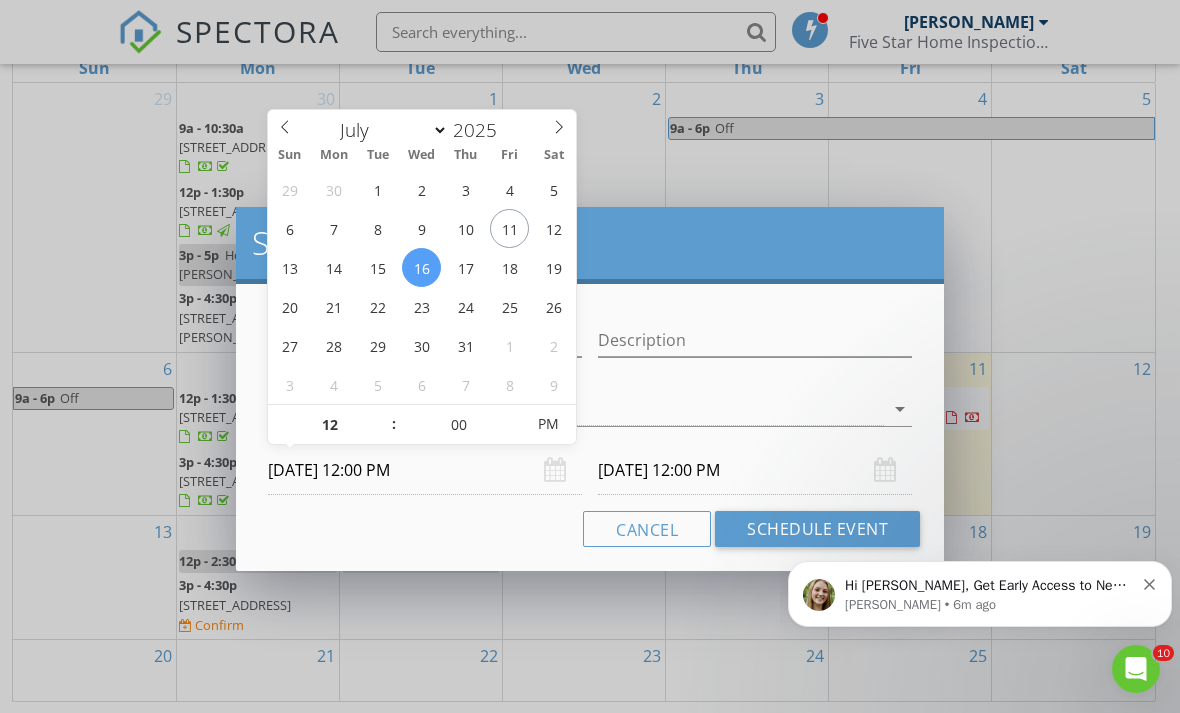click on "07/17/2025 12:00 PM" at bounding box center (755, 470) 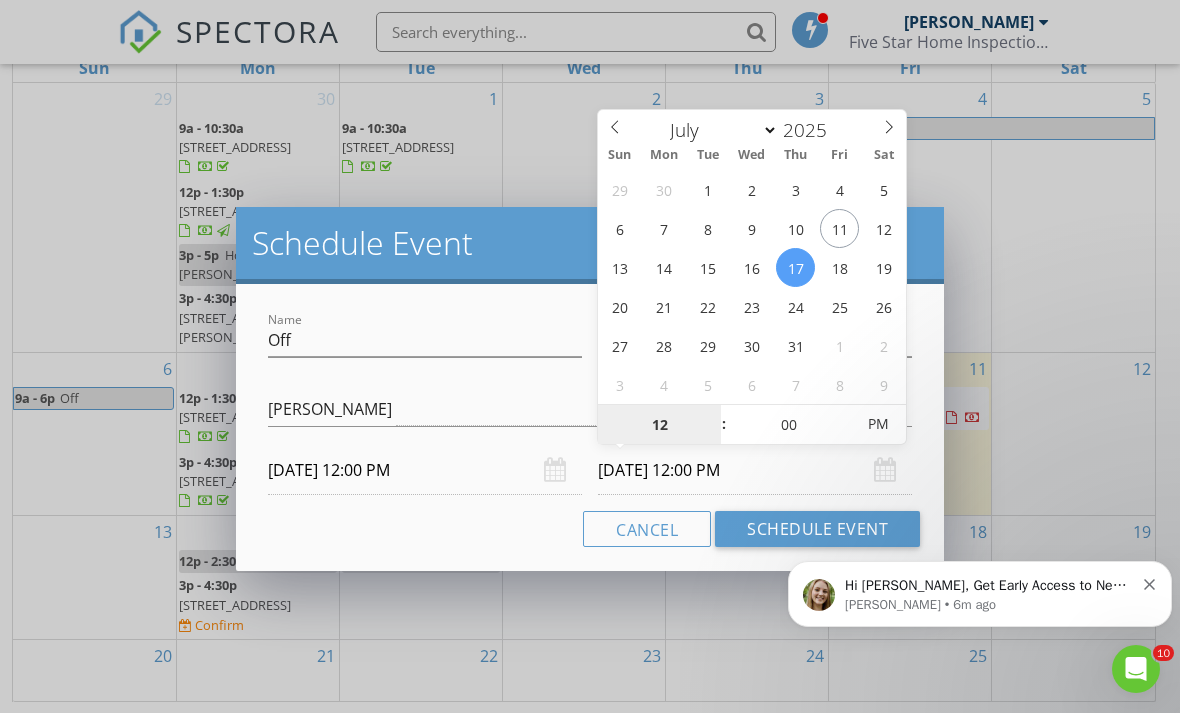 type on "07/16/2025 12:00 PM" 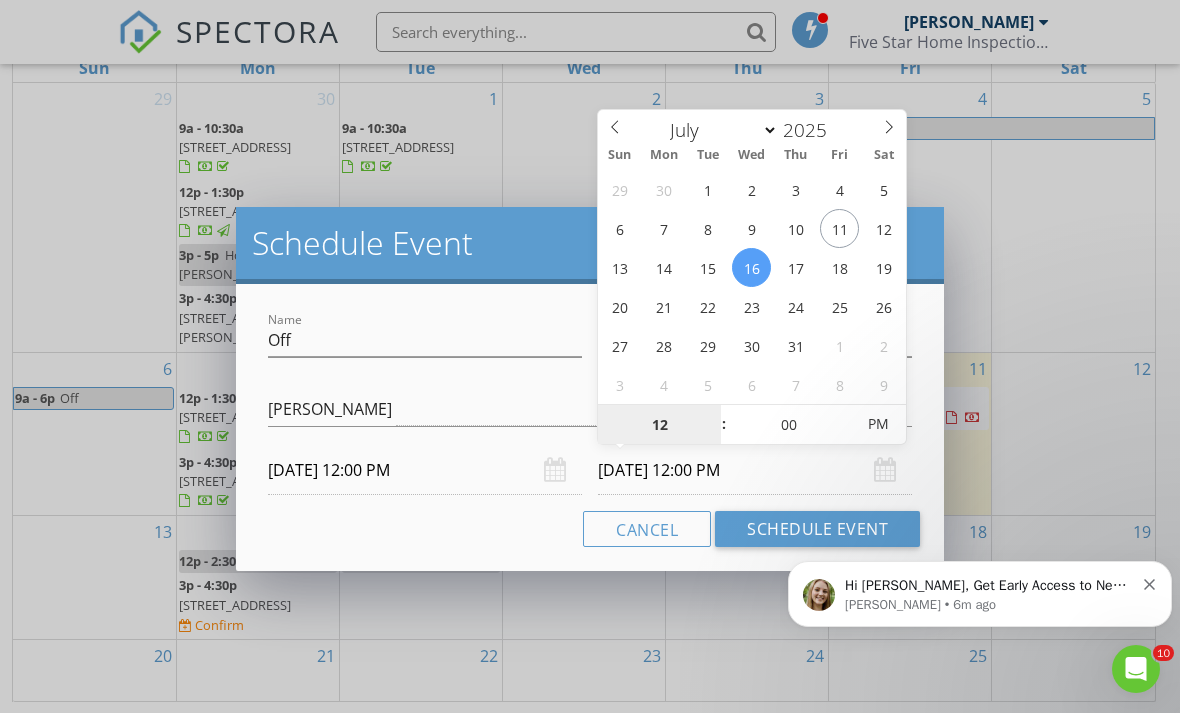 type on "01" 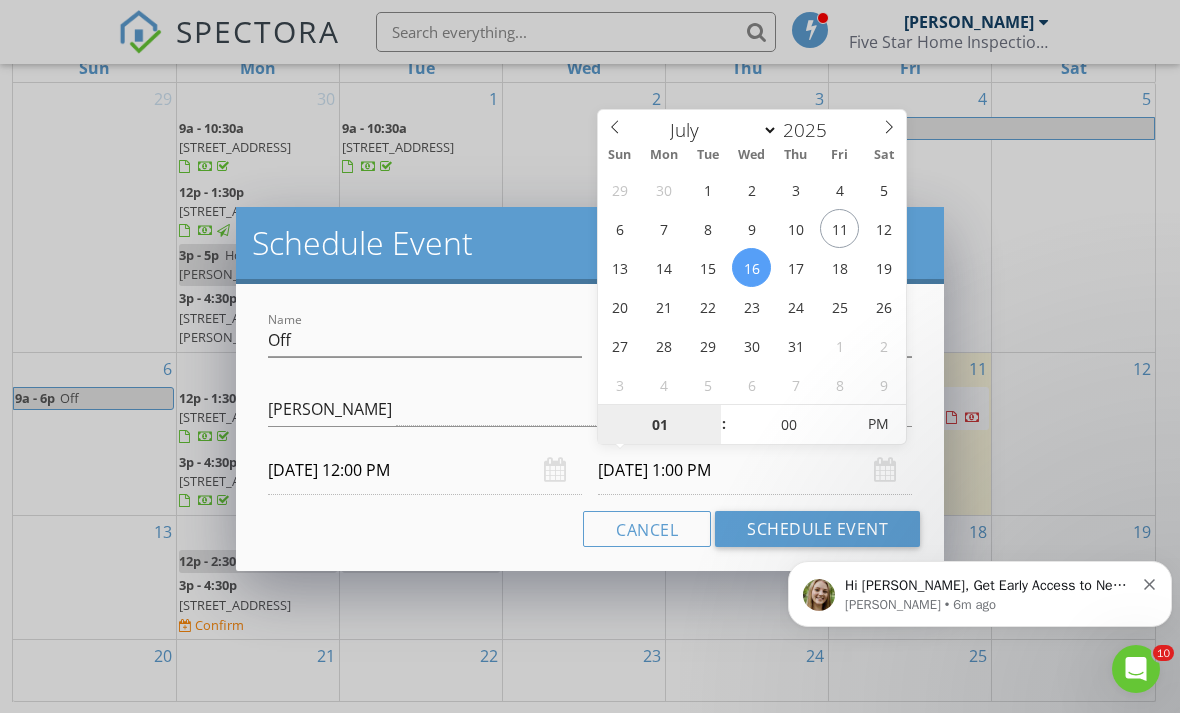 type on "02" 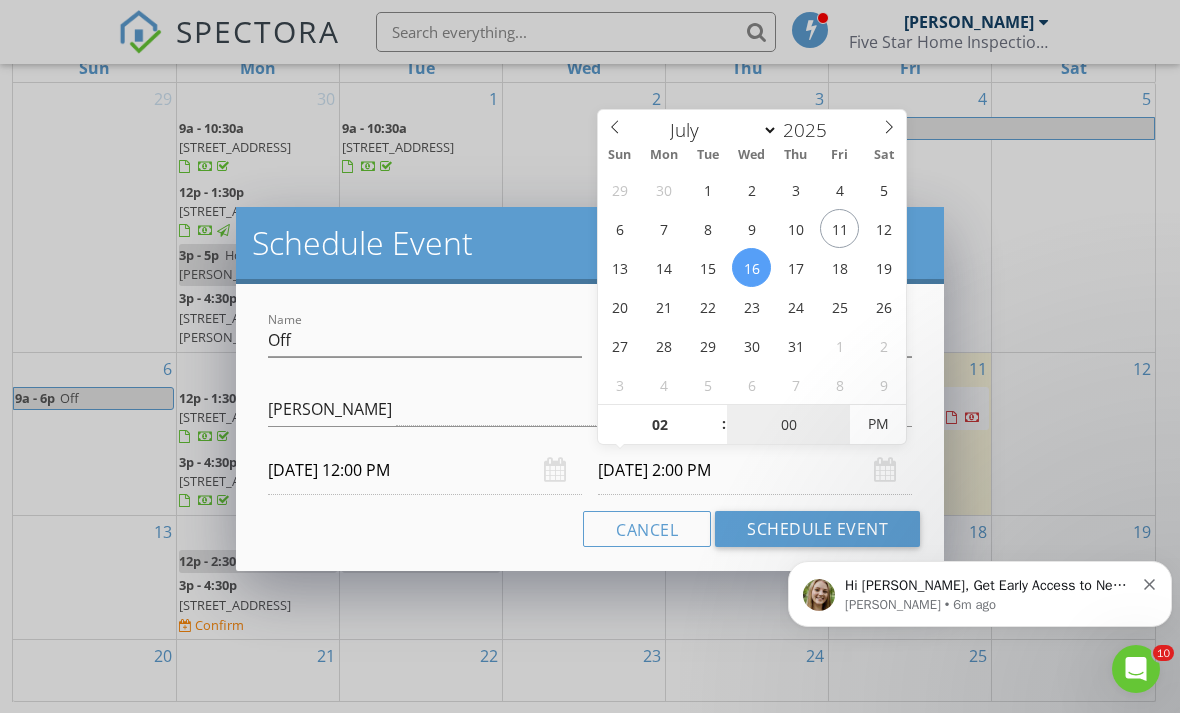 click on "00" at bounding box center [788, 425] 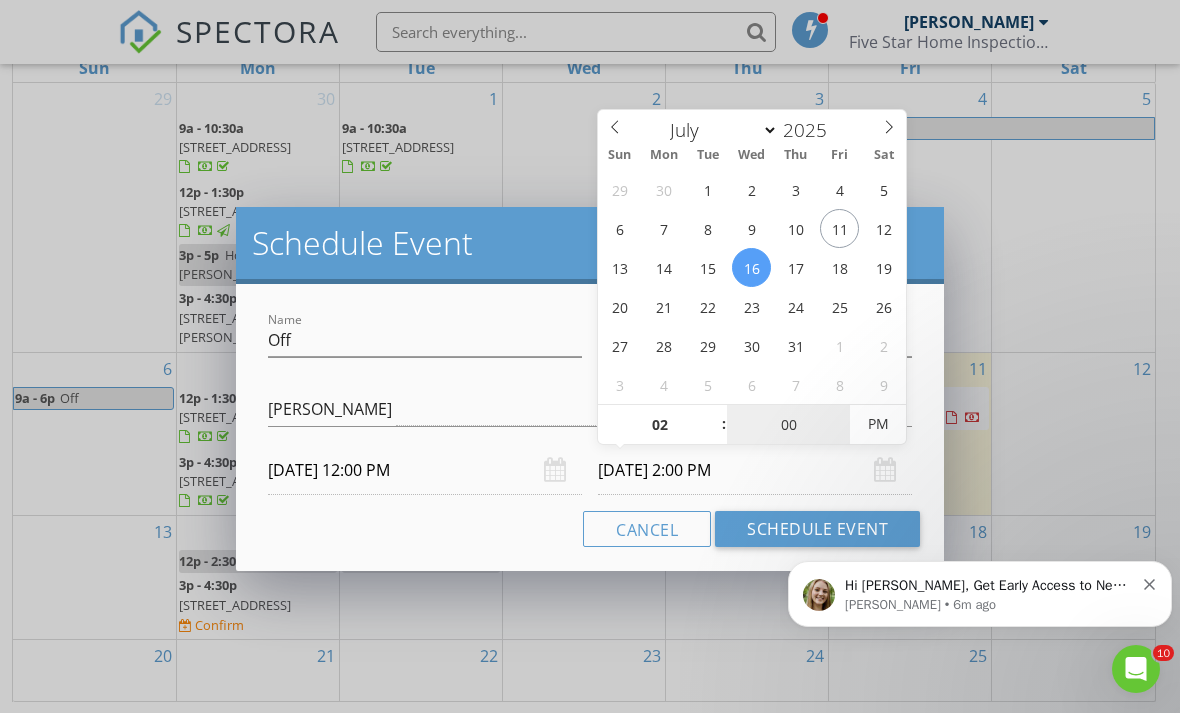 type on "05" 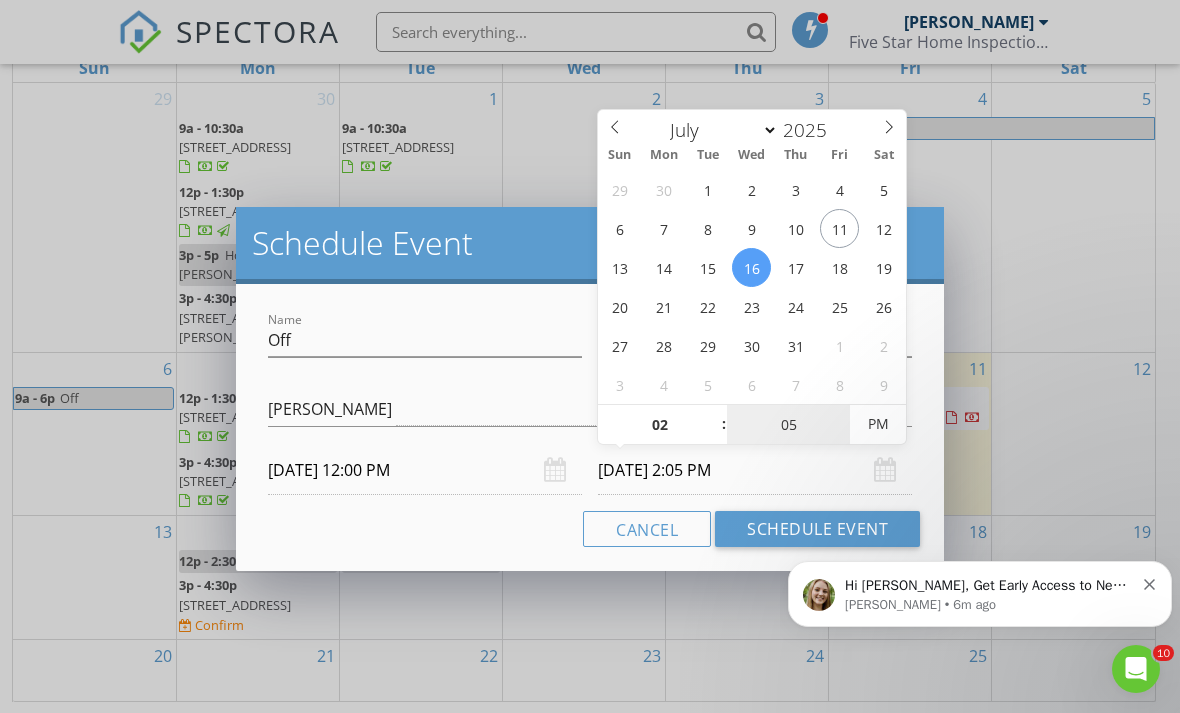 type on "10" 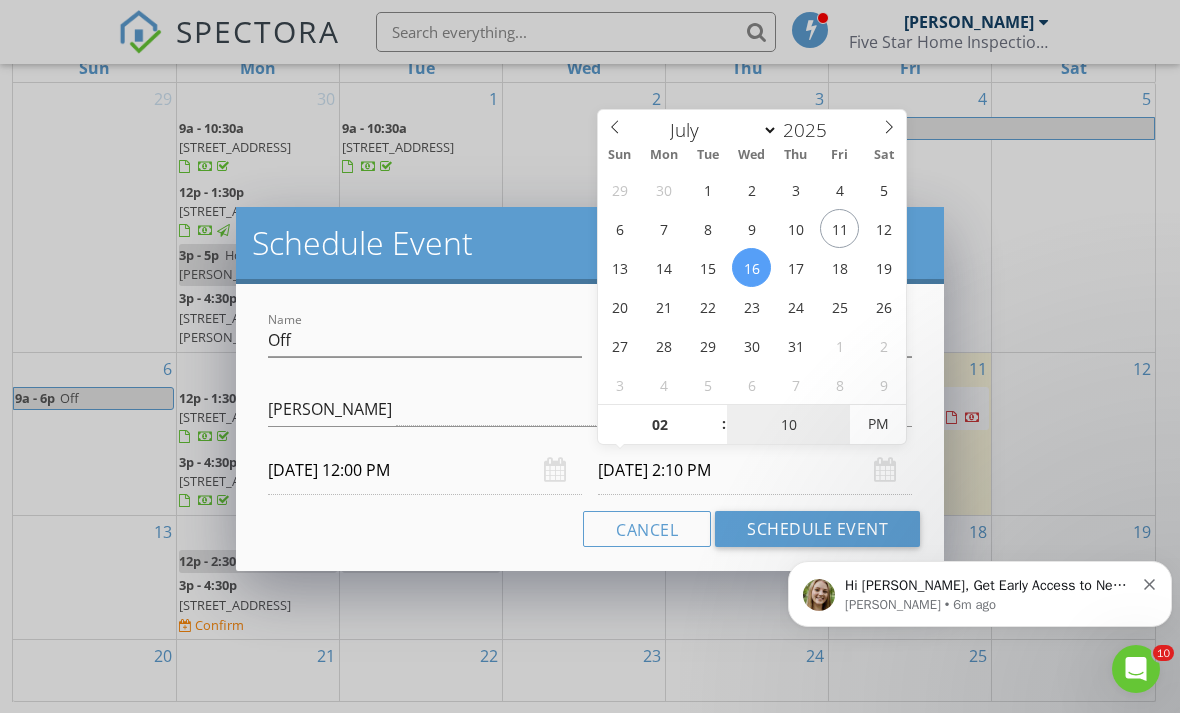 type on "15" 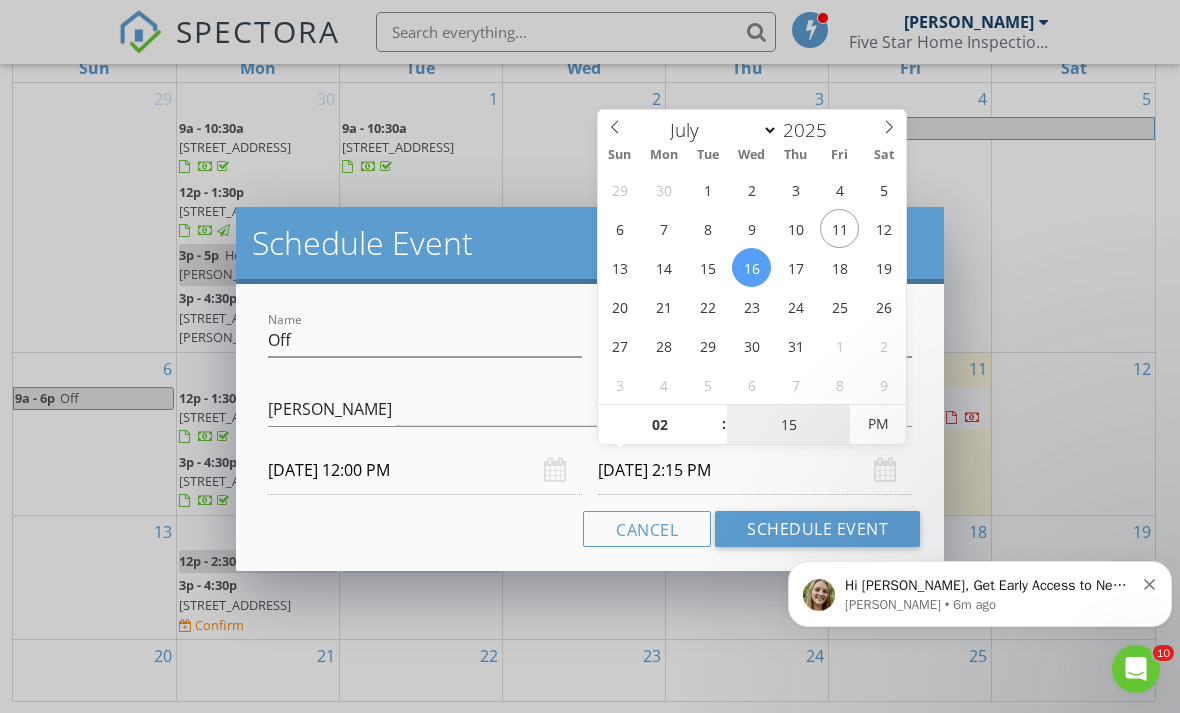 type on "20" 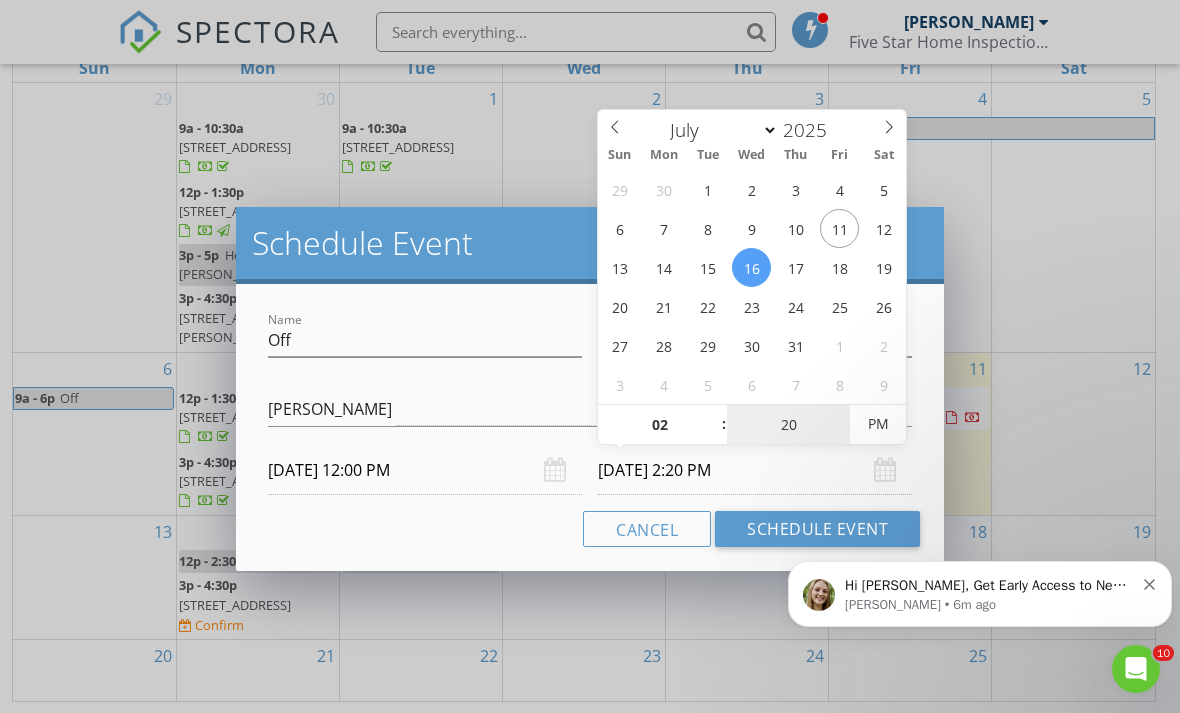 type on "25" 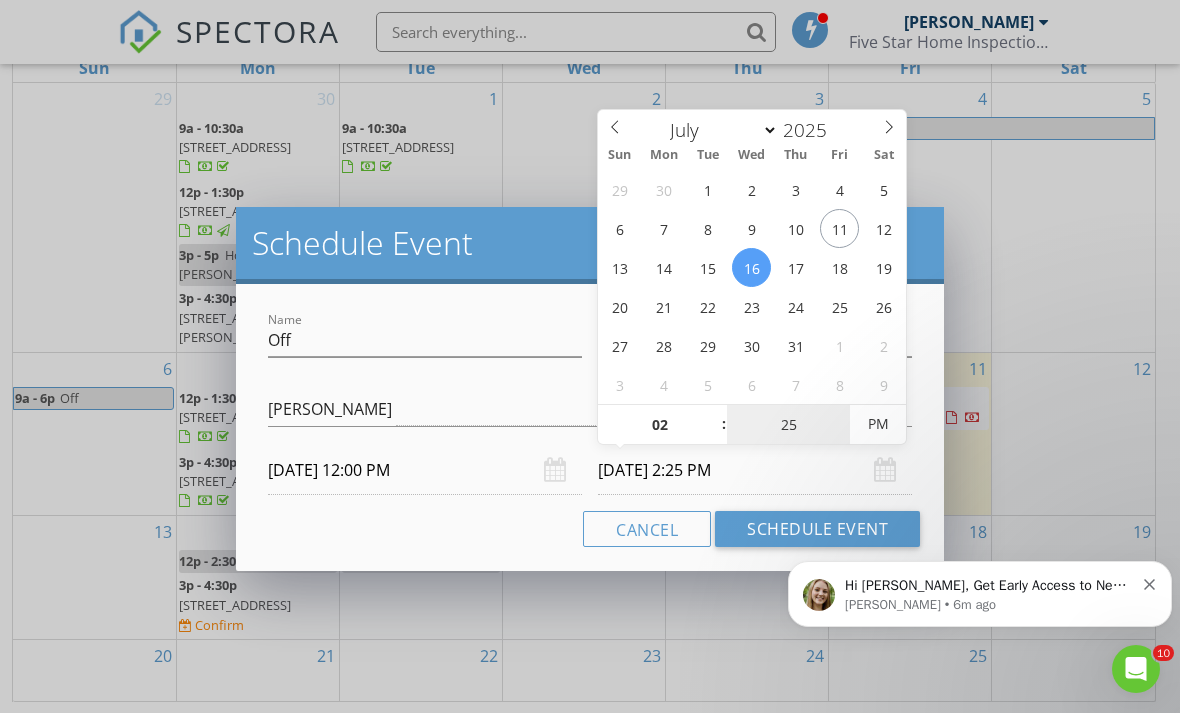 type on "30" 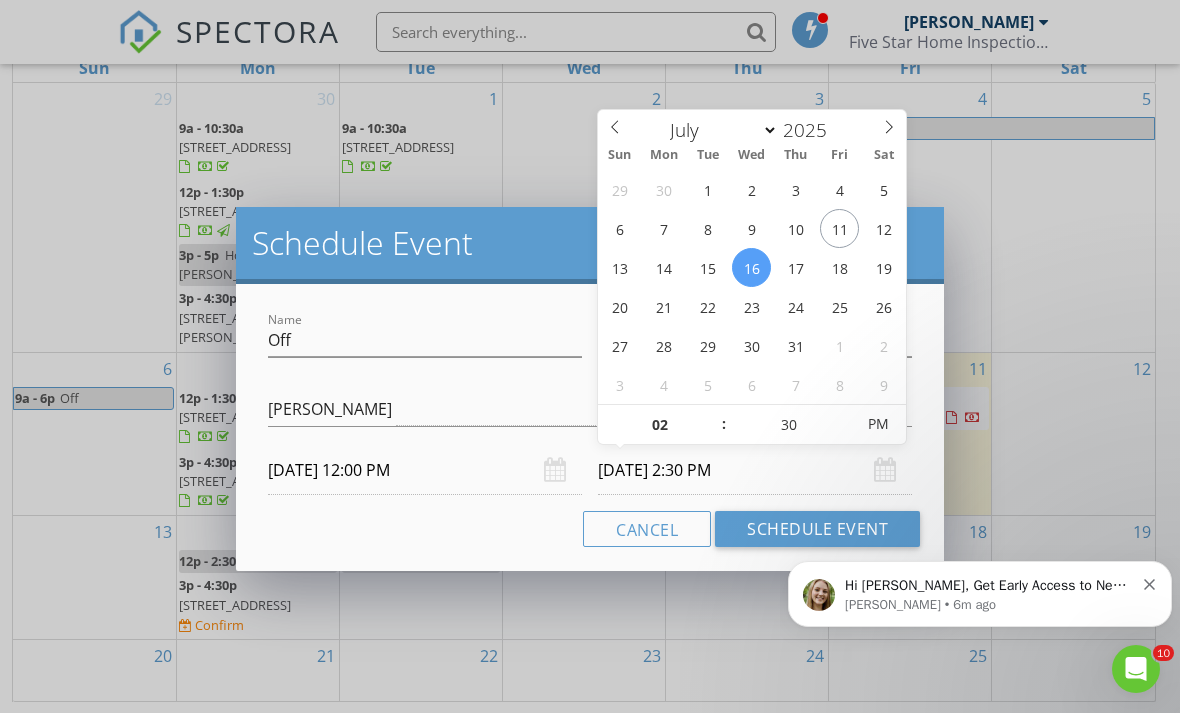 click on "Schedule Event" at bounding box center [817, 529] 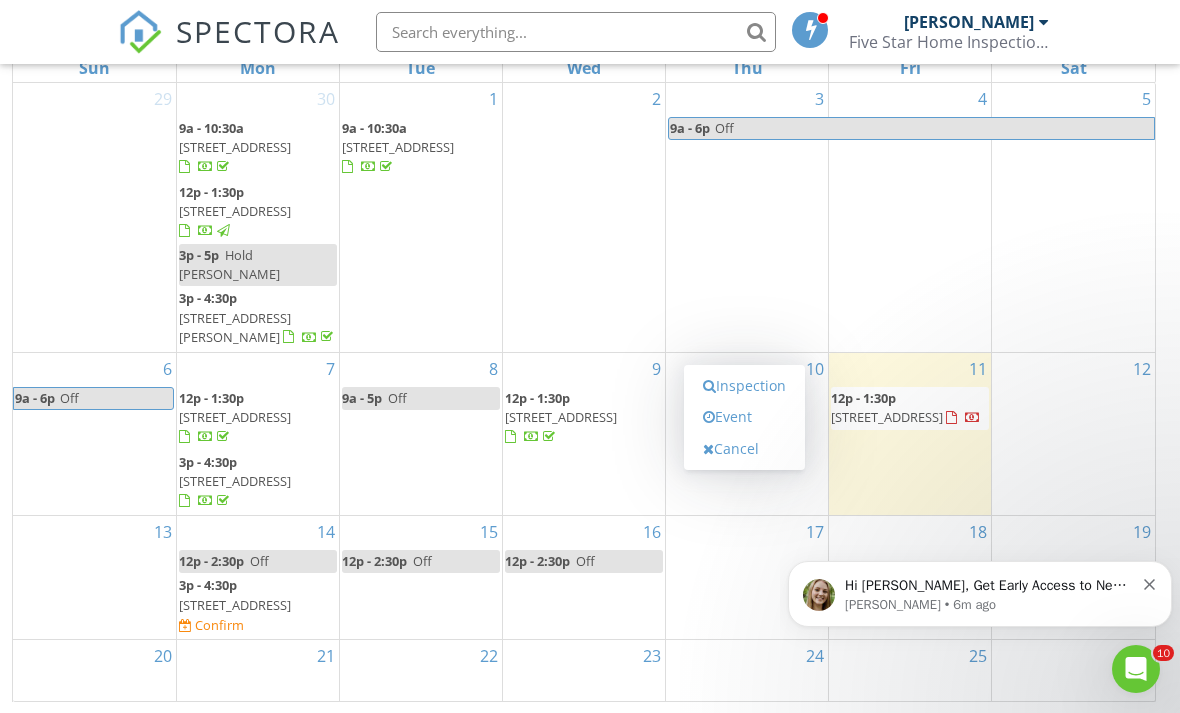 click on "Event" at bounding box center (744, 417) 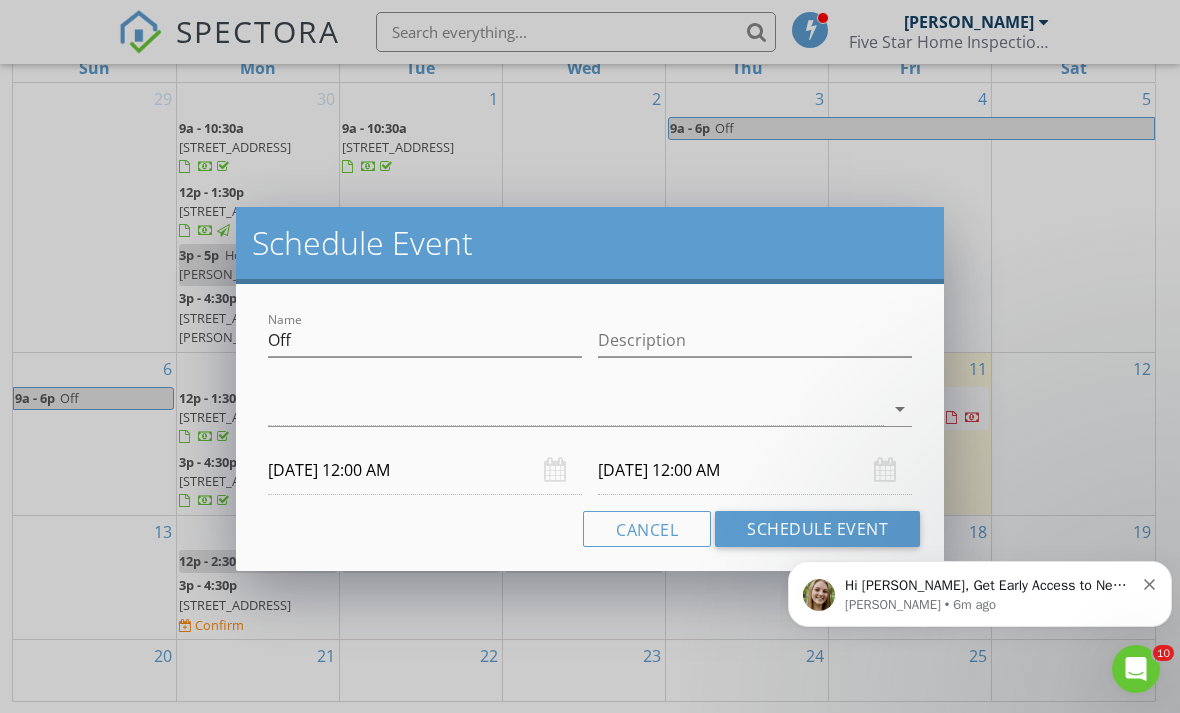 click at bounding box center (576, 409) 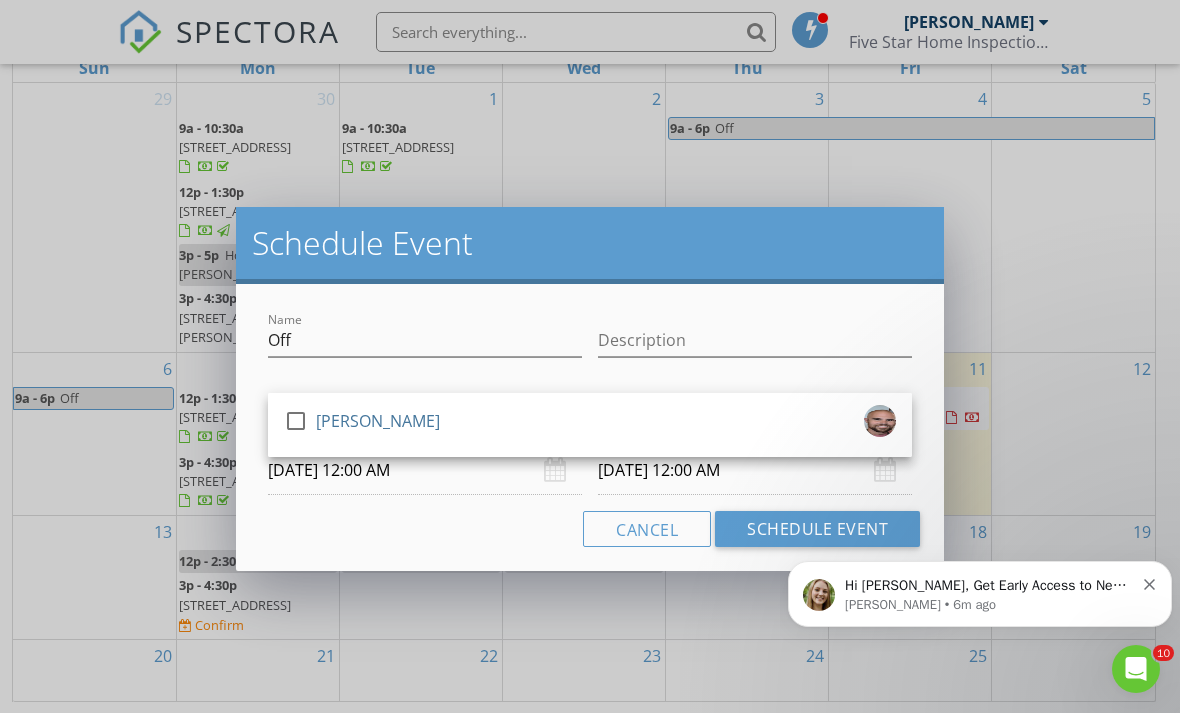 click on "check_box_outline_blank   AJ Harris" at bounding box center [590, 425] 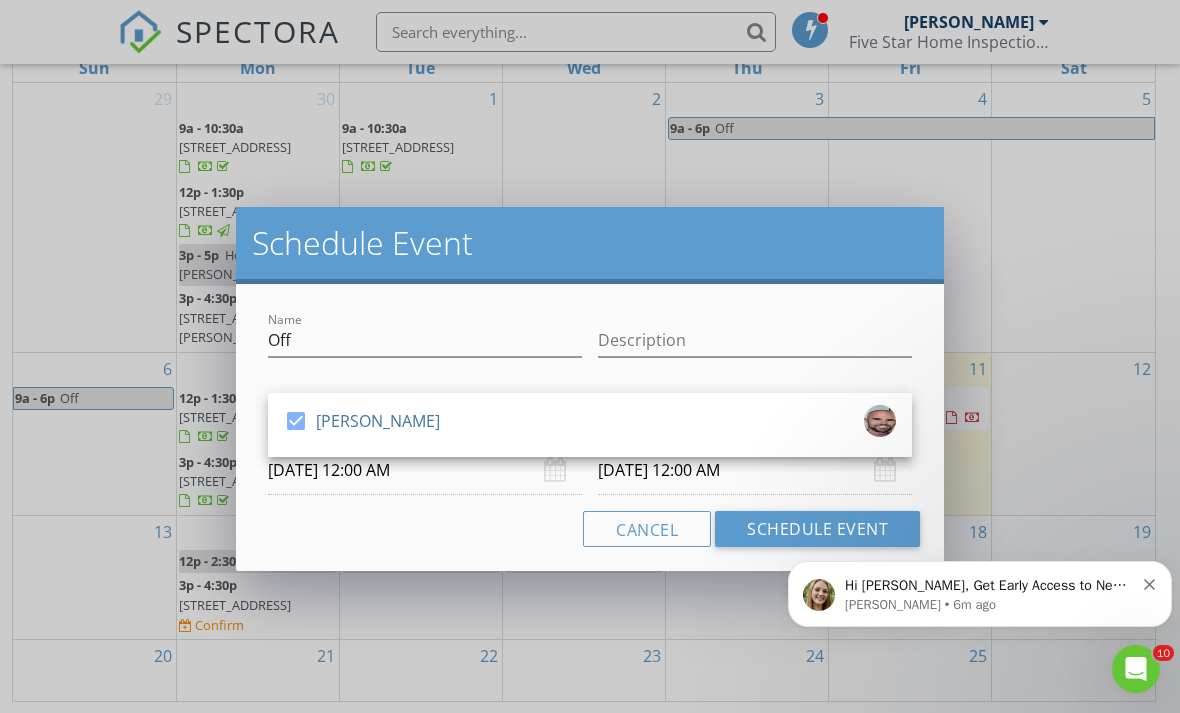 click on "07/17/2025 12:00 AM" at bounding box center [425, 470] 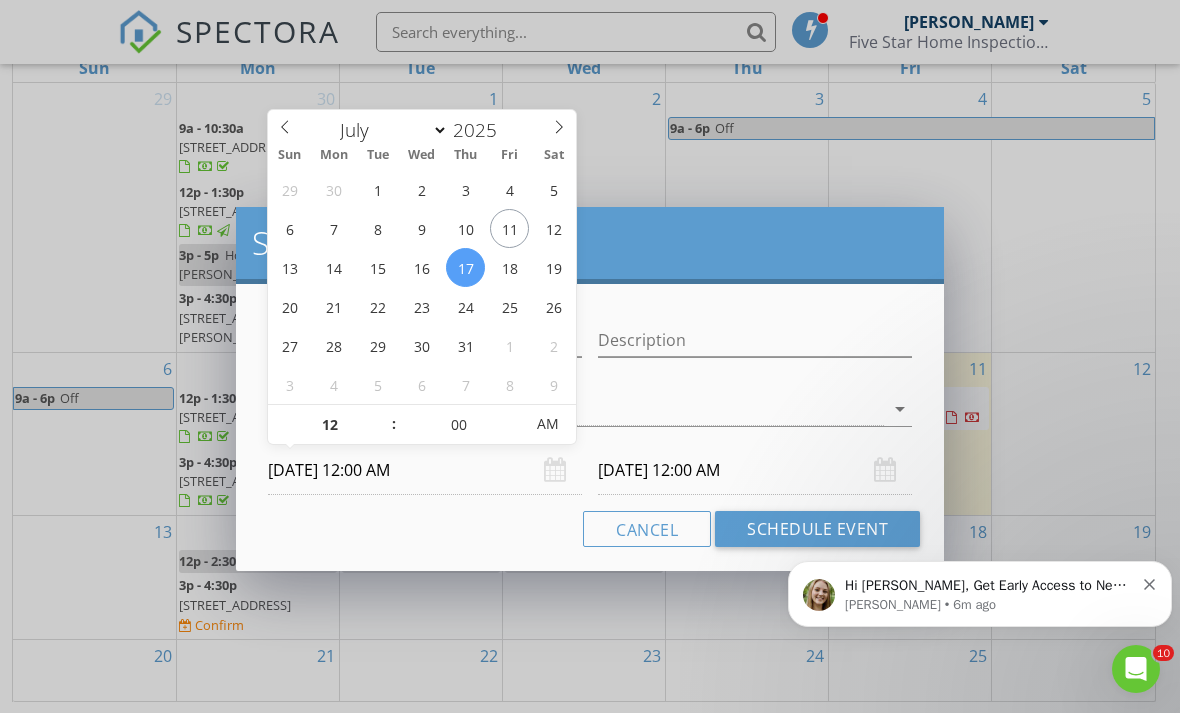 type on "07/17/2025 12:00 PM" 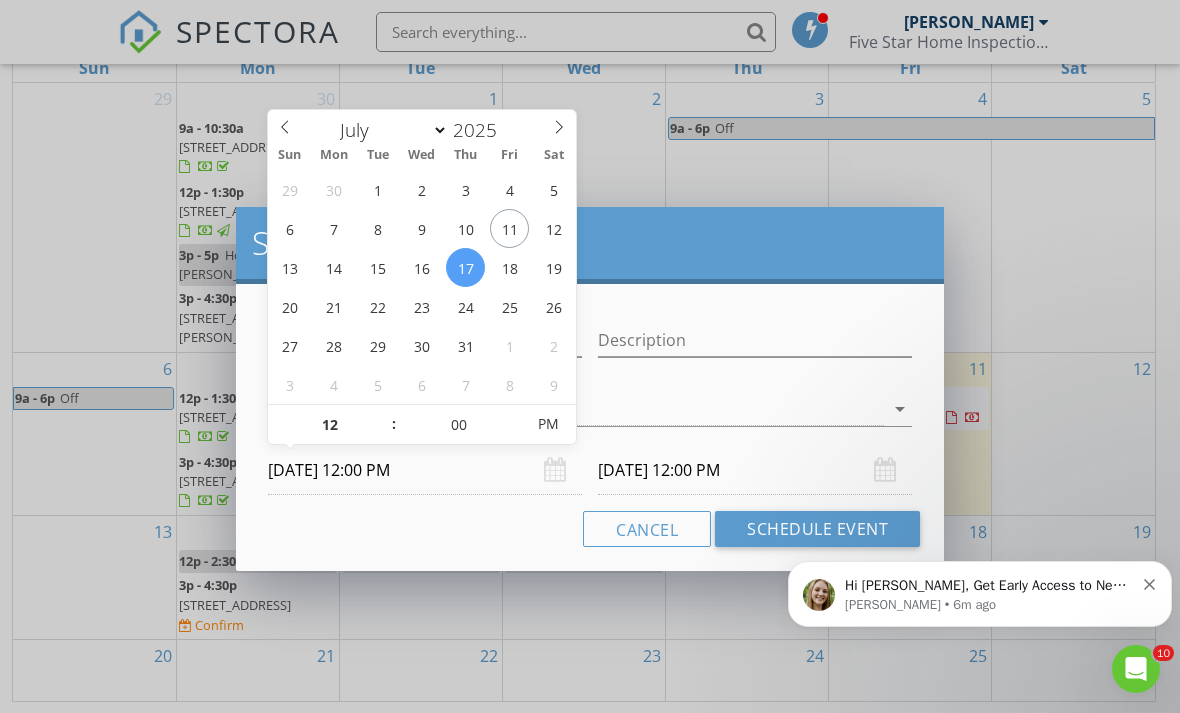 click on "07/18/2025 12:00 PM" at bounding box center (755, 470) 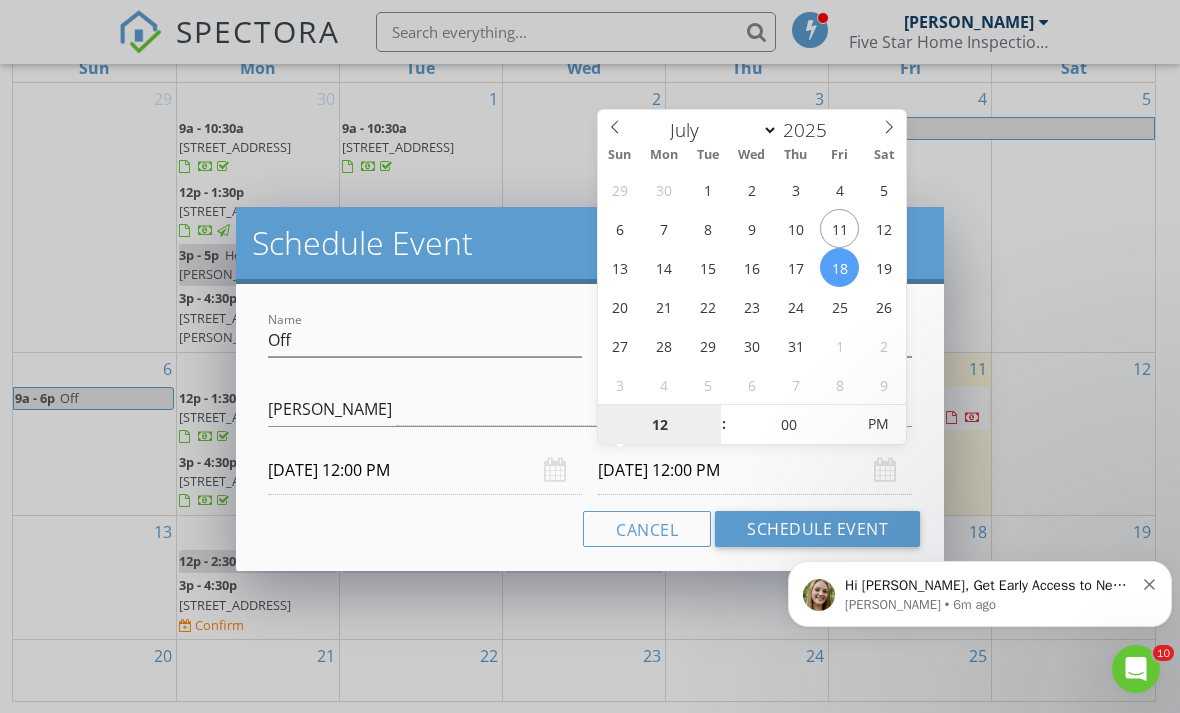 type on "07/17/2025 12:00 PM" 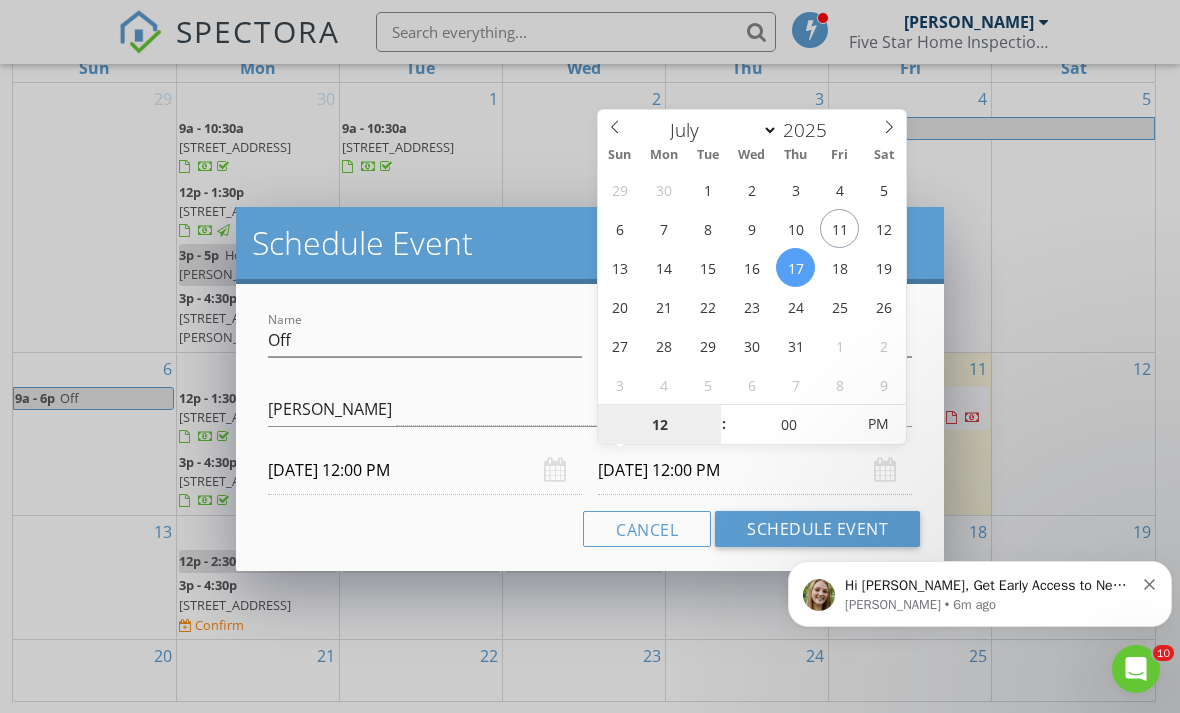 type on "01" 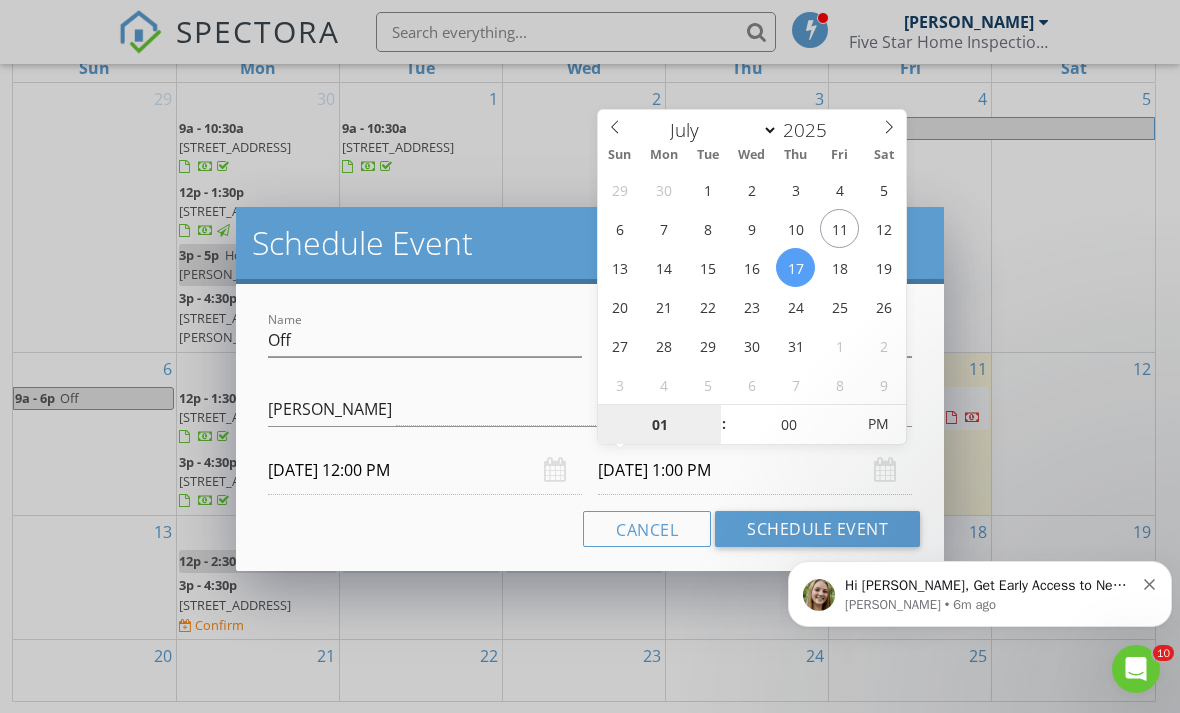 type on "02" 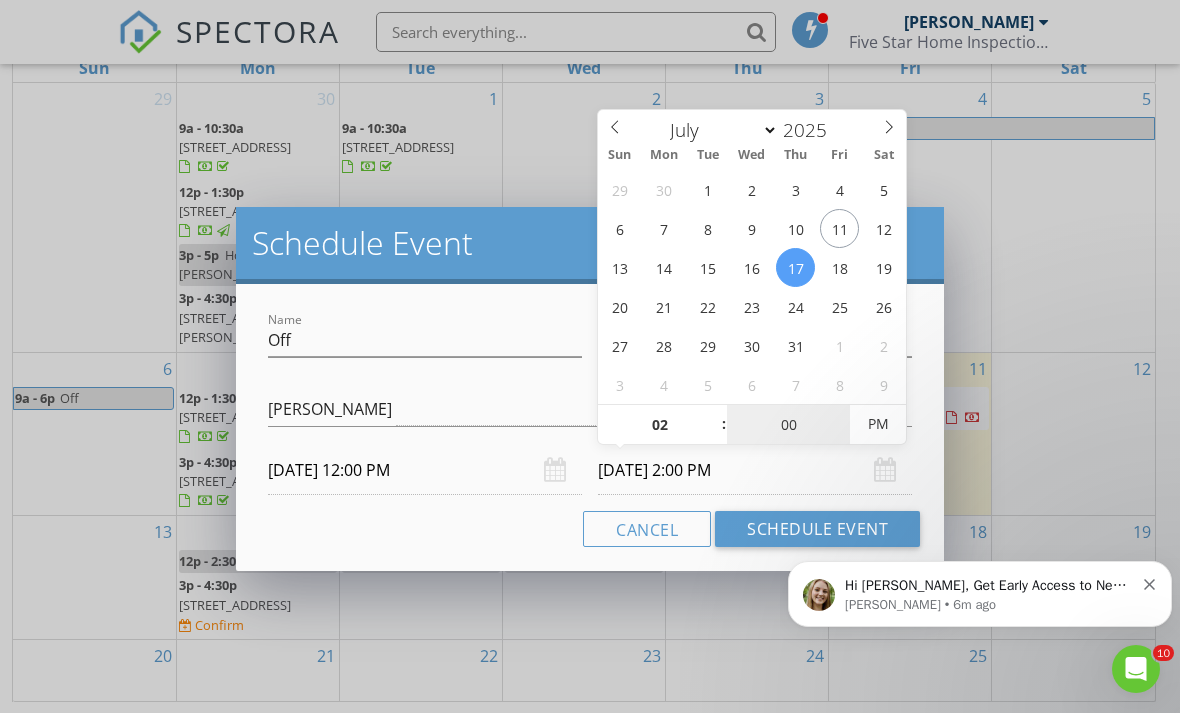 click on "00" at bounding box center (788, 425) 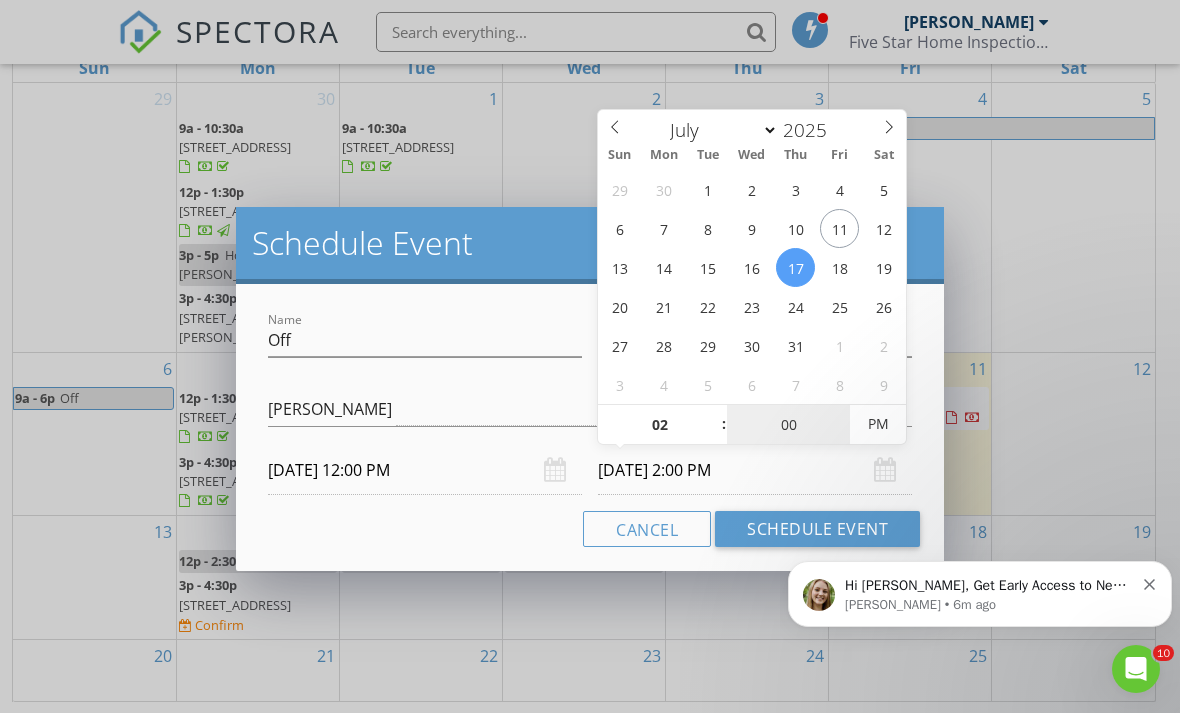 type on "05" 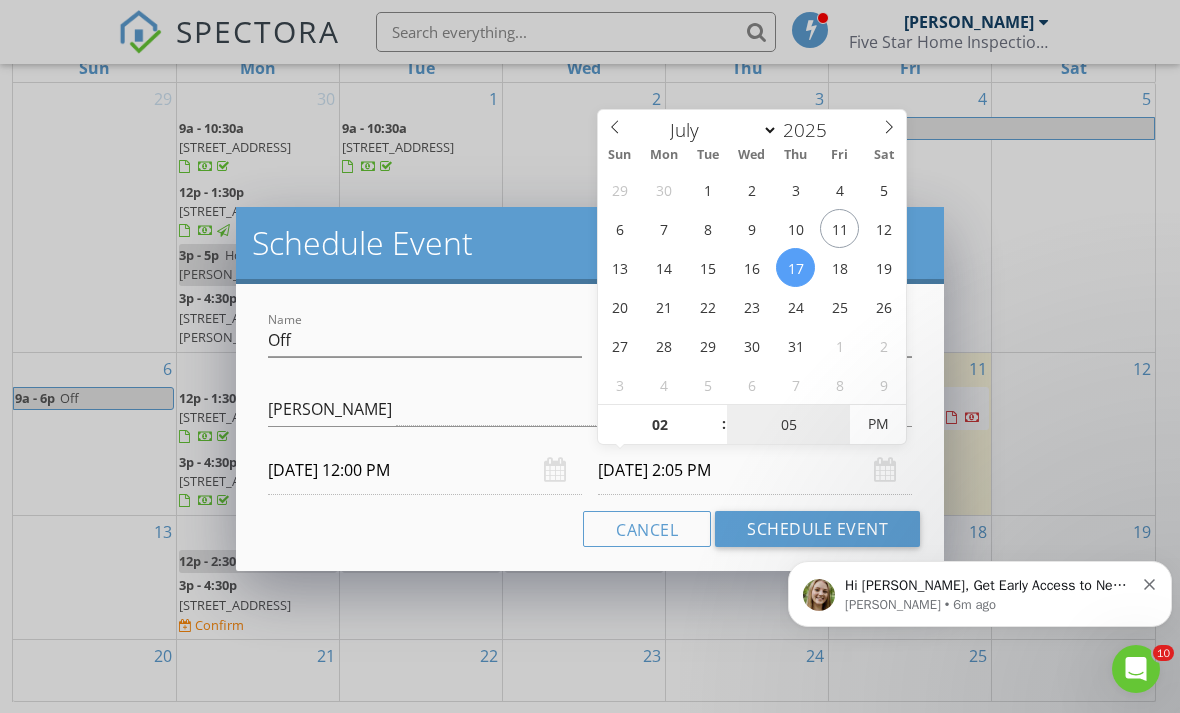 type on "10" 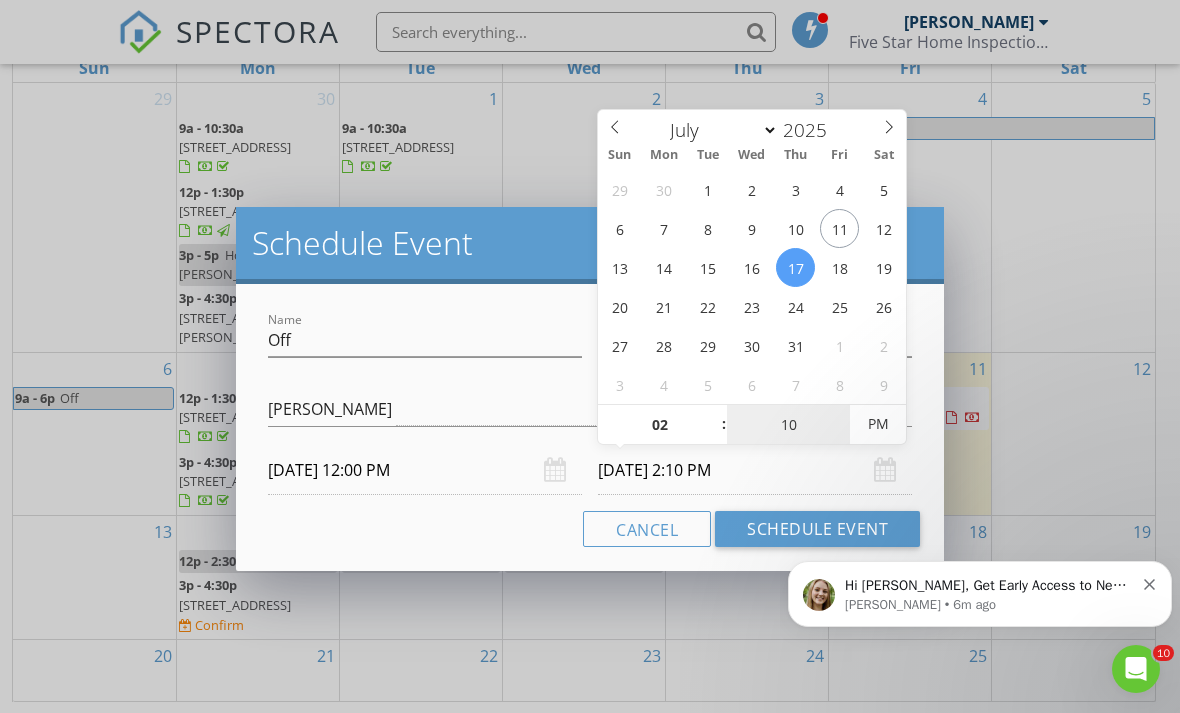 type on "15" 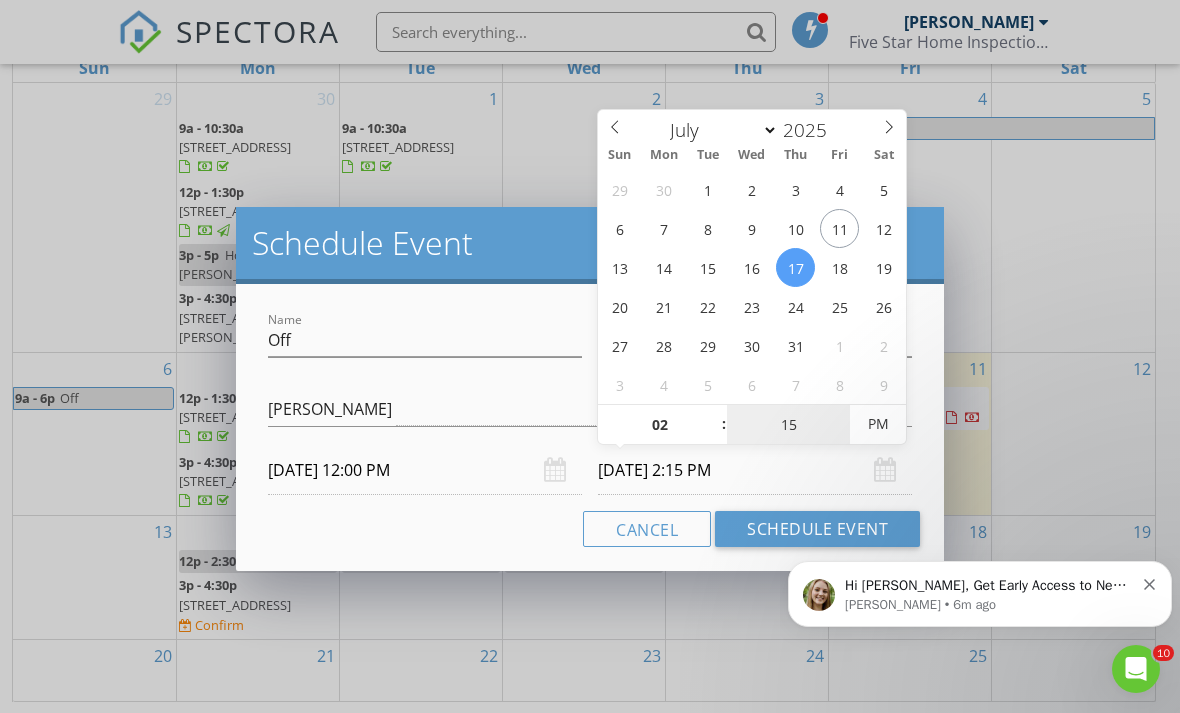 type on "20" 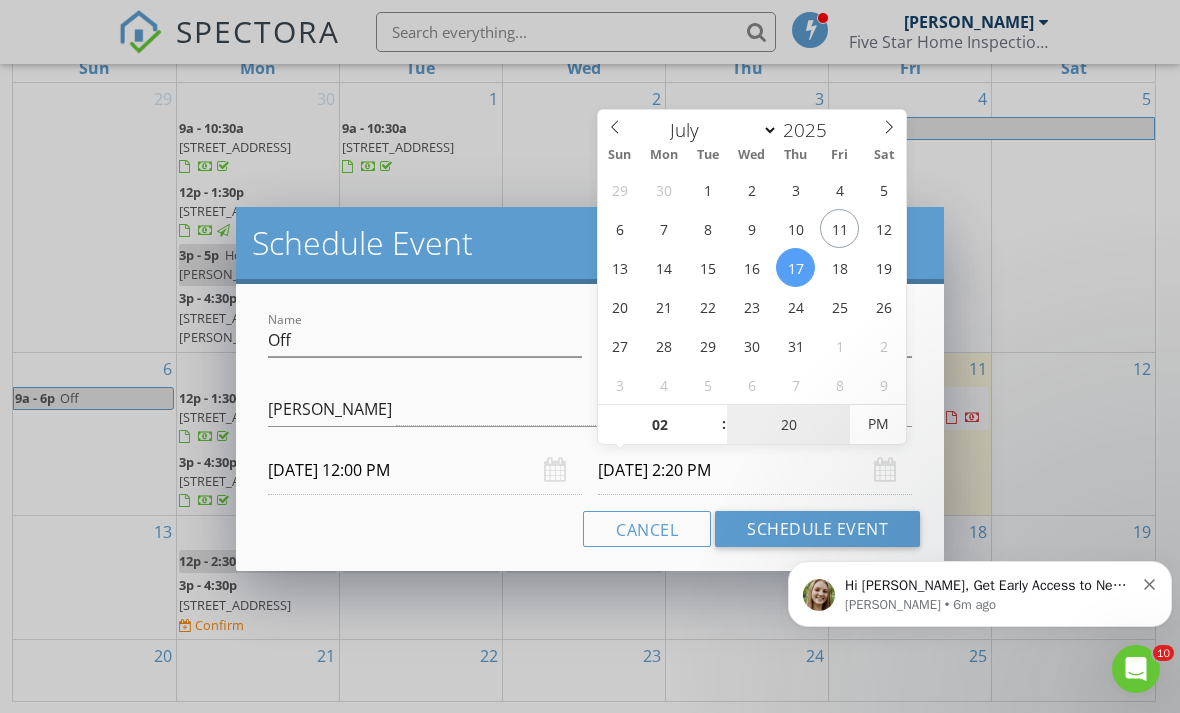 type on "25" 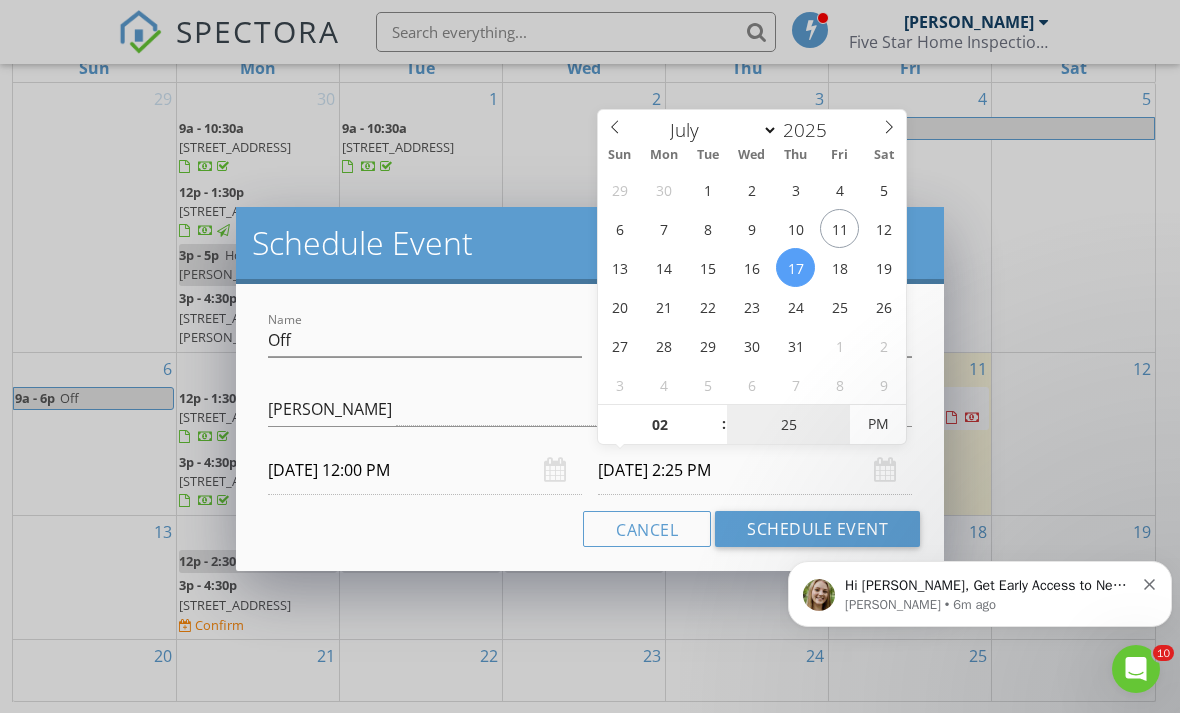 type on "30" 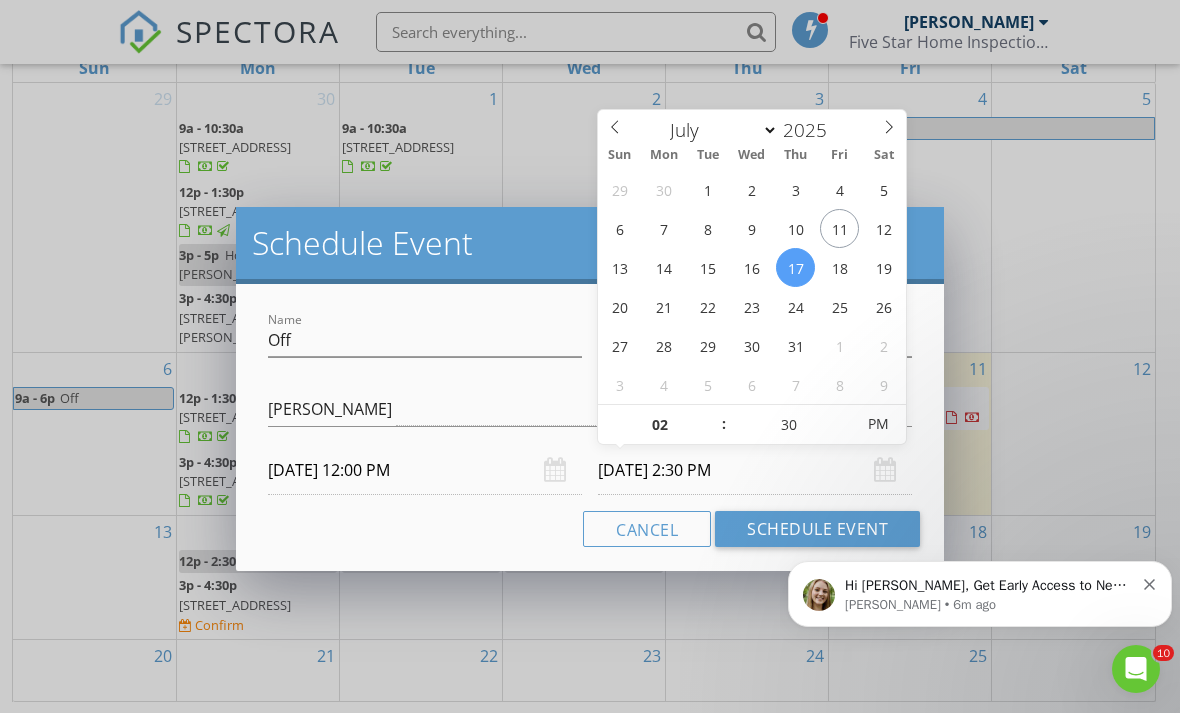 click on "Schedule Event" at bounding box center (817, 529) 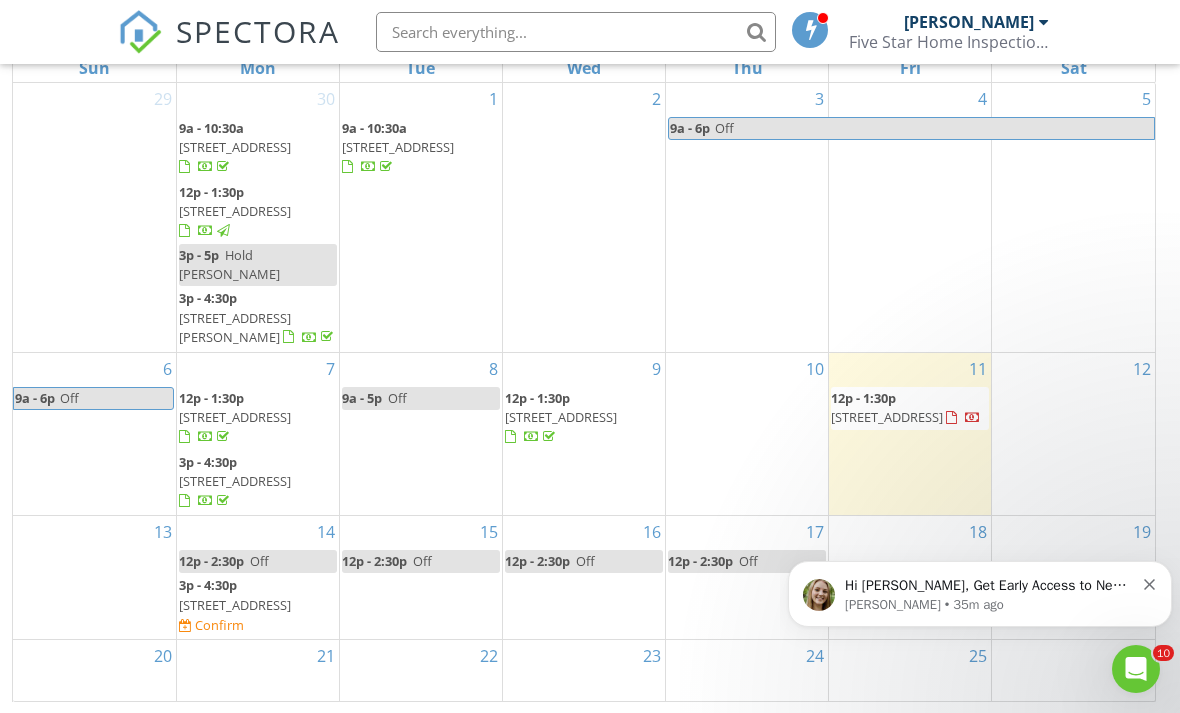 scroll, scrollTop: 350, scrollLeft: 0, axis: vertical 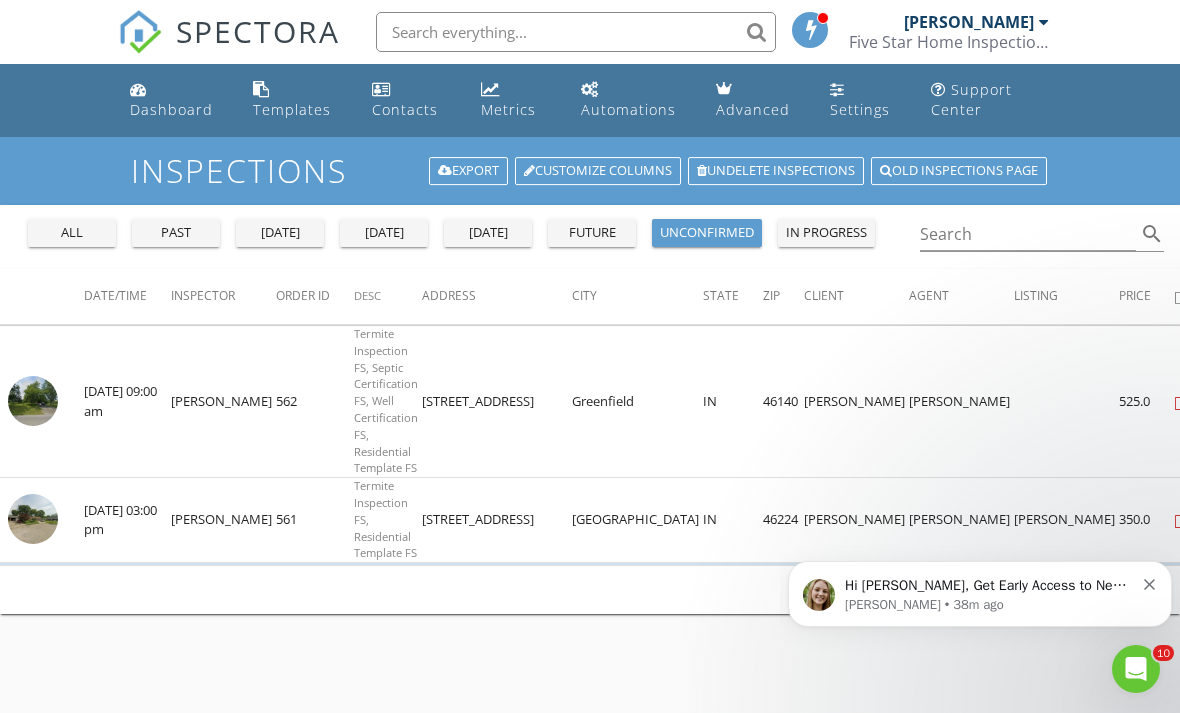 click at bounding box center [33, 401] 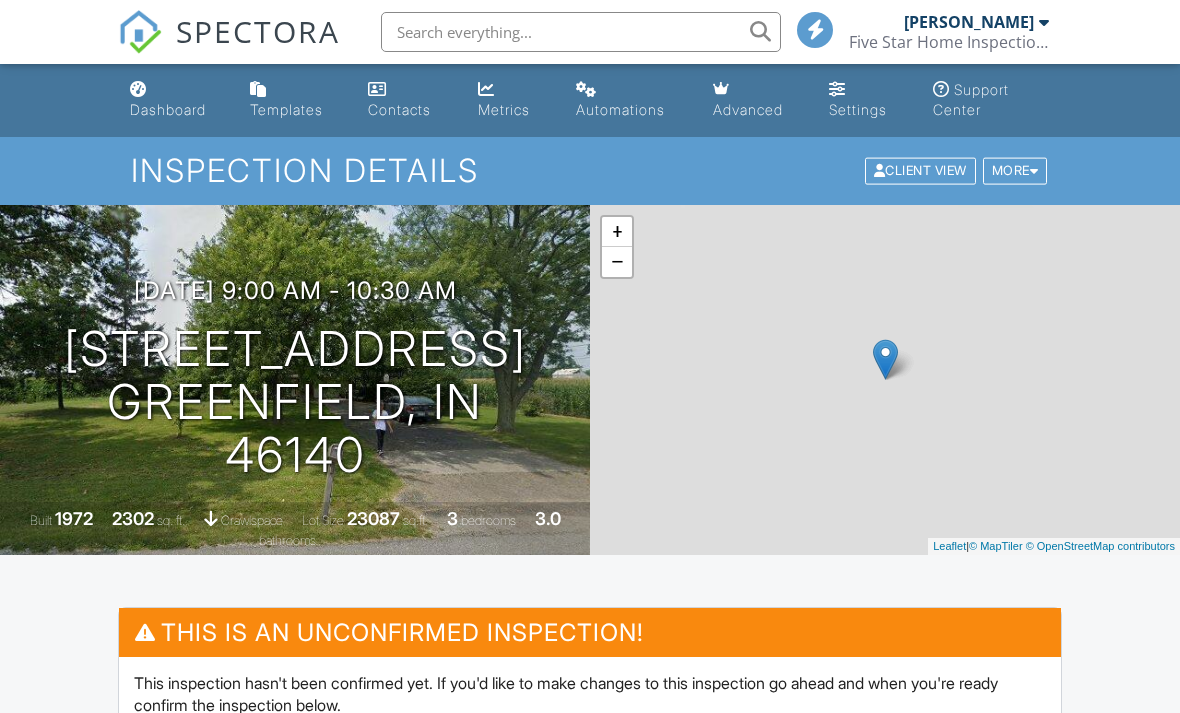 scroll, scrollTop: 0, scrollLeft: 0, axis: both 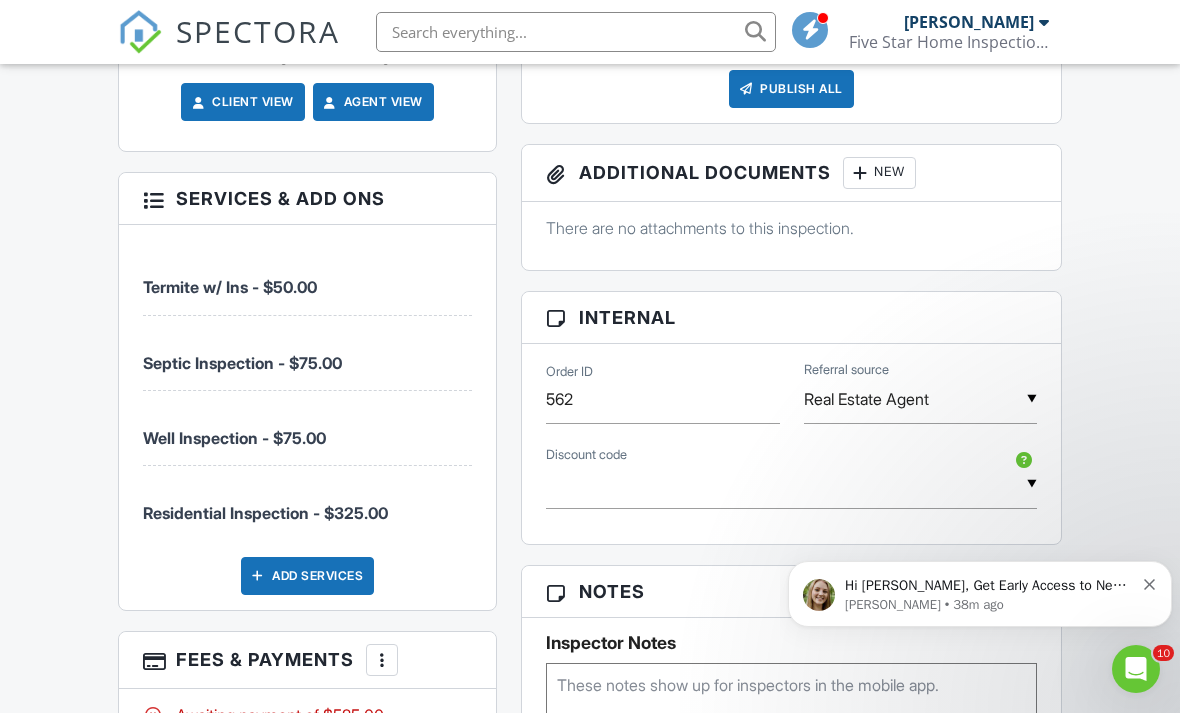 click at bounding box center [382, 660] 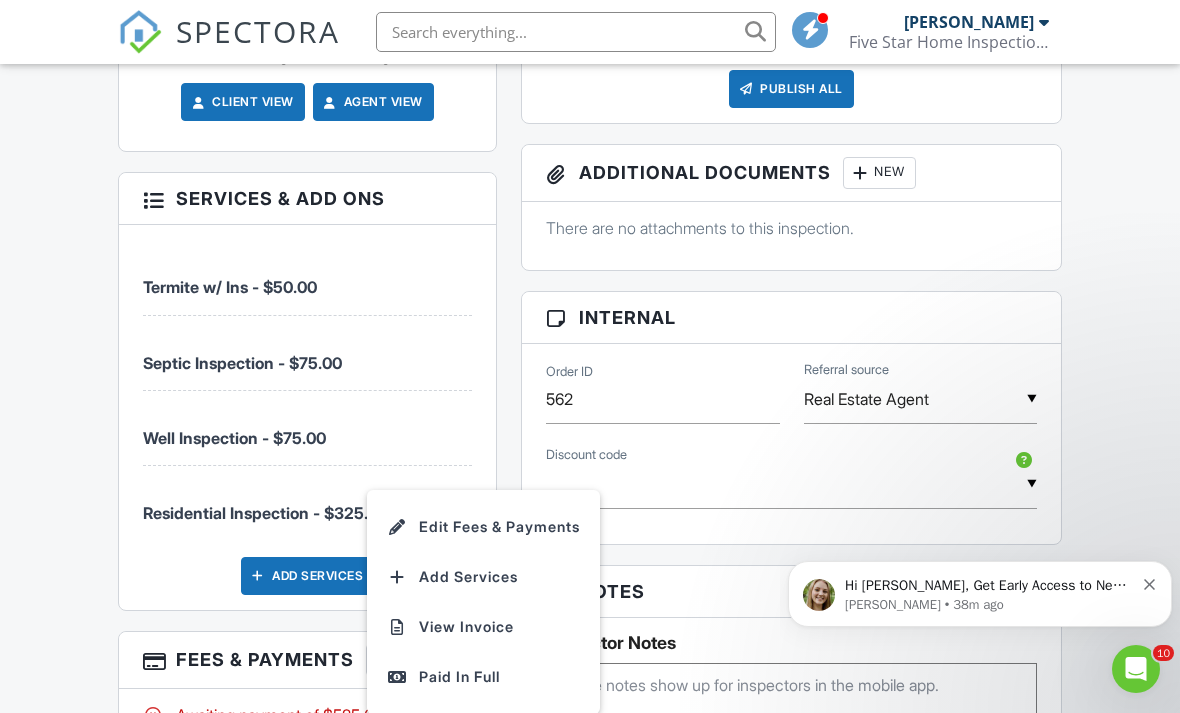 click on "Edit Fees & Payments" at bounding box center [483, 527] 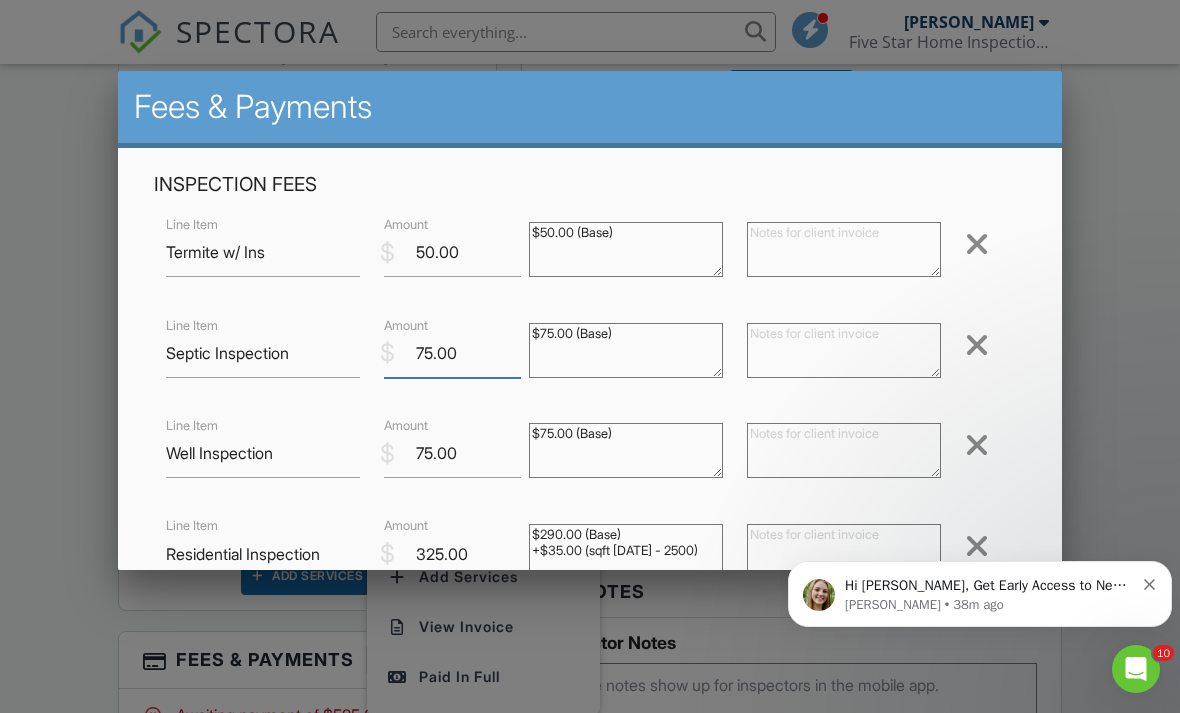 click on "75.00" at bounding box center [452, 353] 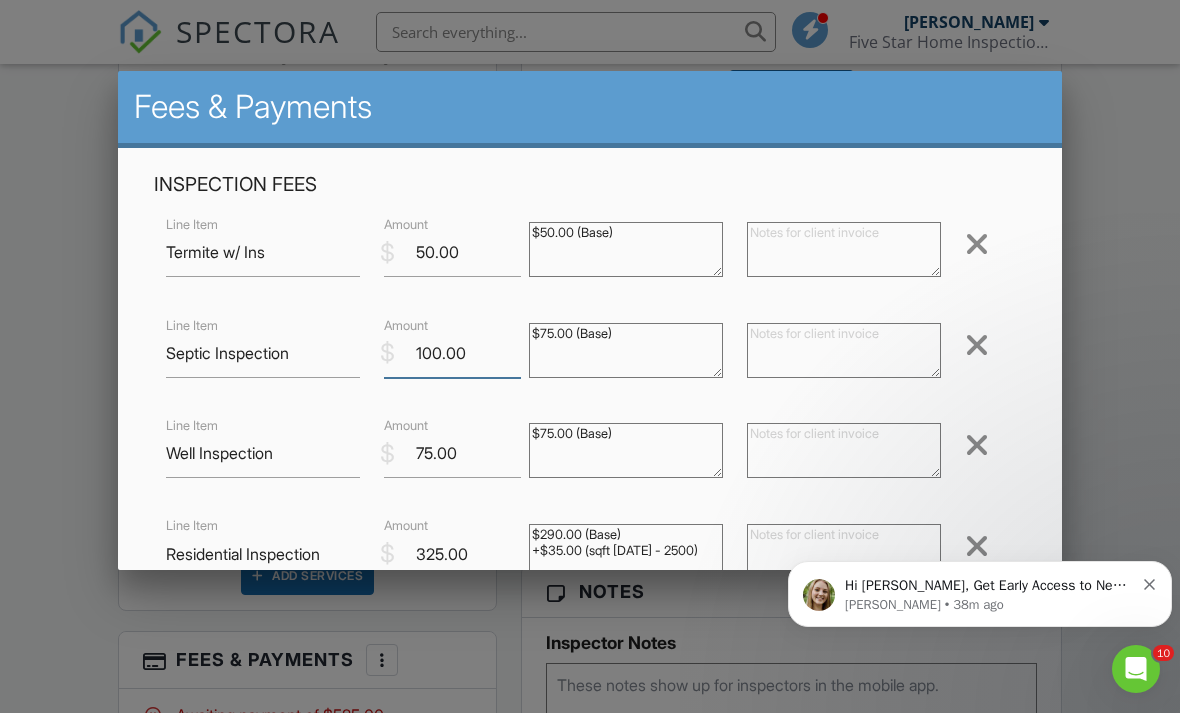 type on "100.00" 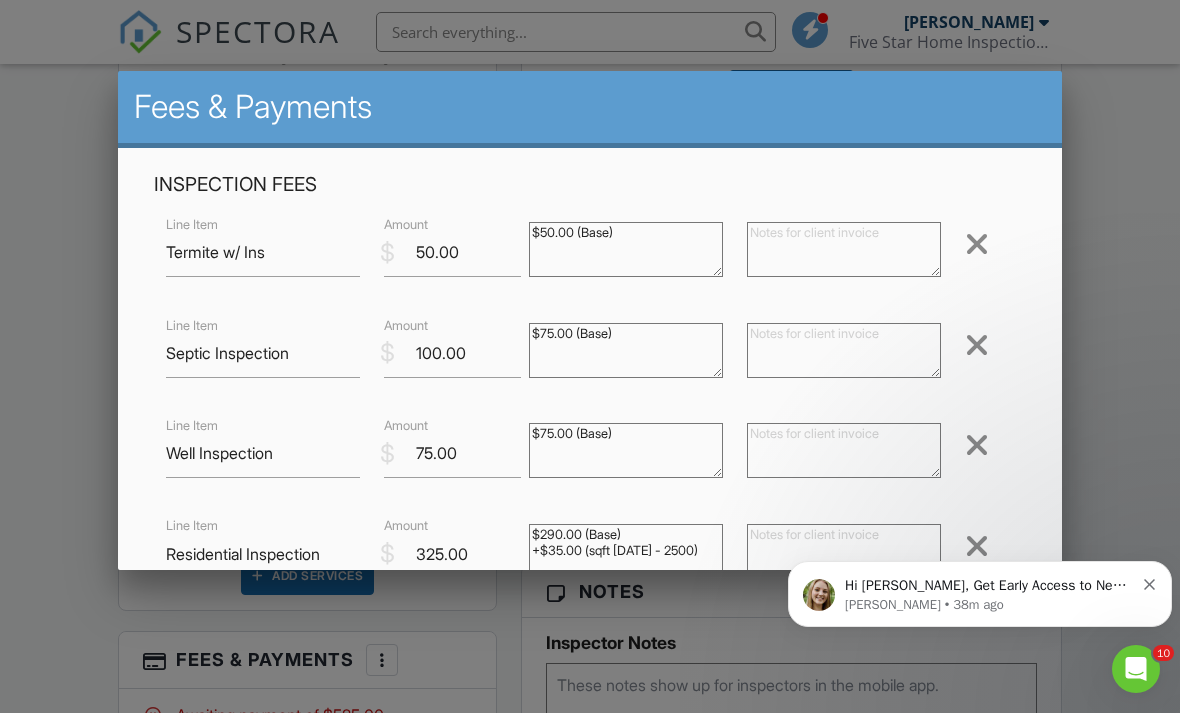 click on "$75.00 (Base)" at bounding box center (626, 350) 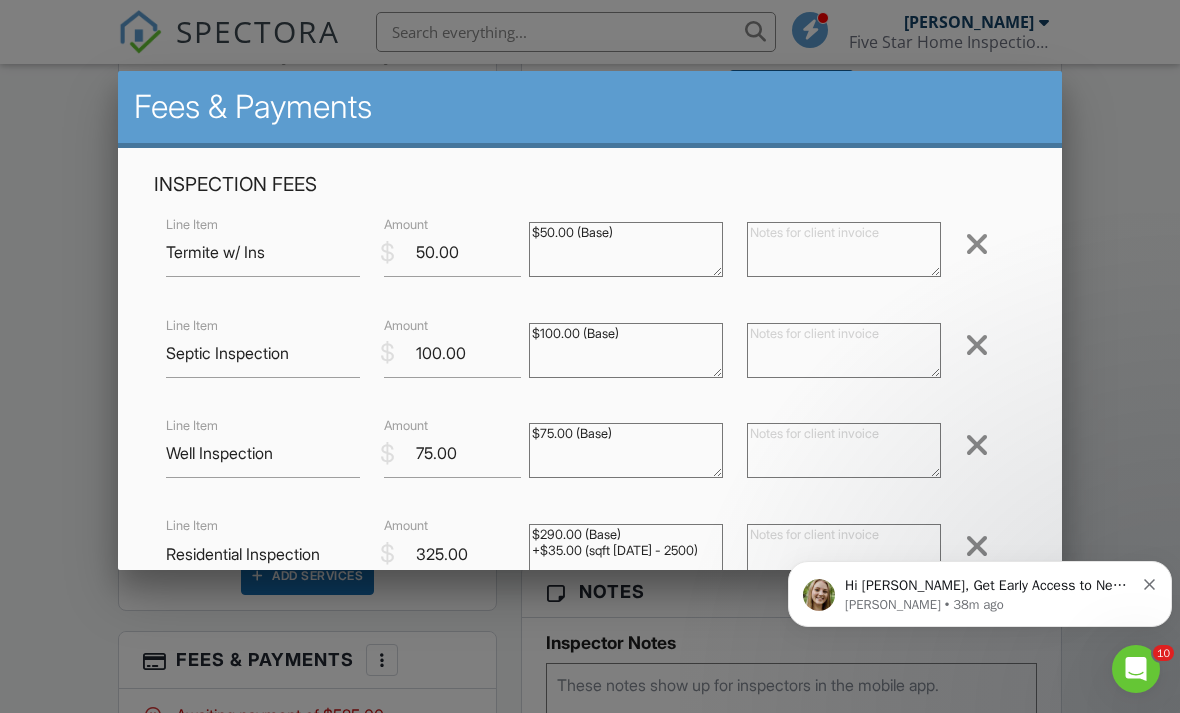 type on "$100.00 (Base)" 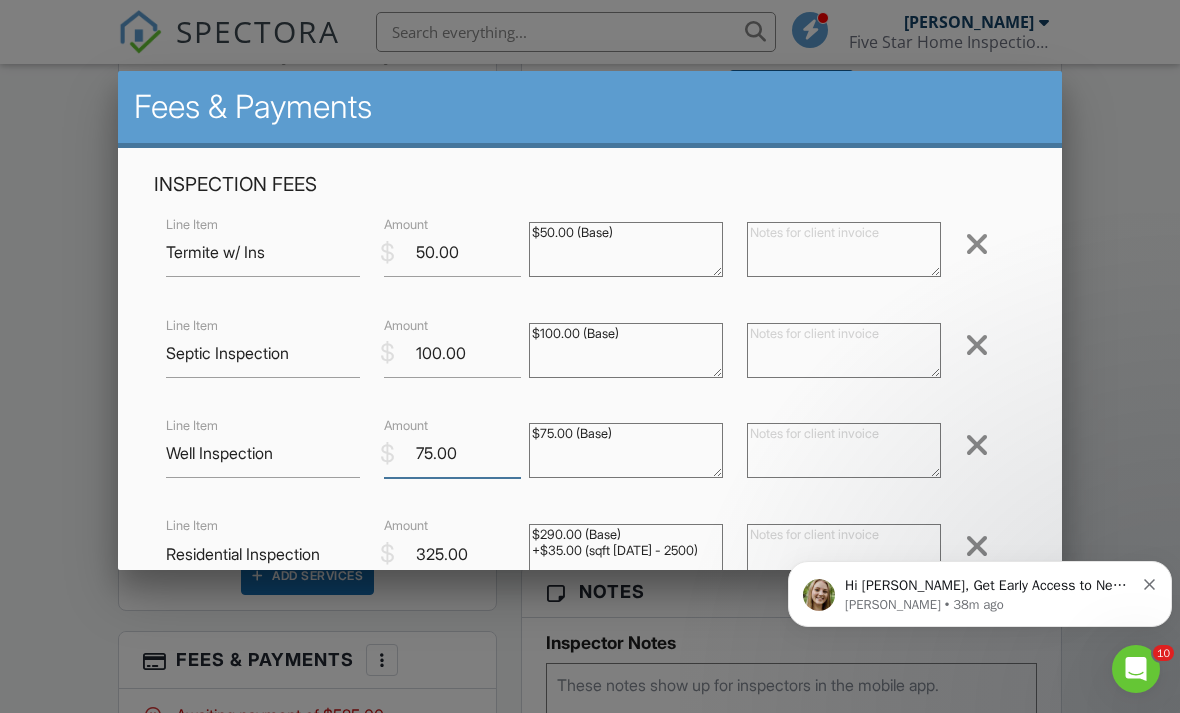 click on "75.00" at bounding box center (452, 453) 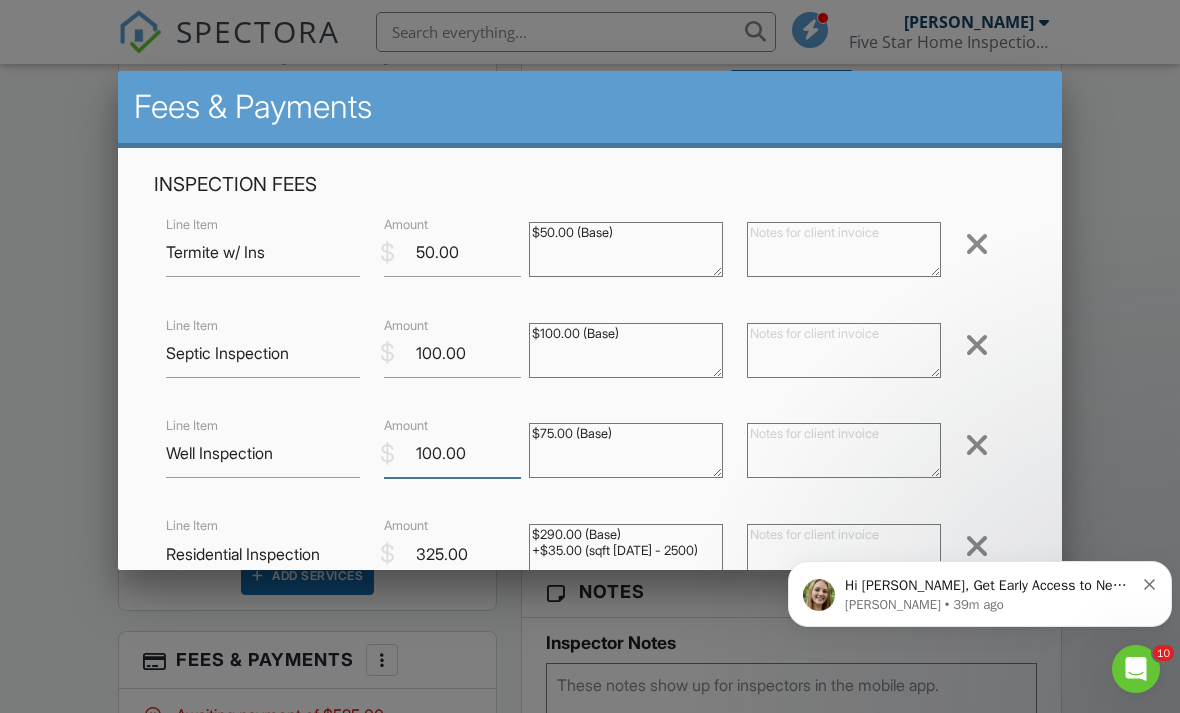 type on "100.00" 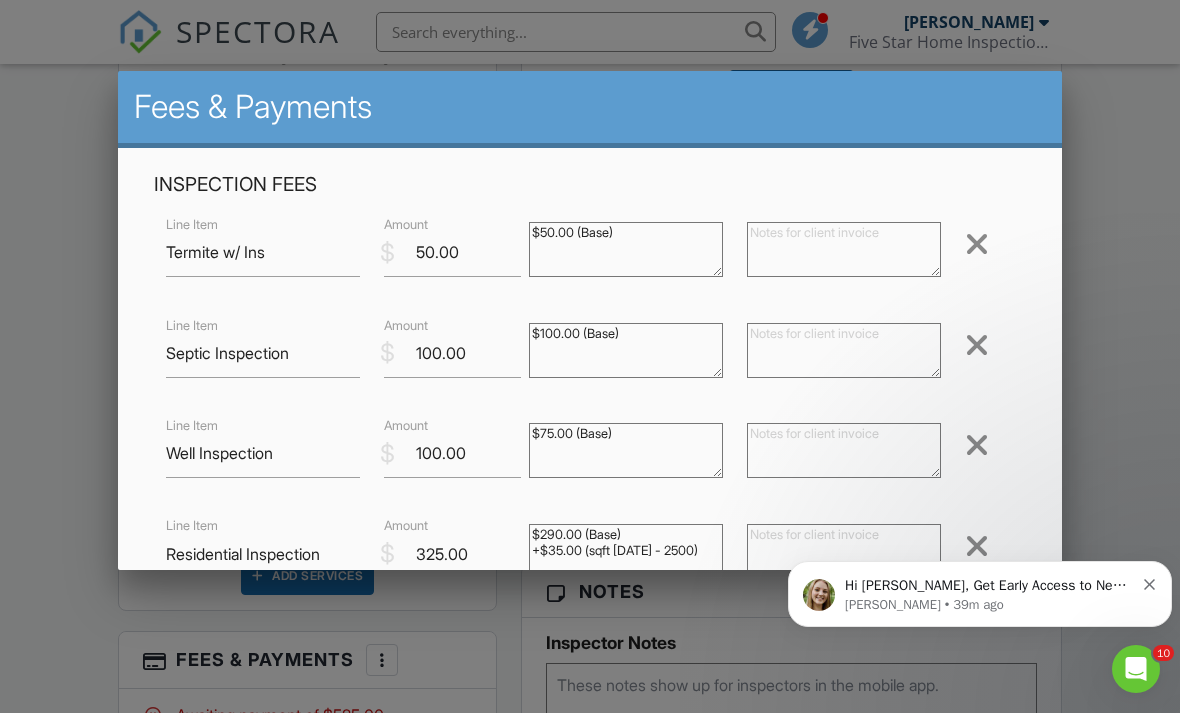 click on "$75.00 (Base)" at bounding box center [626, 450] 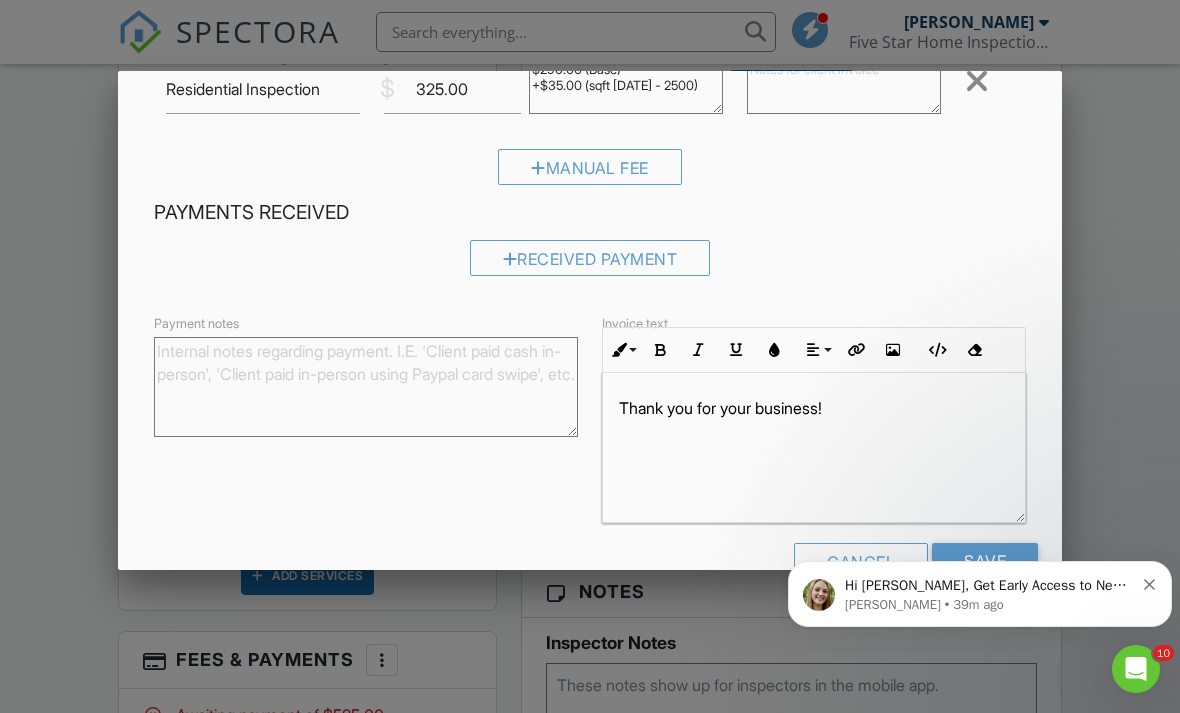 type on "$100.00 (Base)" 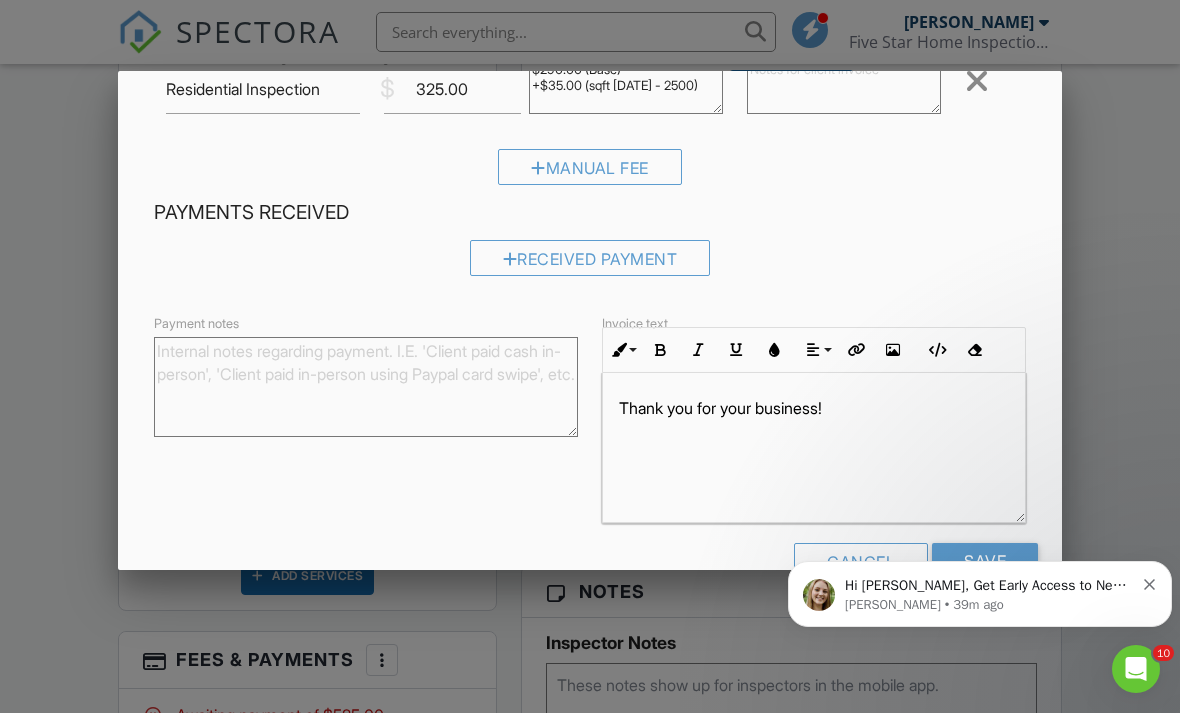 click on "Hi AJ, Get Early Access to New Report Writing Features &amp; Updates Want to be the first to try Spectora’s latest updates? Join our early access group and be the first to use new features before they’re released. Features and updates coming soon that you will get early access to include: Update: The upgraded Rapid Fire Camera, New: Photo preview before adding images to a report, New: The .5 camera lens Megan • 39m ago" at bounding box center [980, 502] 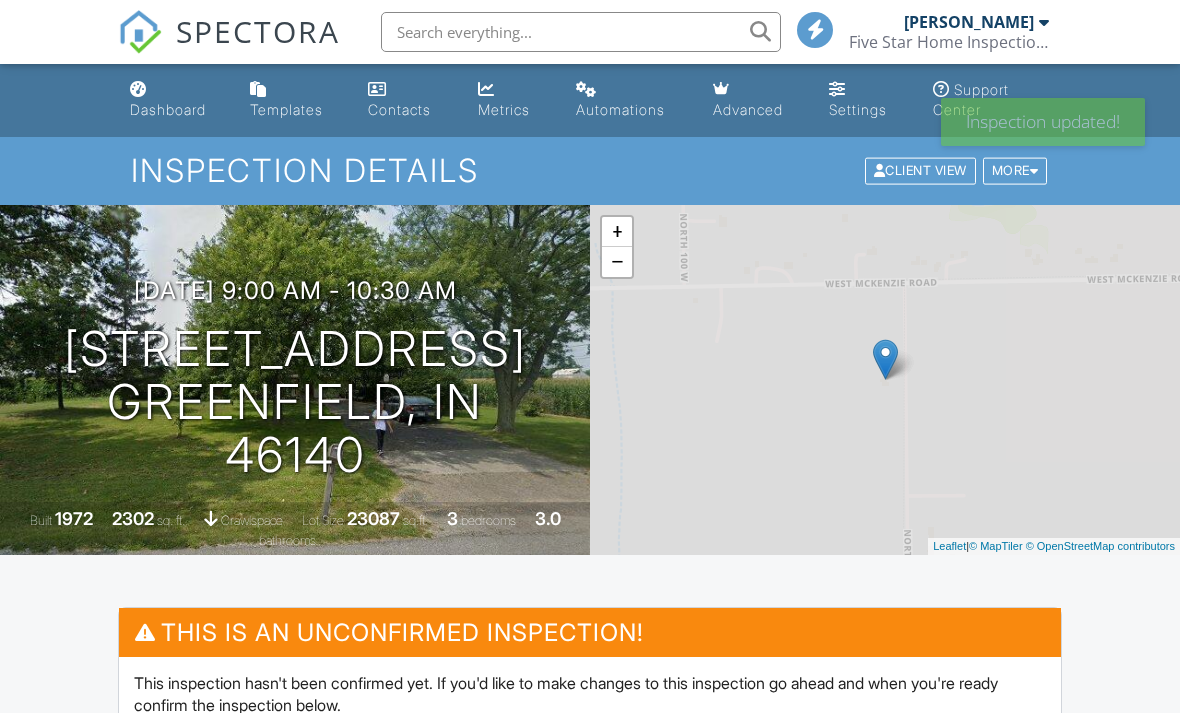 scroll, scrollTop: 0, scrollLeft: 0, axis: both 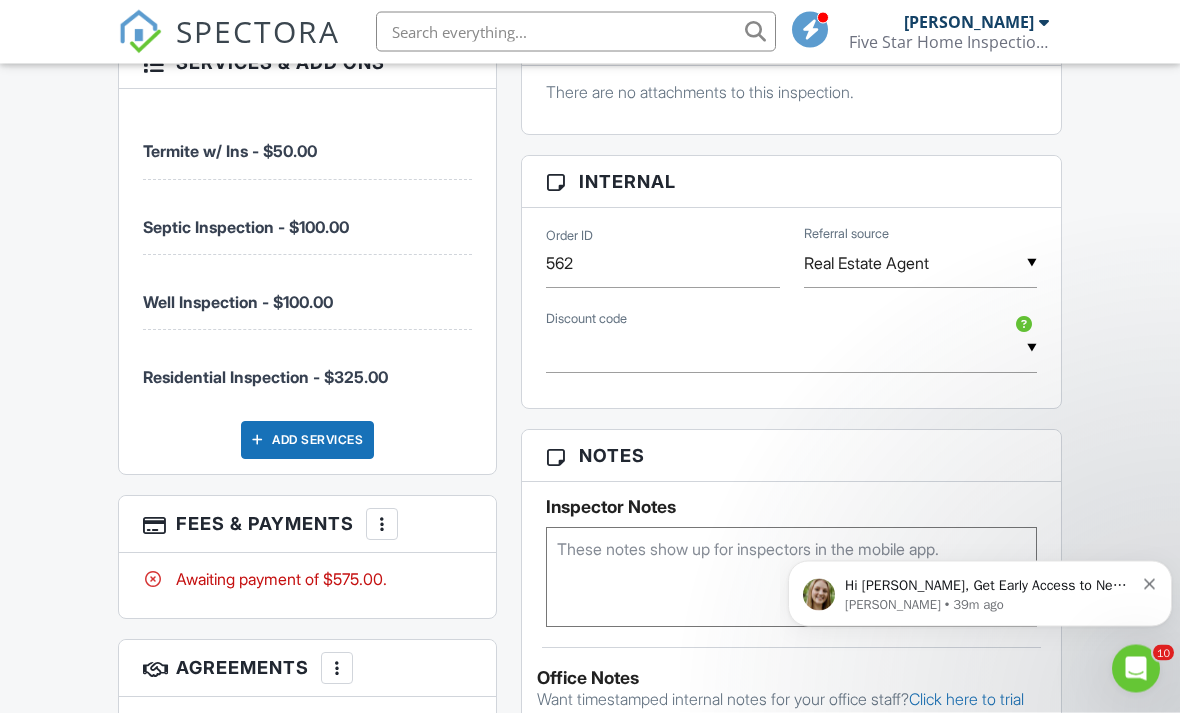 click at bounding box center [791, 578] 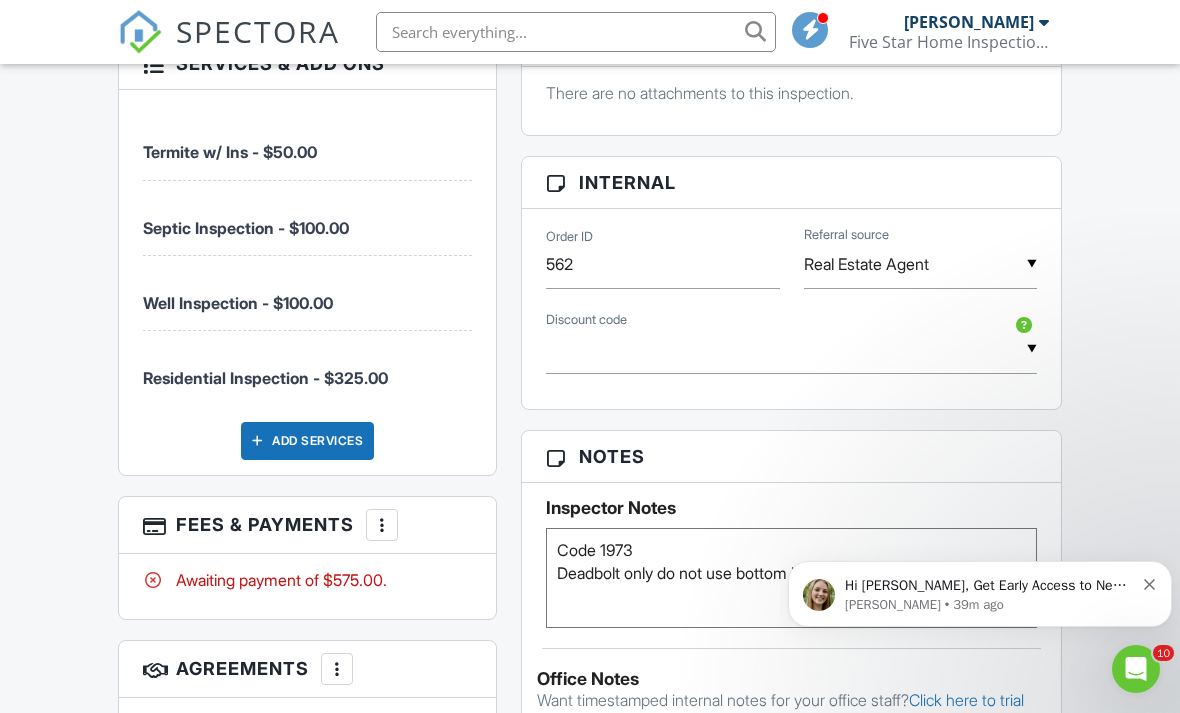 type on "Code 1973
Deadbolt only do not use bottom lock" 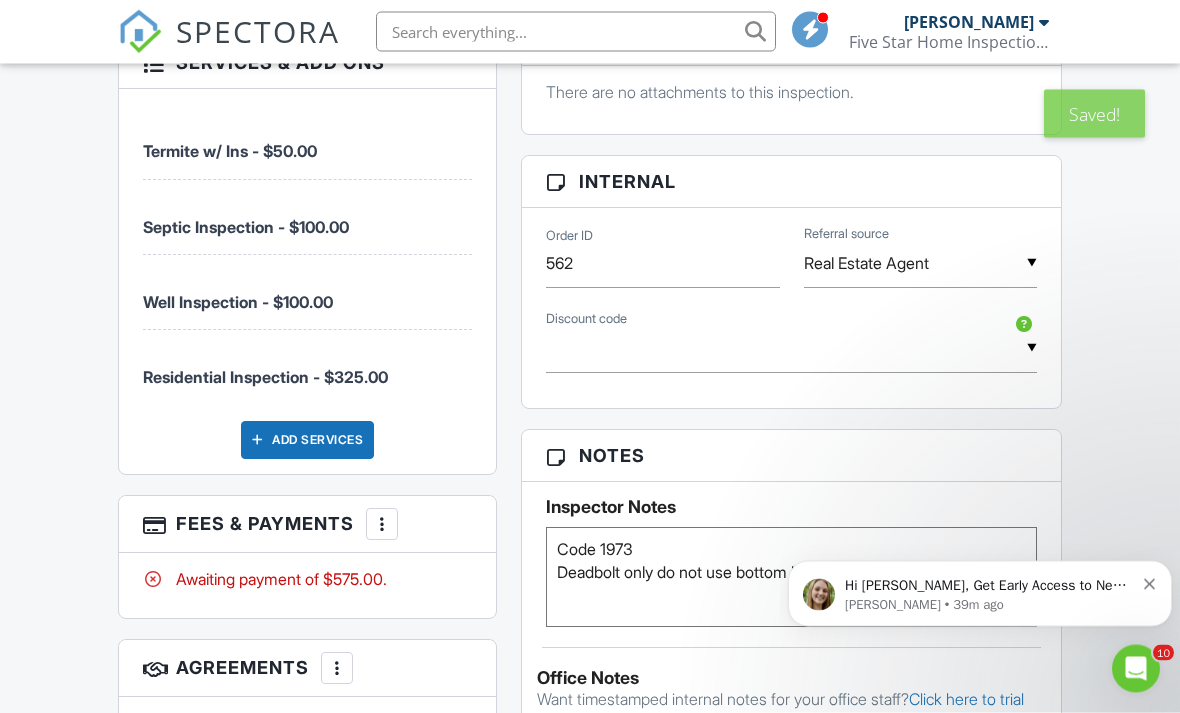 scroll, scrollTop: 1355, scrollLeft: 0, axis: vertical 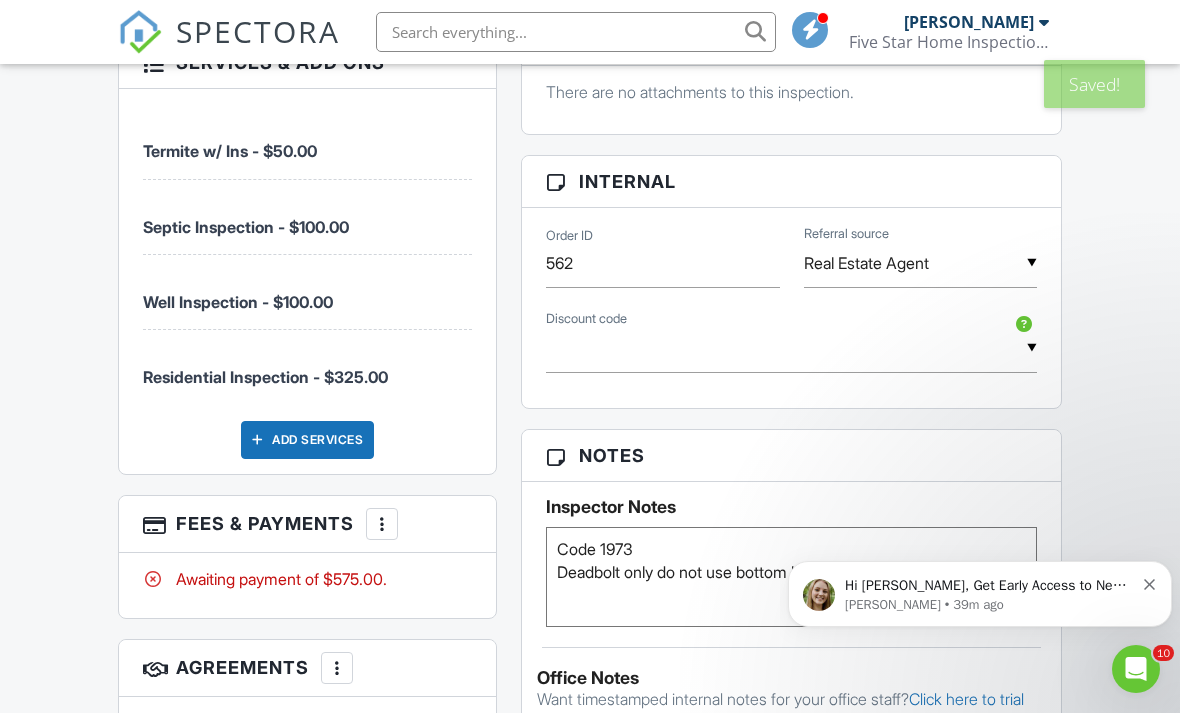 click on "Dashboard
Templates
Contacts
Metrics
Automations
Advanced
Settings
Support Center
Inspection Details
Client View
More
Property Details
Reschedule
Reorder / Copy
Share
Cancel
[GEOGRAPHIC_DATA]
Print Order
Convert to V9
Disable Pass on CC Fees
View Change Log
[DATE]  9:00 am
- 10:30 am
[STREET_ADDRESS]
[GEOGRAPHIC_DATA], IN 46140
Built
1972
2302
sq. ft.
crawlspace
Lot Size
23087
sq.ft.
3
bedrooms
3.0
bathrooms
+ − Leaflet  |  © MapTiler   © OpenStreetMap contributors
This is an Unconfirmed Inspection!
This inspection hasn't been confirmed yet. If you'd like to make changes to this inspection go ahead and when you're ready confirm the inspection below." at bounding box center (590, 149) 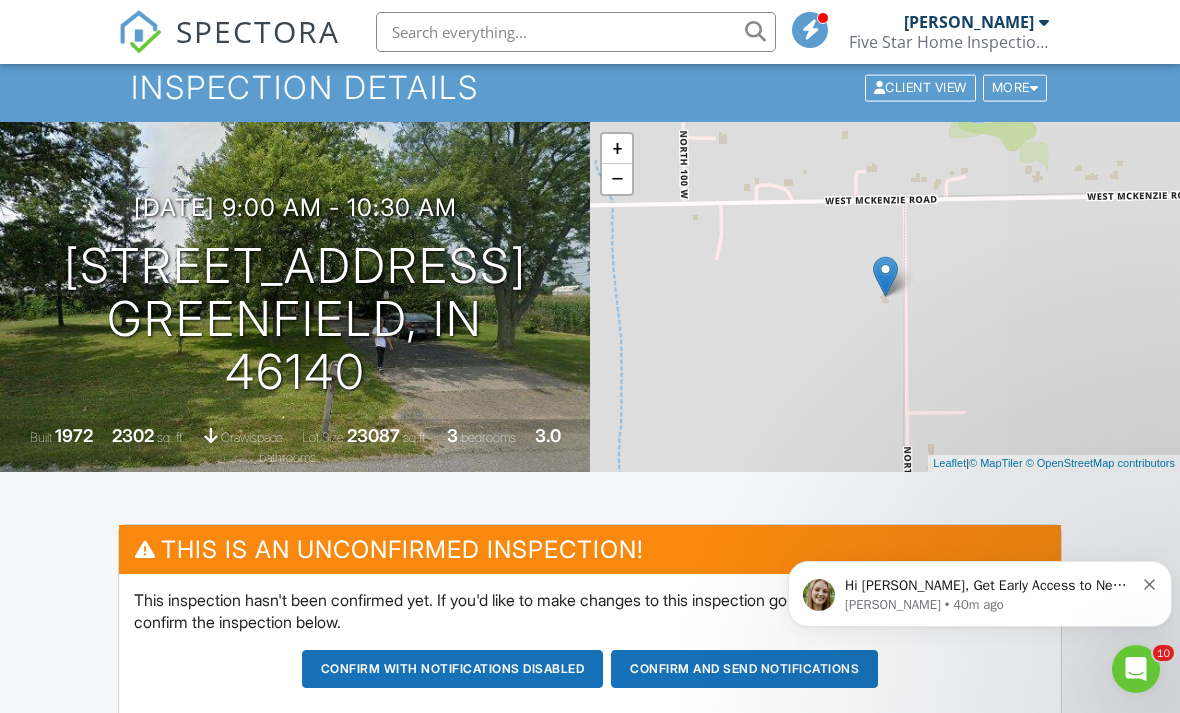 scroll, scrollTop: 82, scrollLeft: 0, axis: vertical 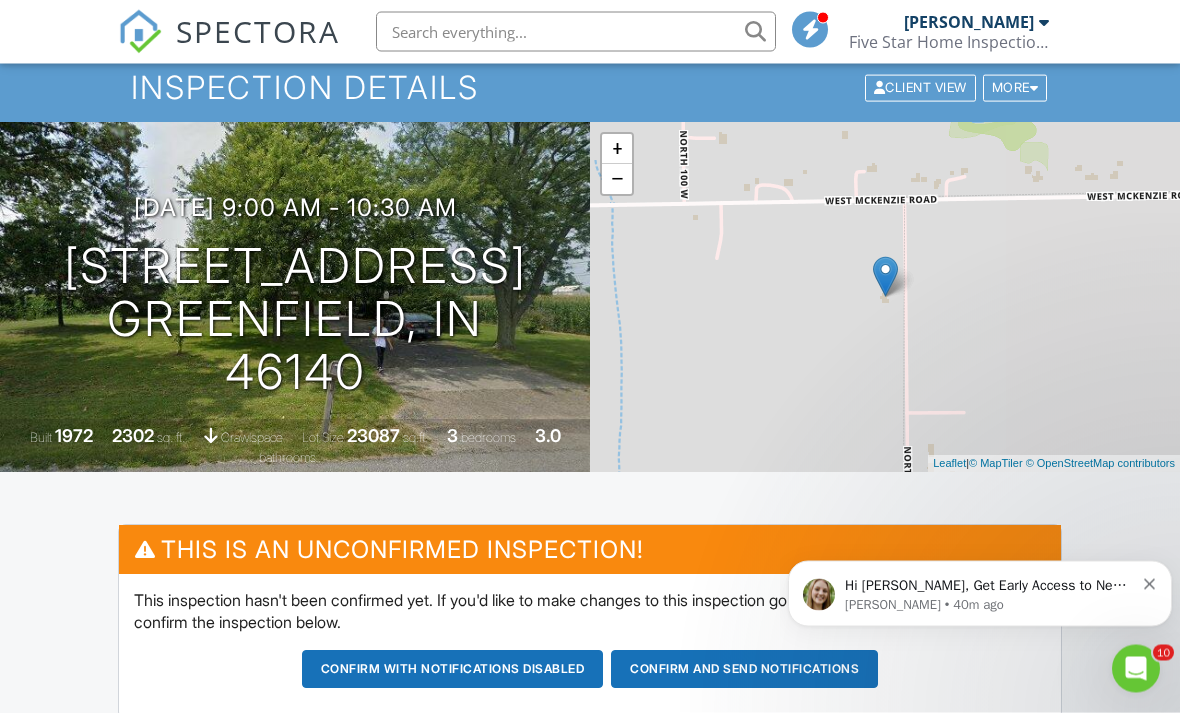 click 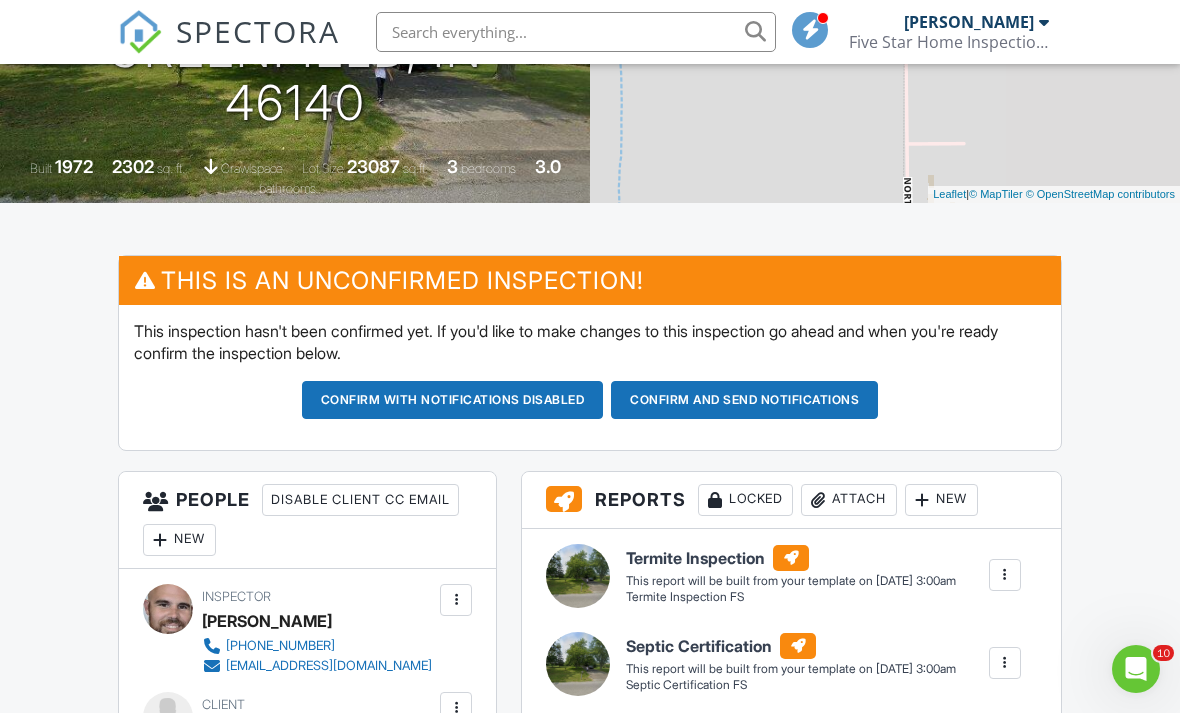 scroll, scrollTop: 388, scrollLeft: 0, axis: vertical 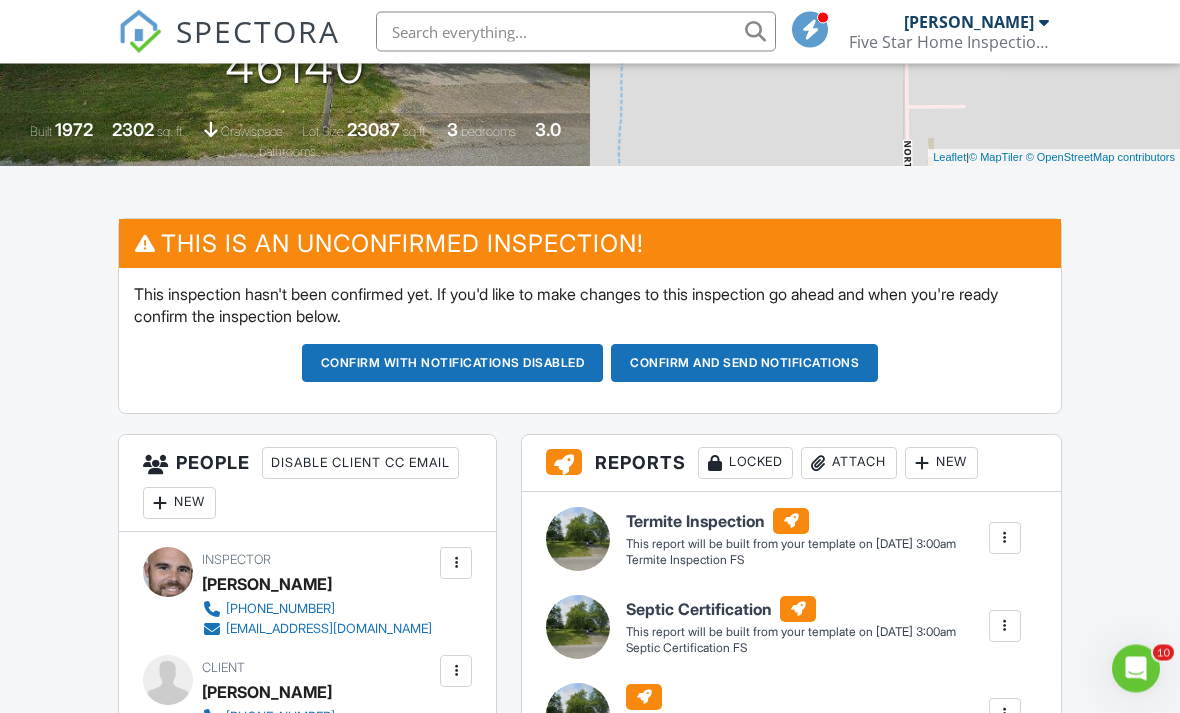 click on "Confirm and send notifications" at bounding box center [453, 364] 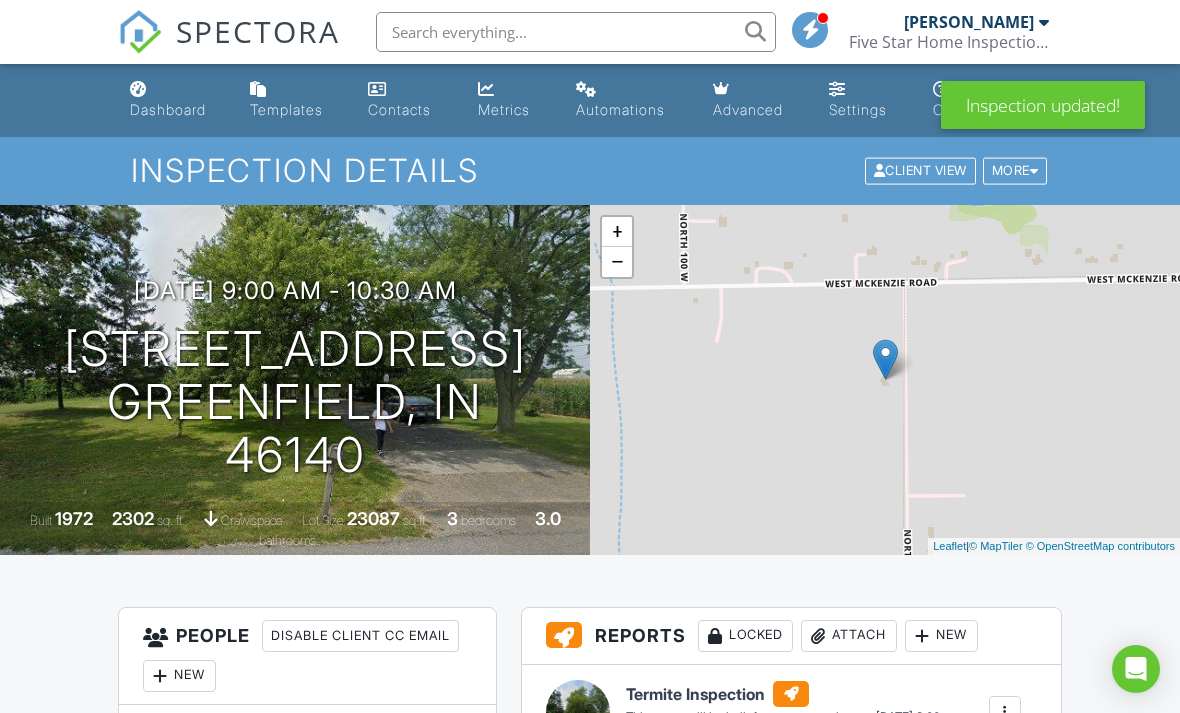 scroll, scrollTop: 0, scrollLeft: 0, axis: both 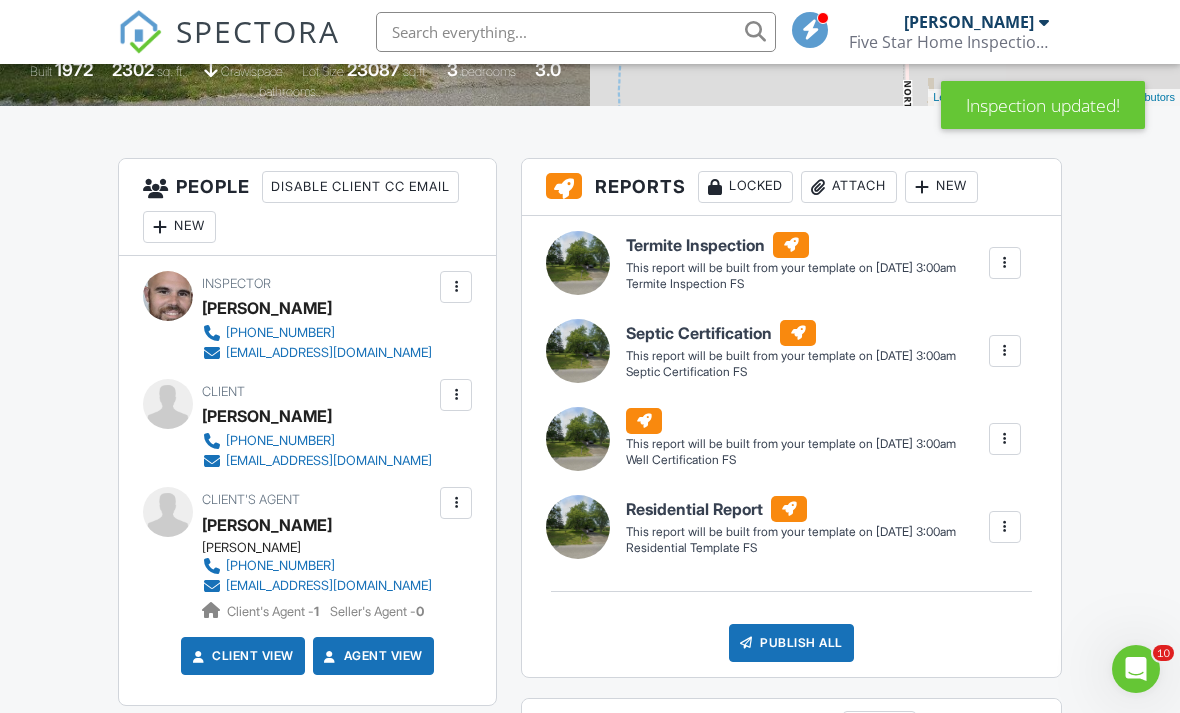 click at bounding box center (160, 227) 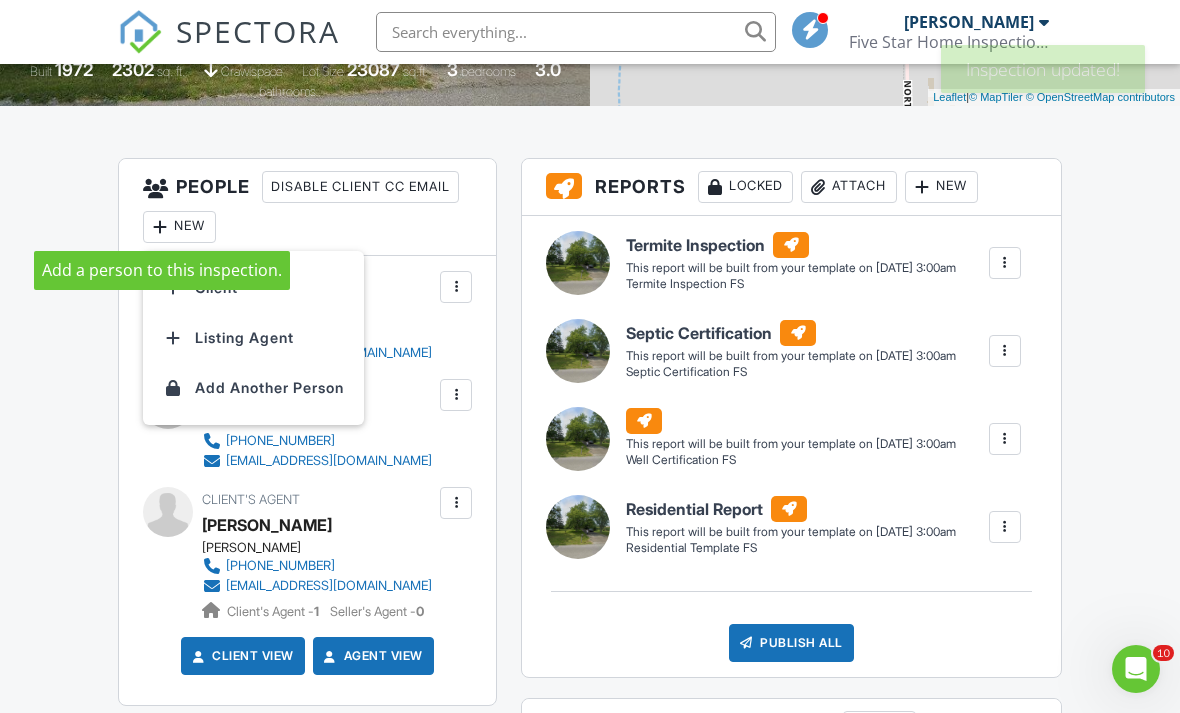 click on "Listing Agent" at bounding box center (253, 338) 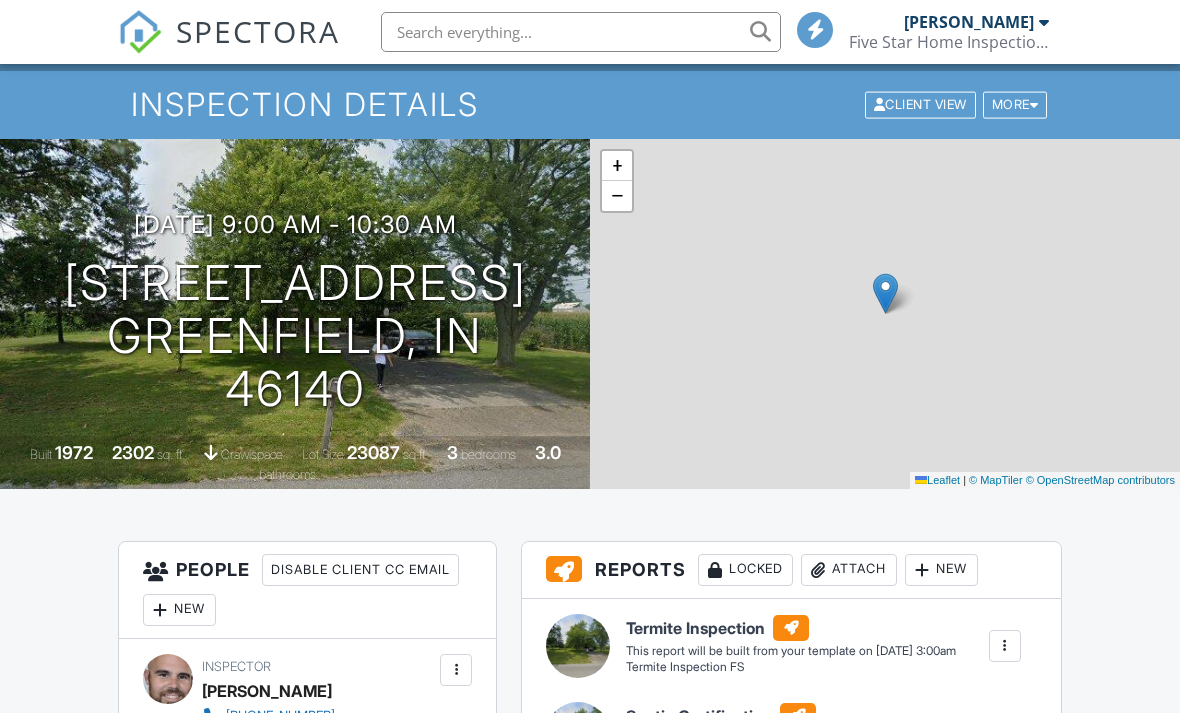 scroll, scrollTop: 449, scrollLeft: 0, axis: vertical 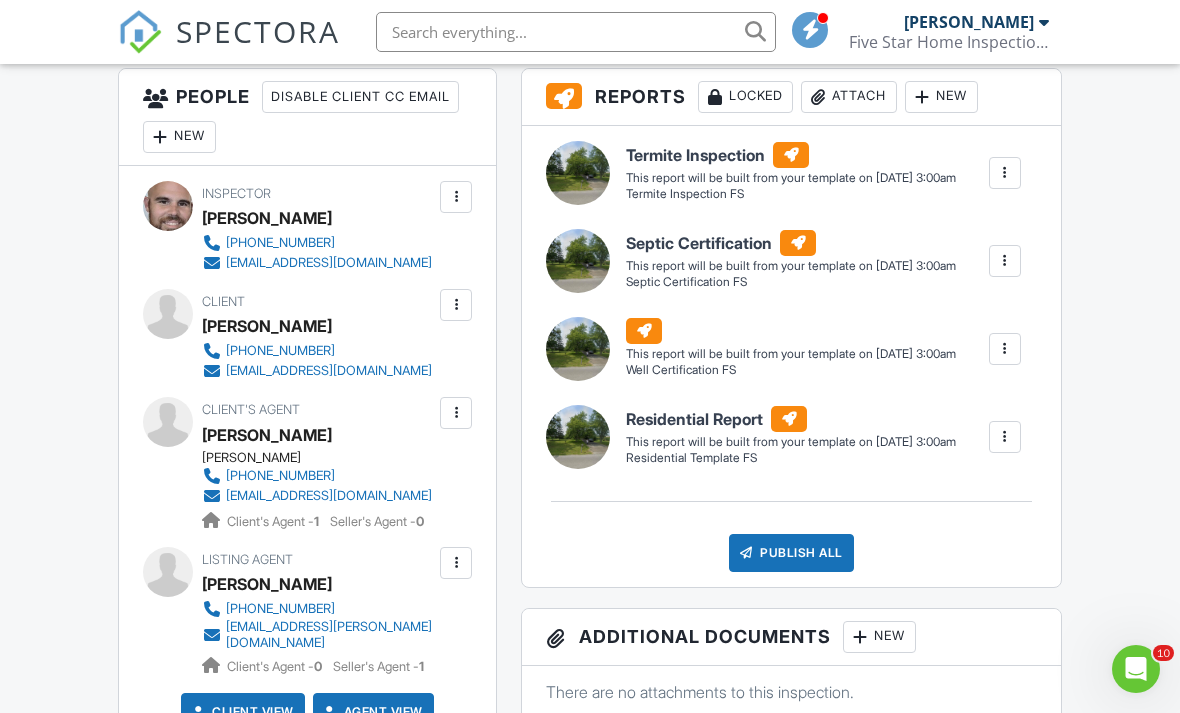 click at bounding box center (456, 563) 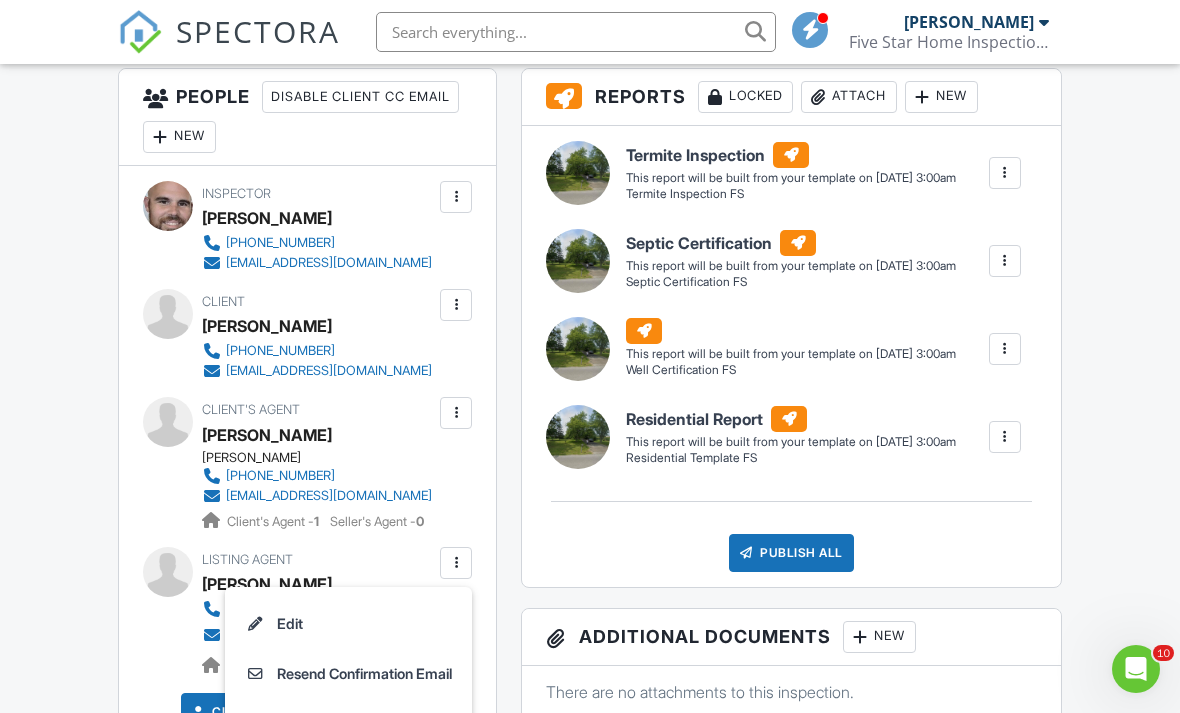 click on "Resend Confirmation Email" at bounding box center (348, 674) 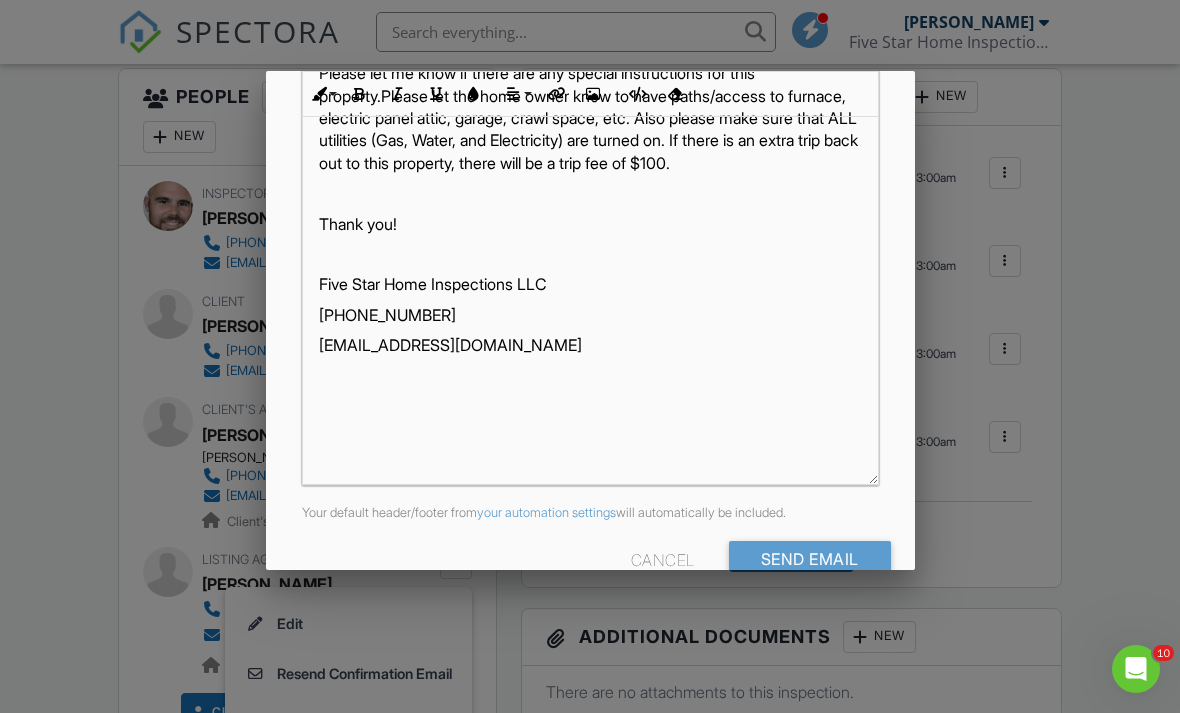 scroll, scrollTop: 438, scrollLeft: 0, axis: vertical 